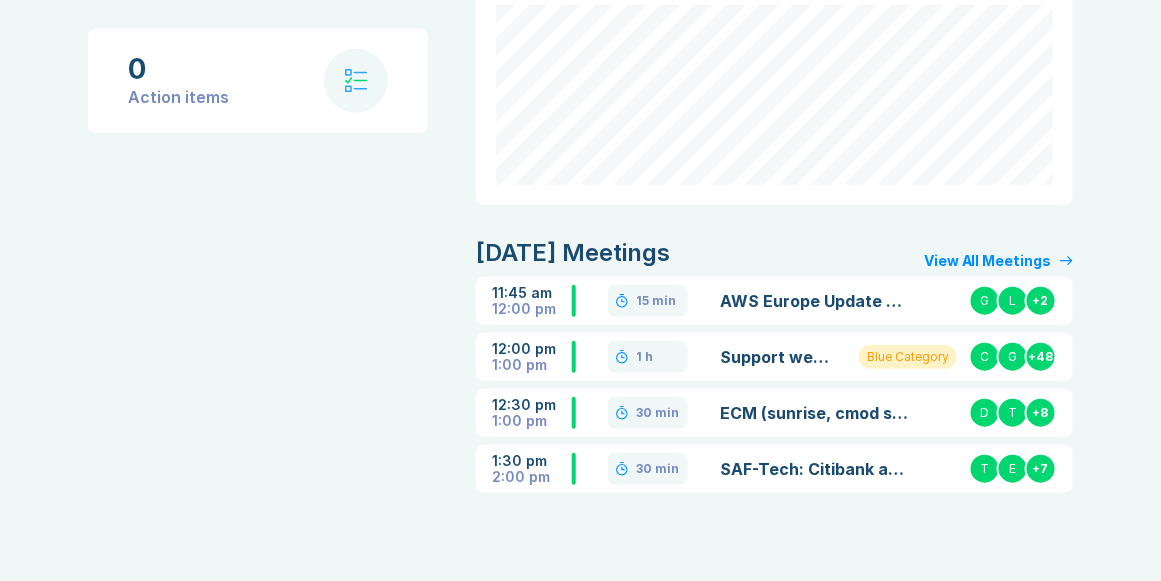 scroll, scrollTop: 247, scrollLeft: 0, axis: vertical 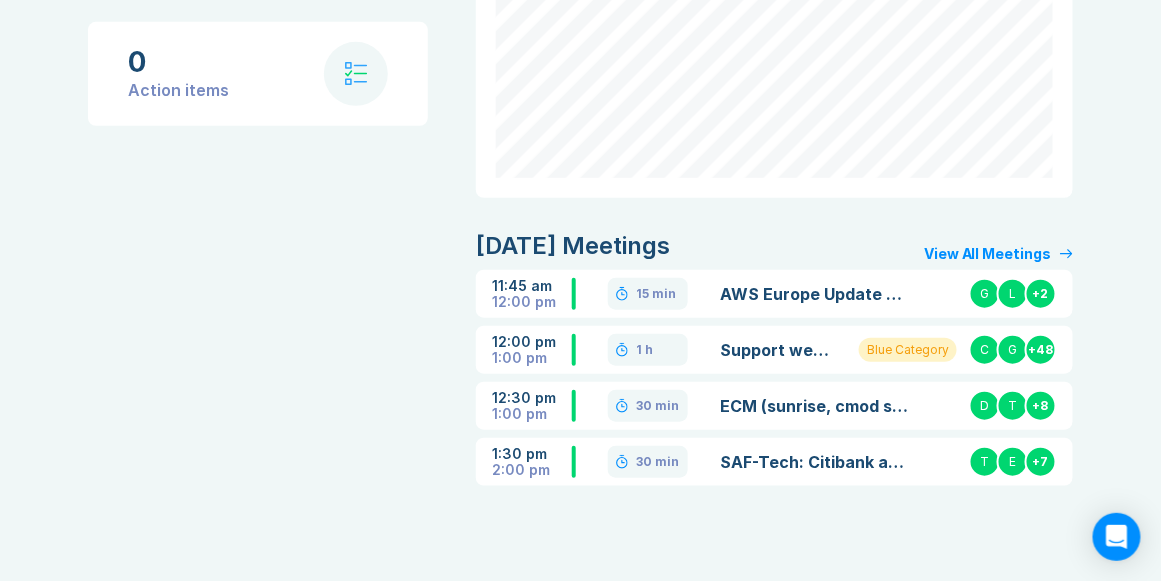 click on "ECM (sunrise, cmod sdk, riptide) support discussion" at bounding box center (814, 406) 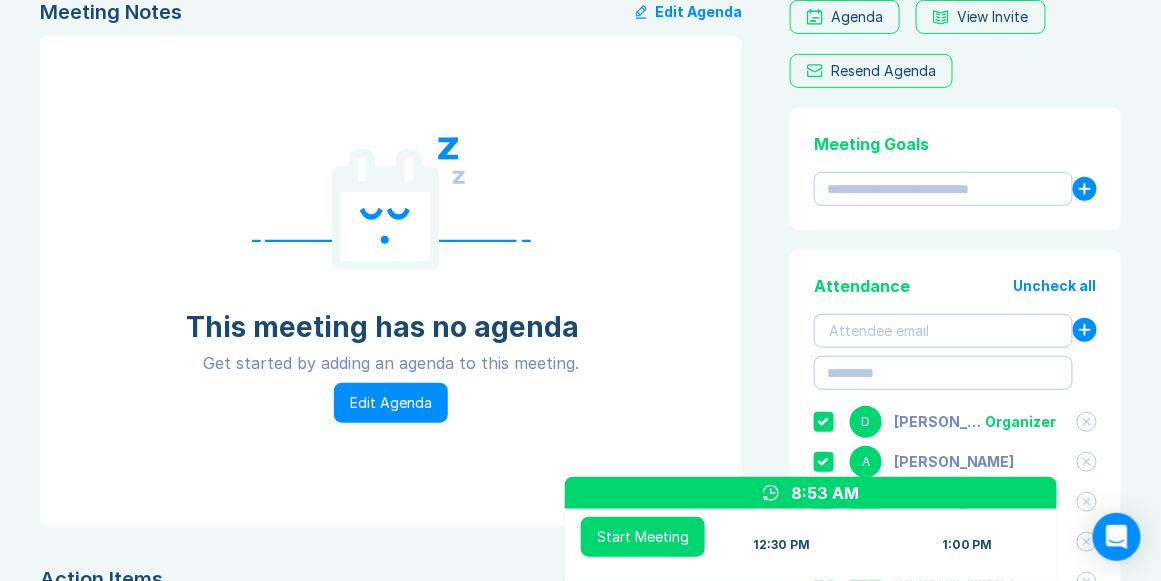 scroll, scrollTop: 57, scrollLeft: 0, axis: vertical 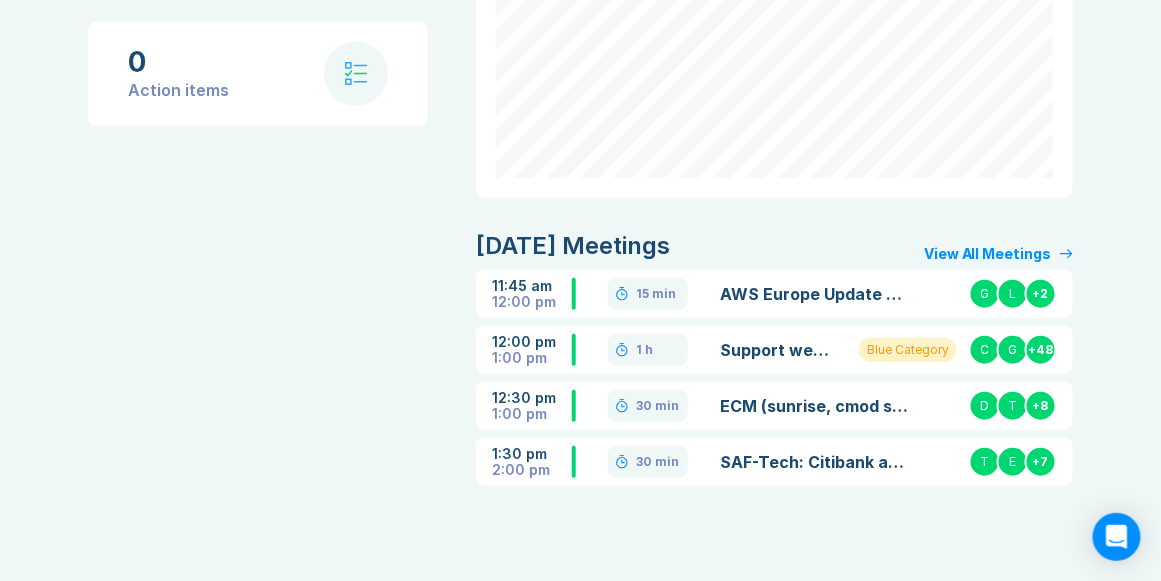 click on "1:00 pm" at bounding box center (532, 358) 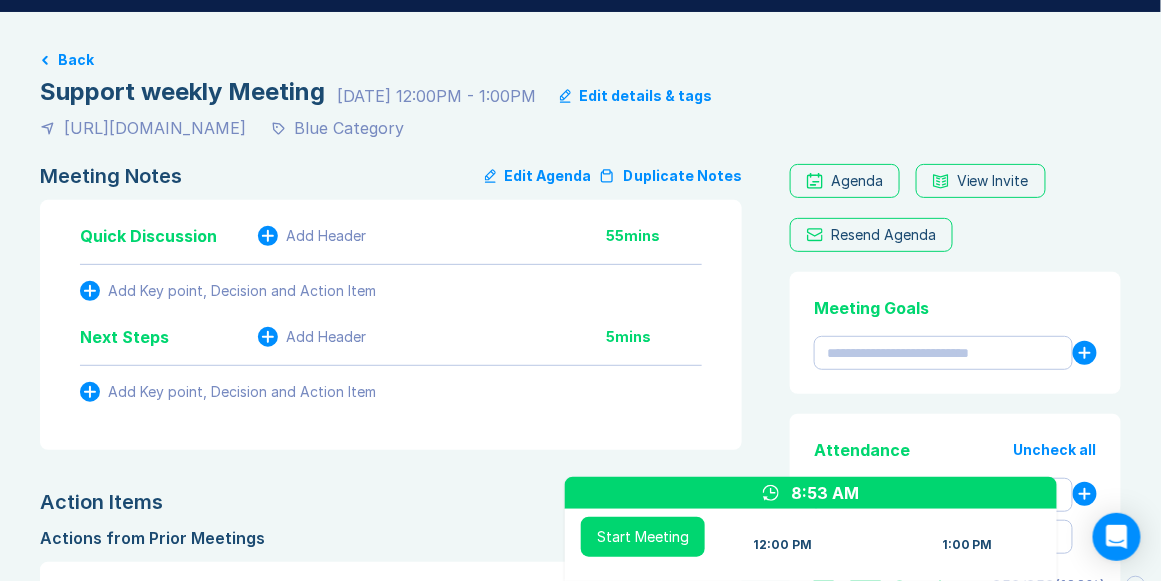scroll, scrollTop: 0, scrollLeft: 0, axis: both 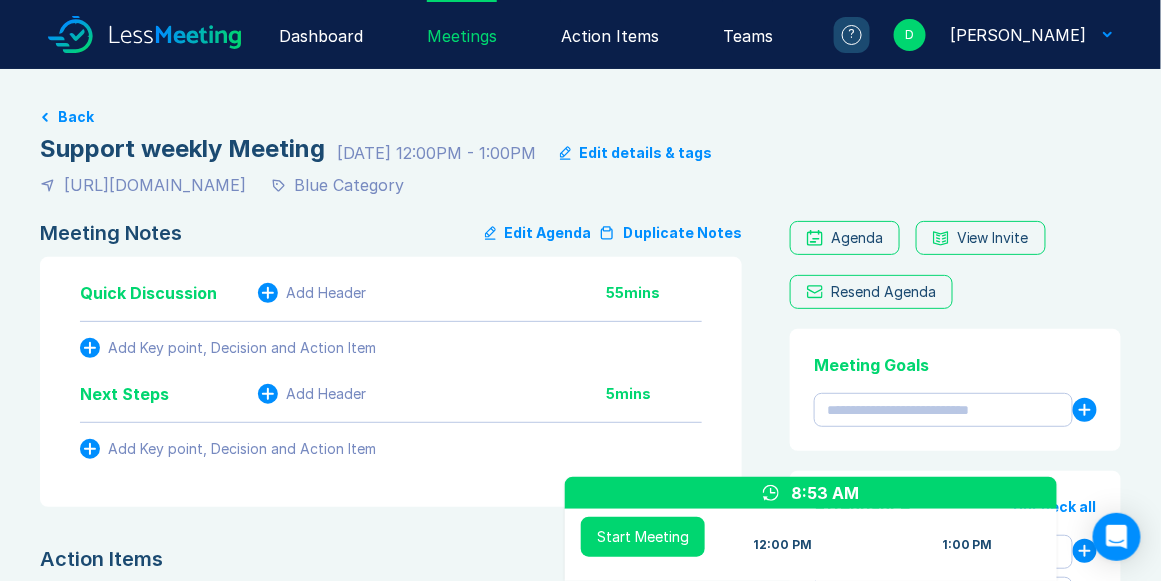 click on "View Invite" at bounding box center [993, 238] 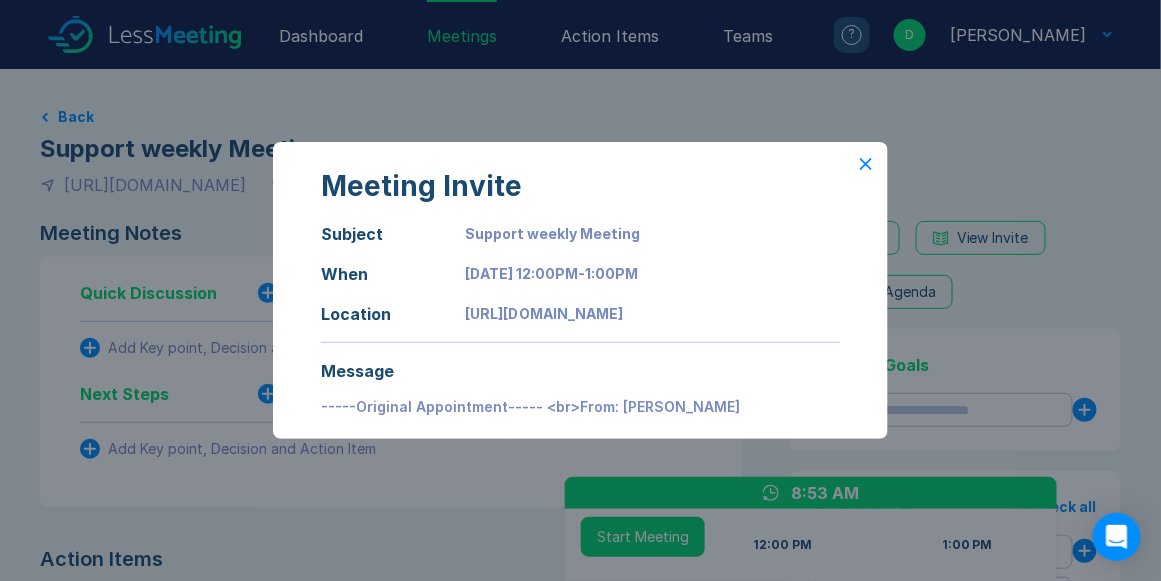 click 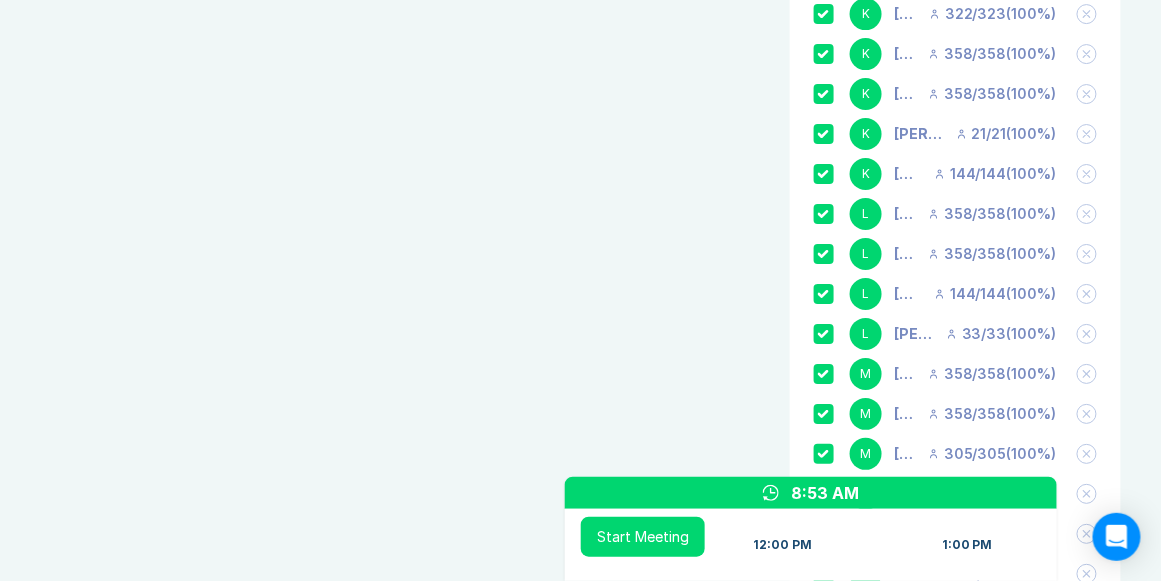 scroll, scrollTop: 1771, scrollLeft: 0, axis: vertical 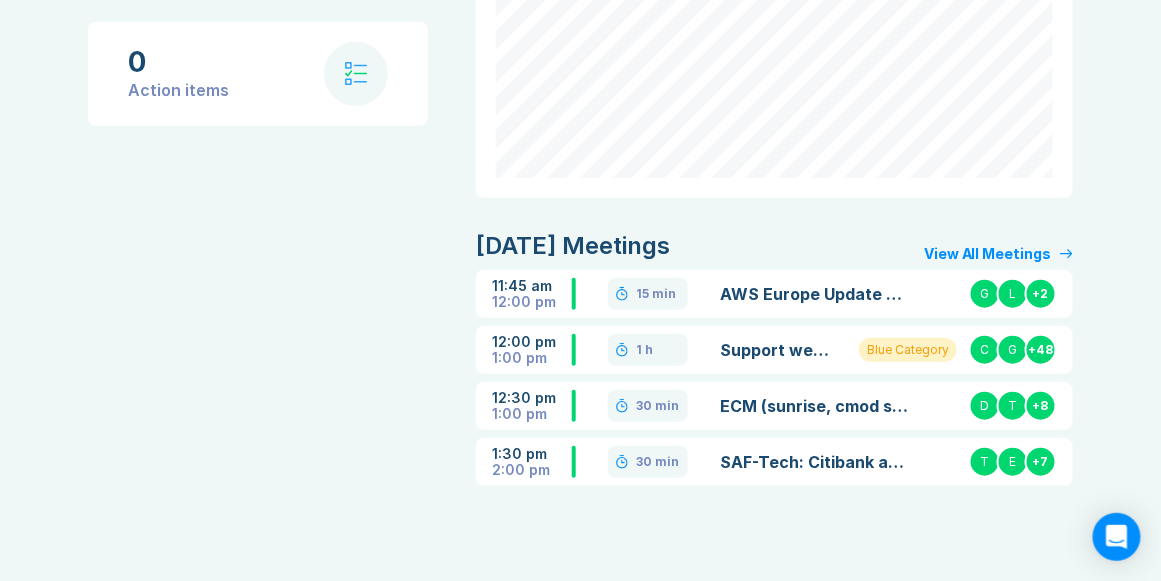 click on "ECM (sunrise, cmod sdk, riptide) support discussion" at bounding box center [814, 406] 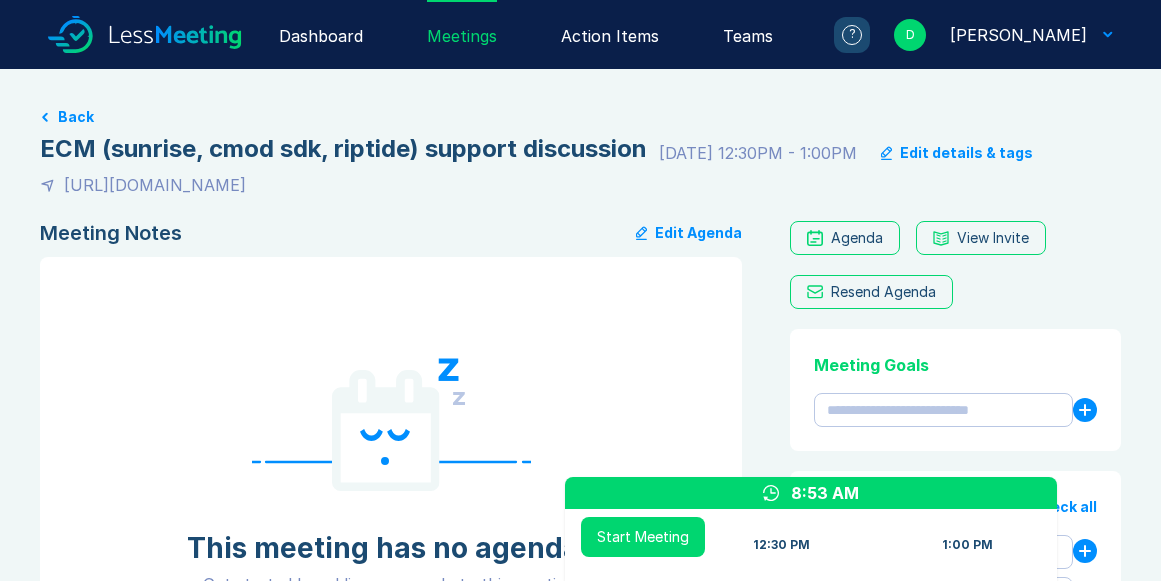scroll, scrollTop: 0, scrollLeft: 0, axis: both 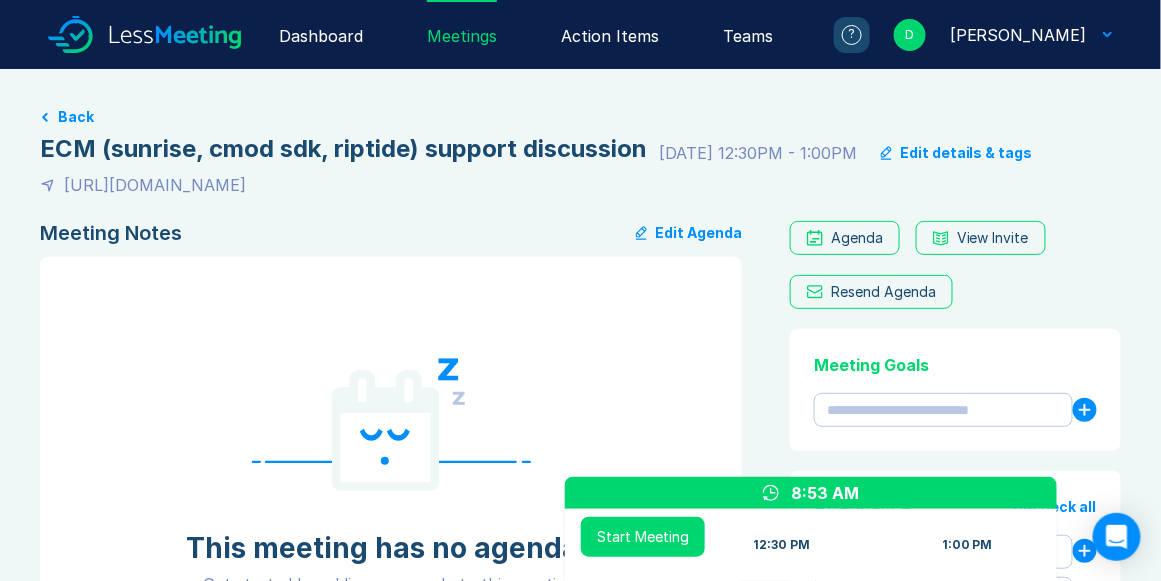 click on "Edit Agenda" at bounding box center (689, 233) 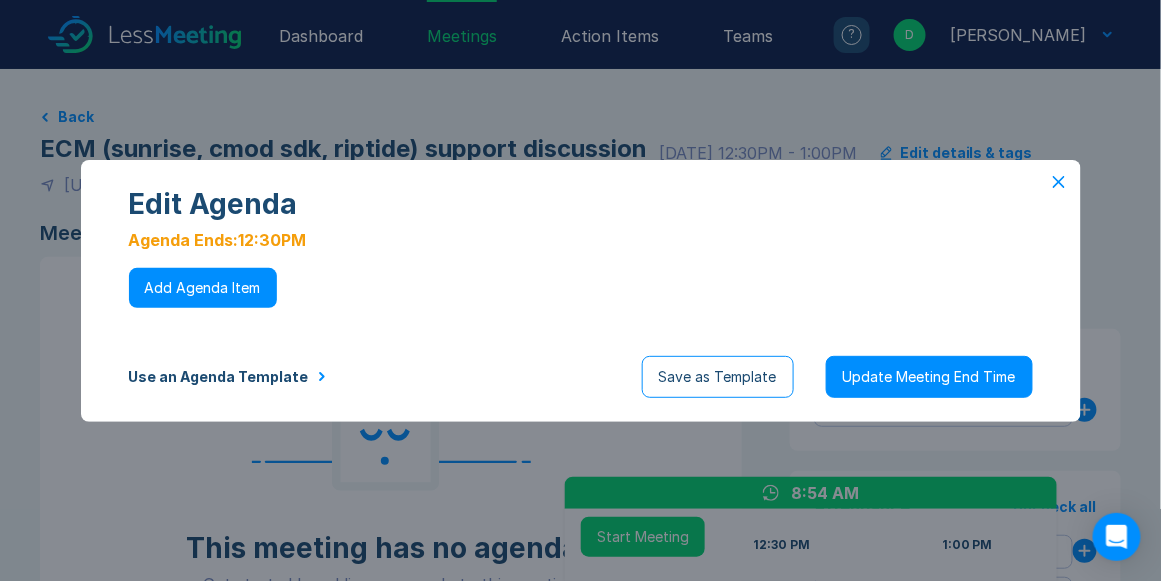 click on "Use an Agenda Template" at bounding box center (228, 377) 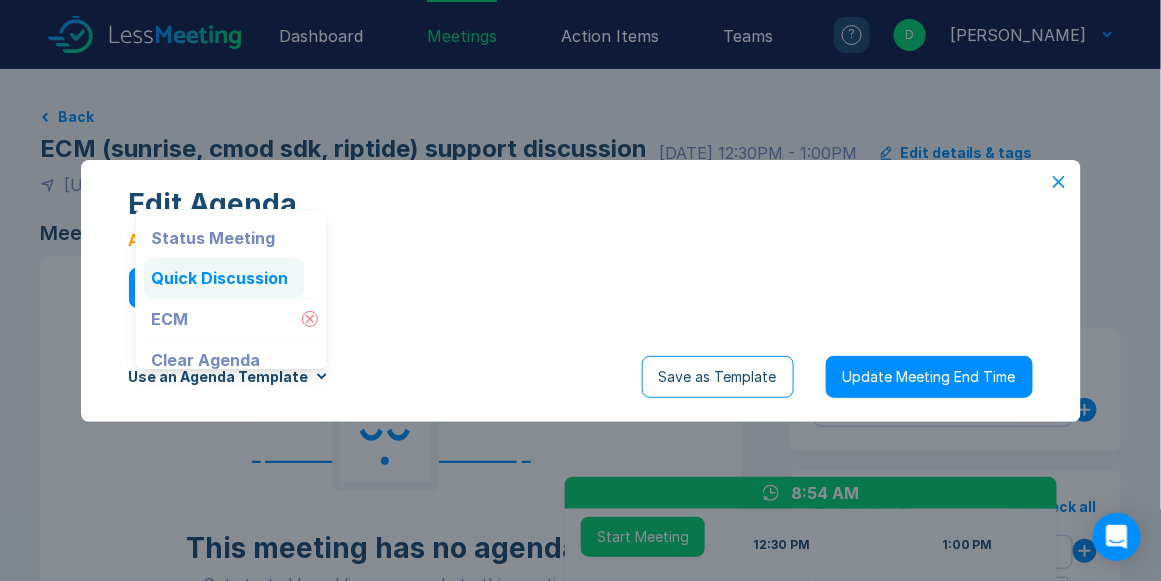 scroll, scrollTop: 19, scrollLeft: 0, axis: vertical 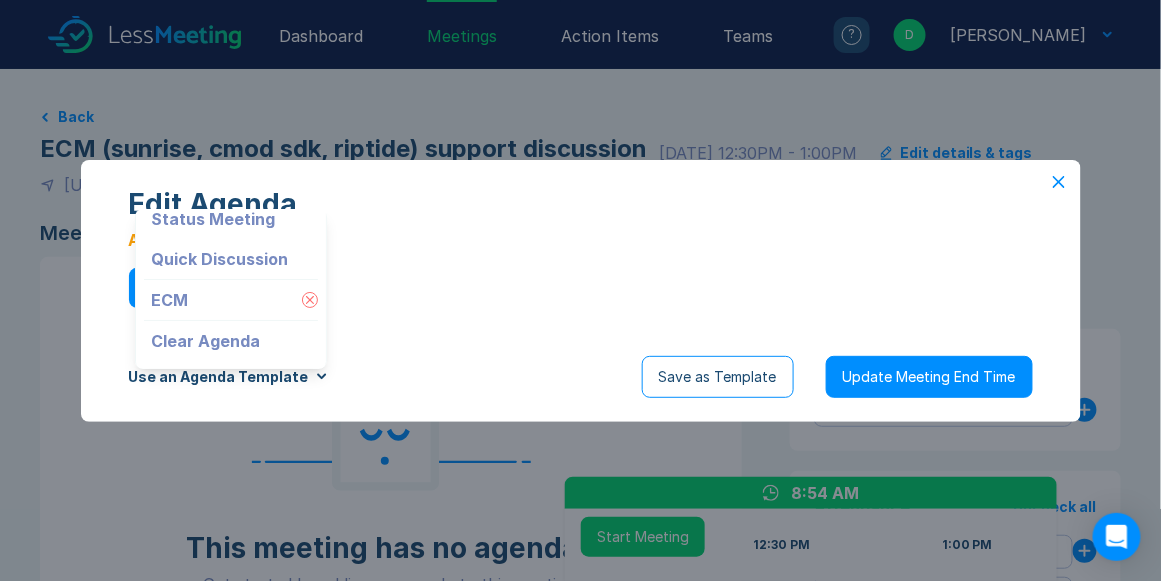click on "ECM" at bounding box center (223, 300) 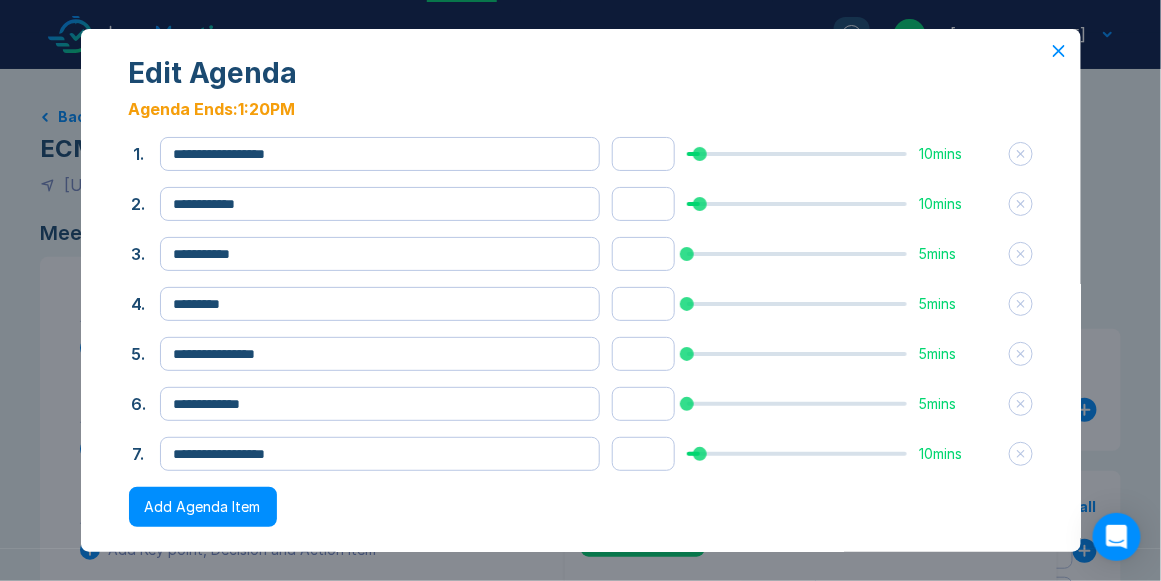 scroll, scrollTop: 0, scrollLeft: 0, axis: both 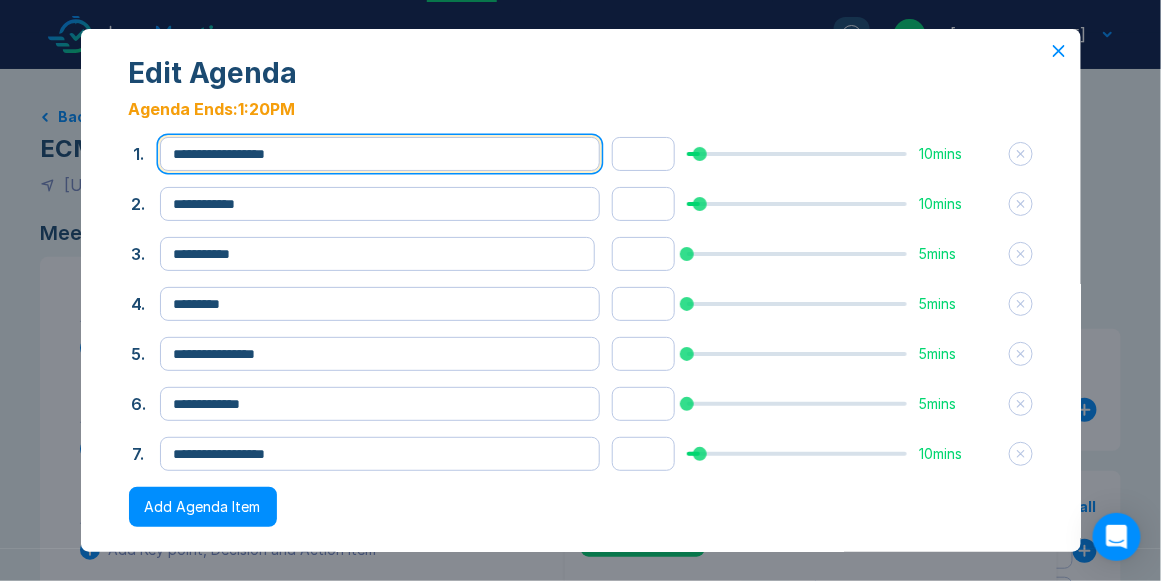 click on "**********" at bounding box center (380, 154) 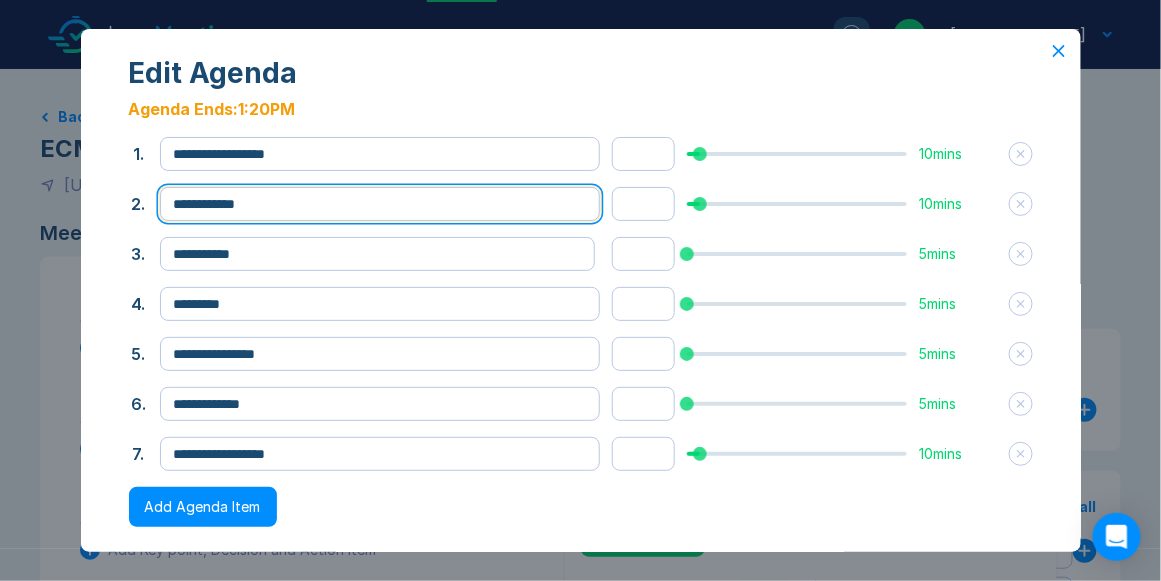 click on "**********" at bounding box center [380, 204] 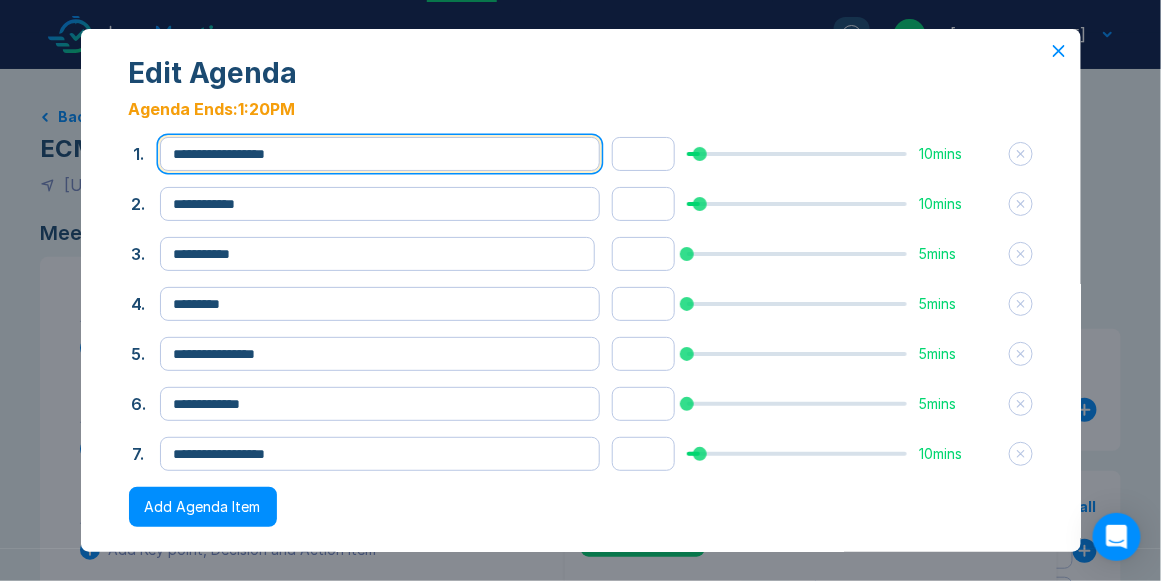 click on "**********" at bounding box center (380, 154) 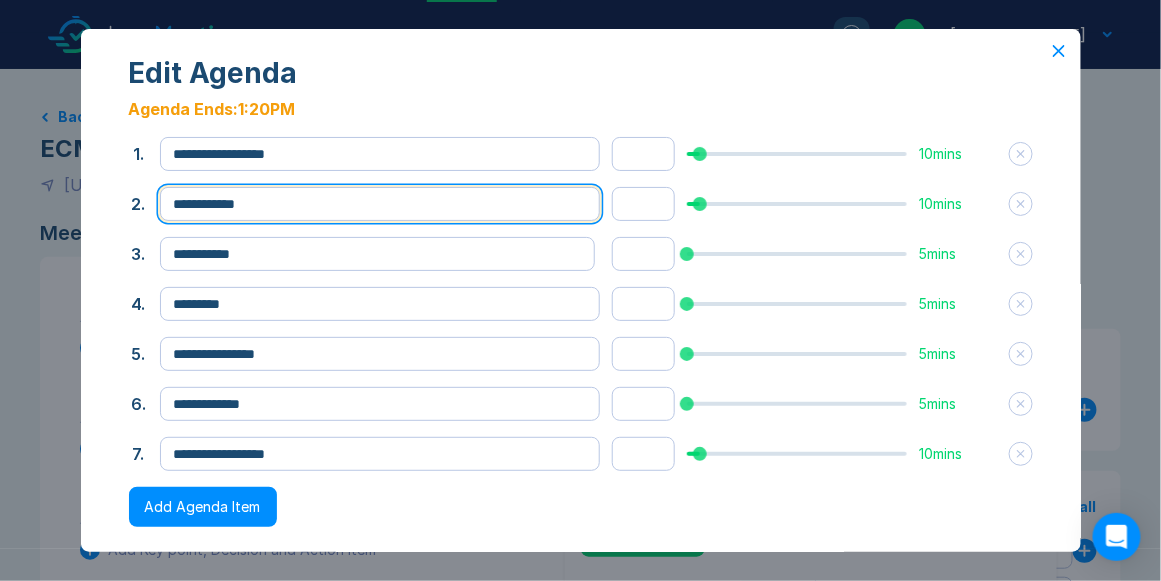 drag, startPoint x: 271, startPoint y: 204, endPoint x: 147, endPoint y: 202, distance: 124.01613 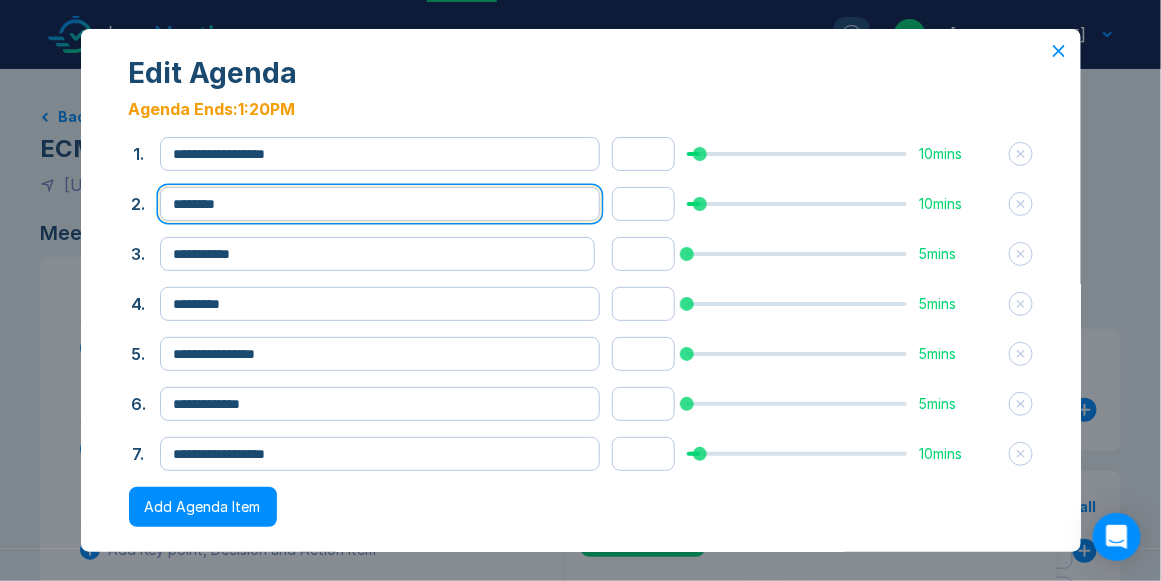 type on "********" 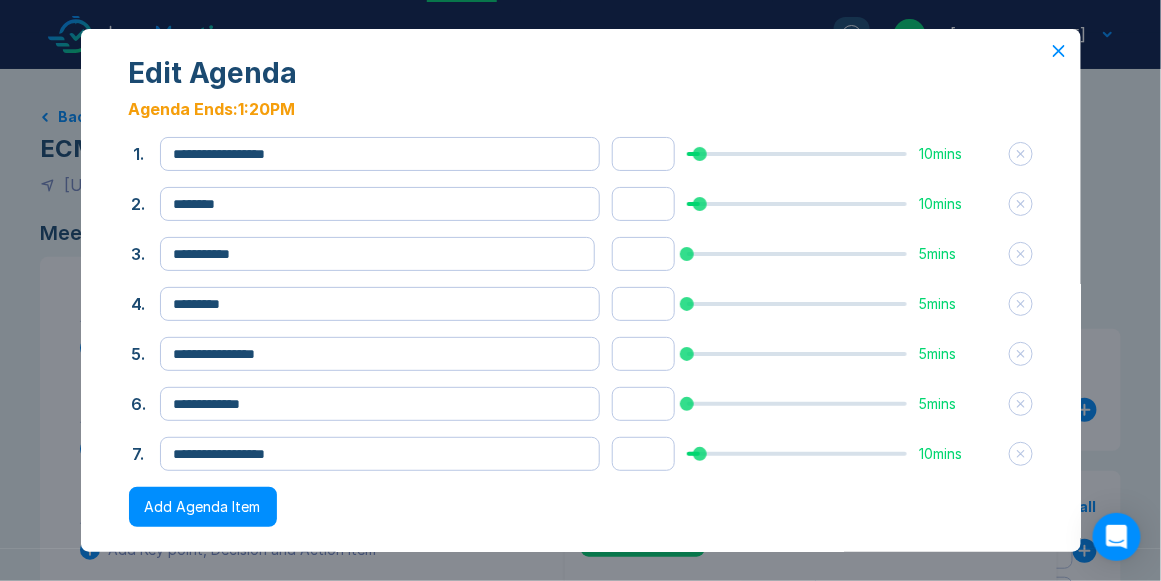 click on "**********" at bounding box center (581, 341) 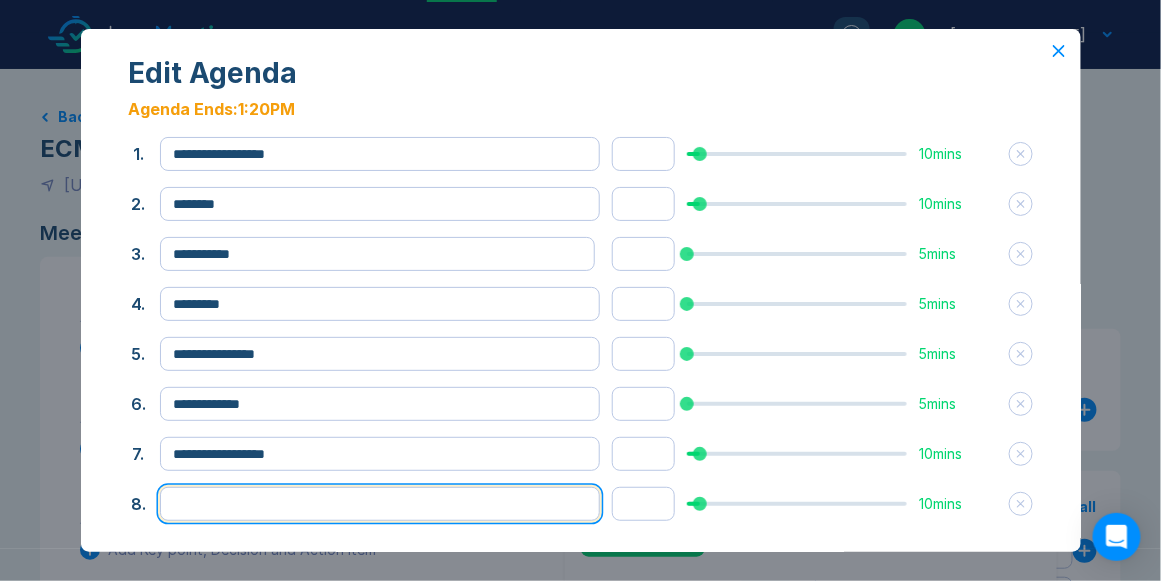 click at bounding box center [380, 504] 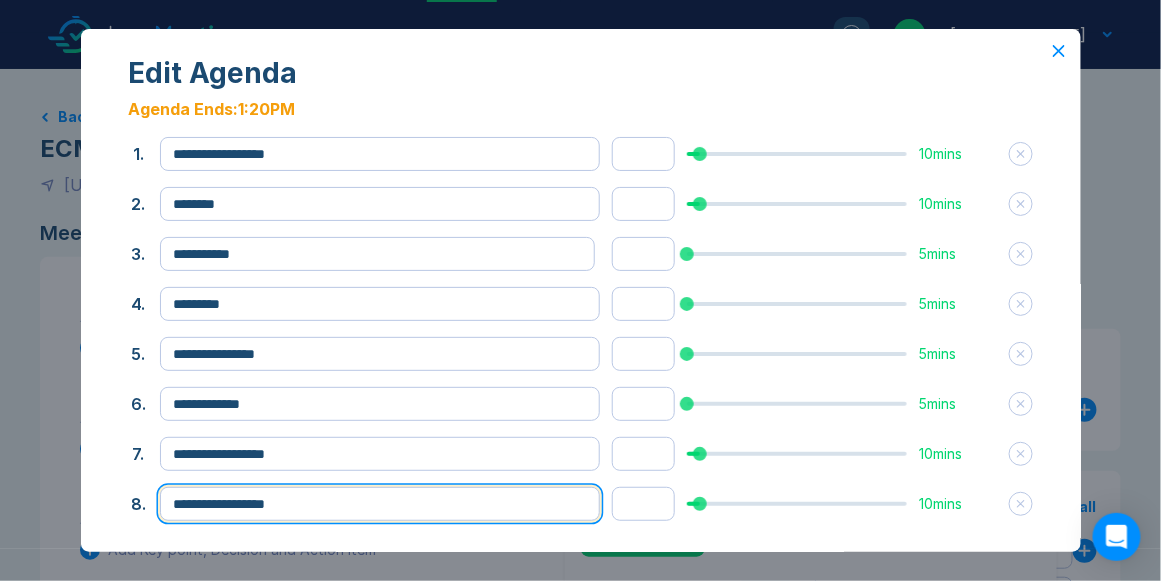 type on "**********" 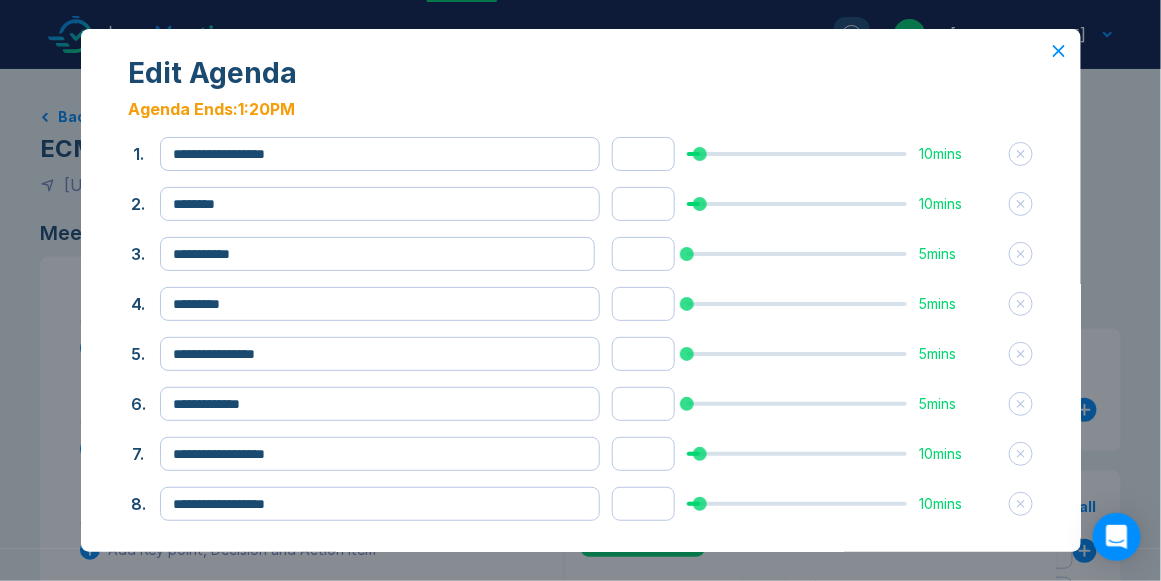 click on "**********" at bounding box center [581, 338] 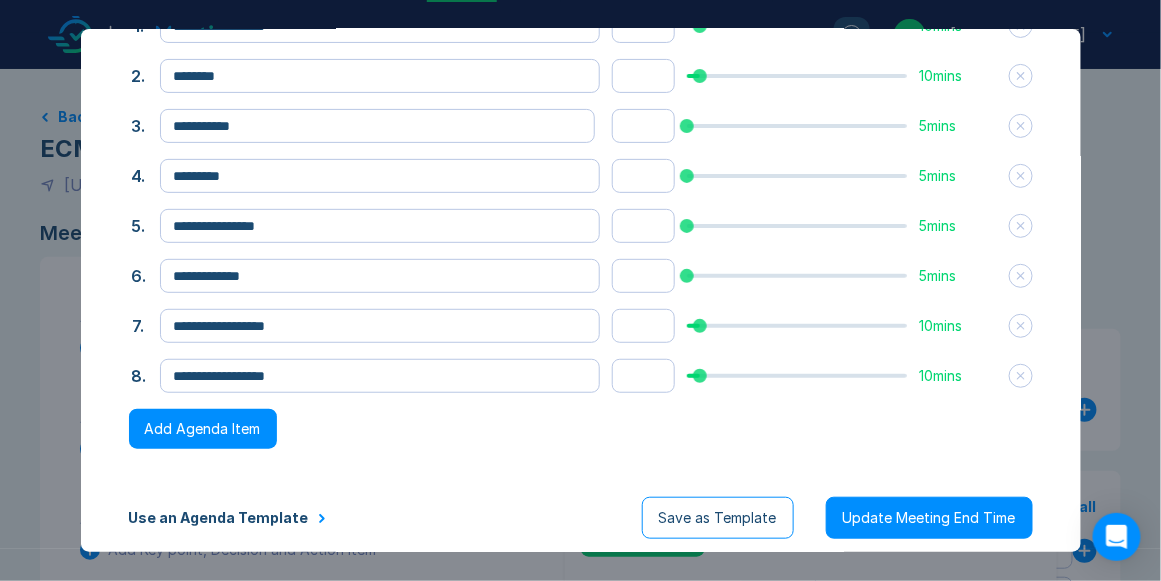 scroll, scrollTop: 137, scrollLeft: 0, axis: vertical 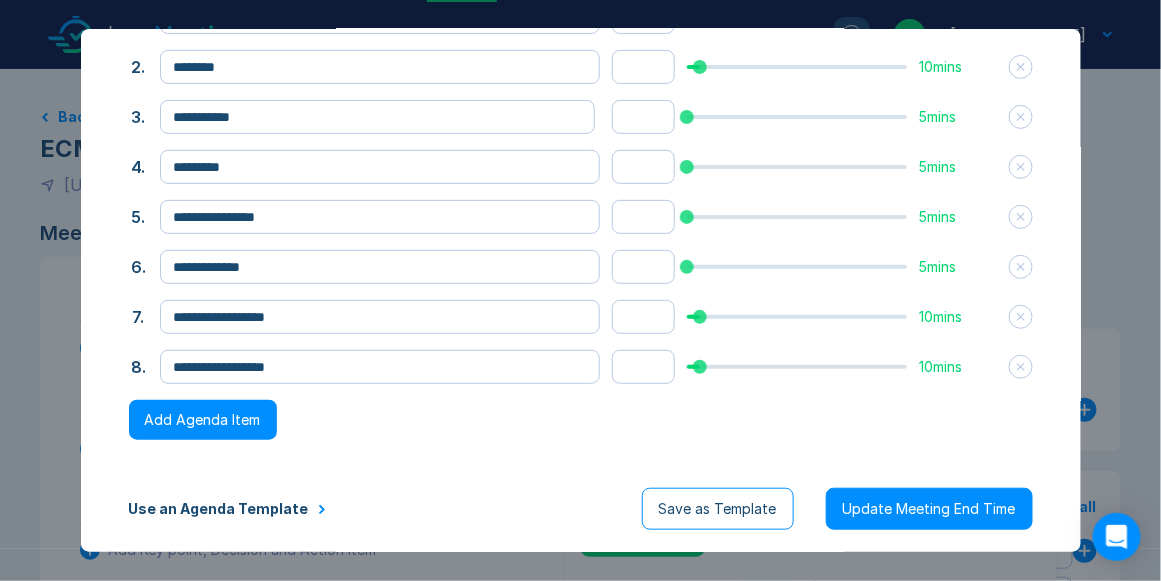 drag, startPoint x: 307, startPoint y: 405, endPoint x: 288, endPoint y: 393, distance: 22.472204 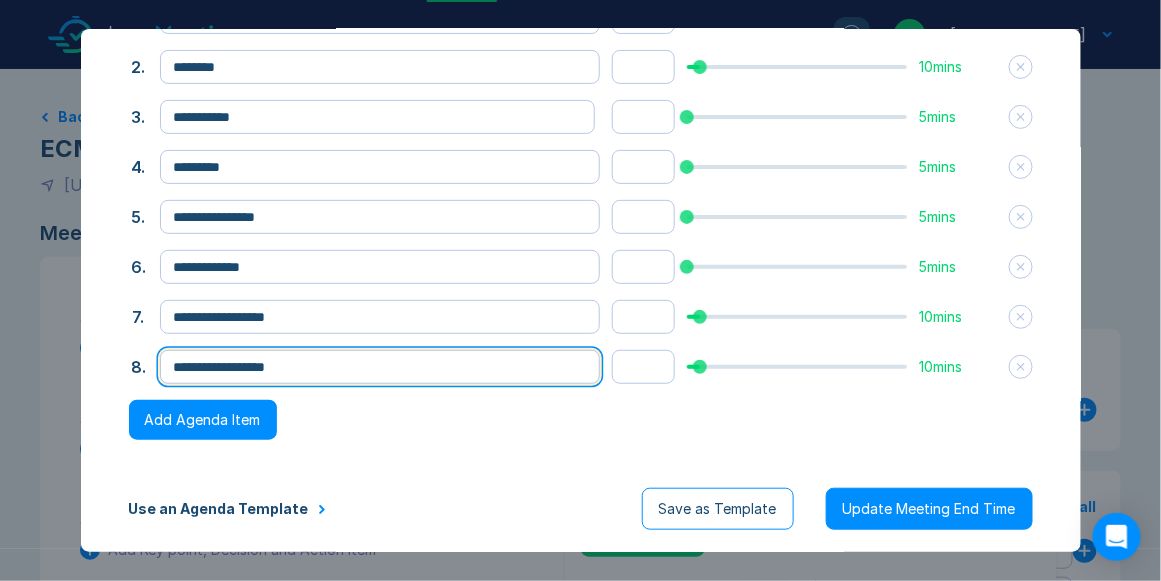 click on "**********" at bounding box center (380, 367) 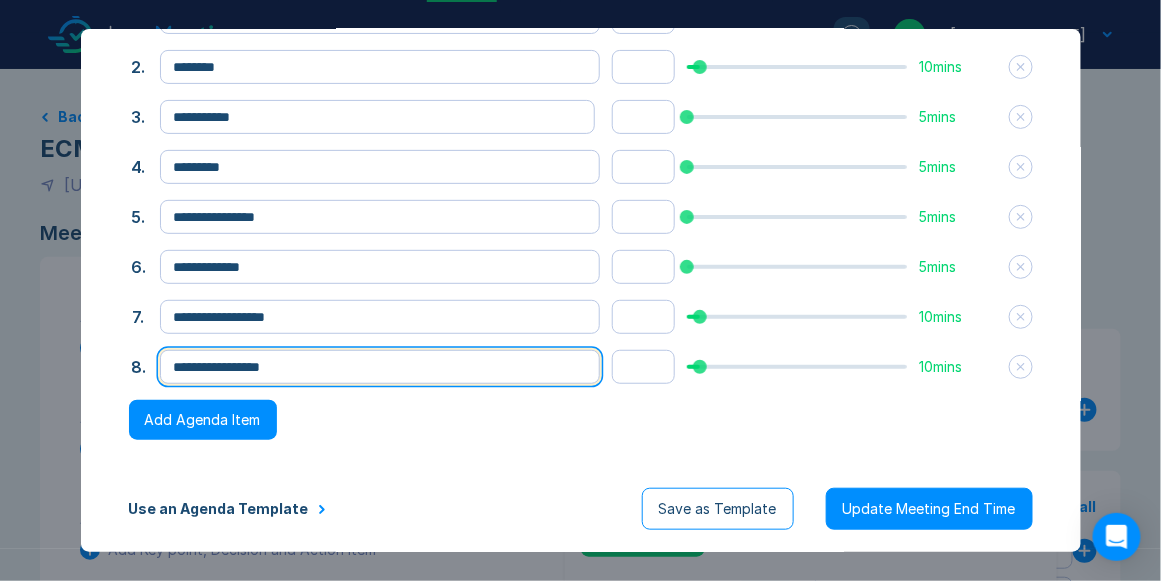 type on "**********" 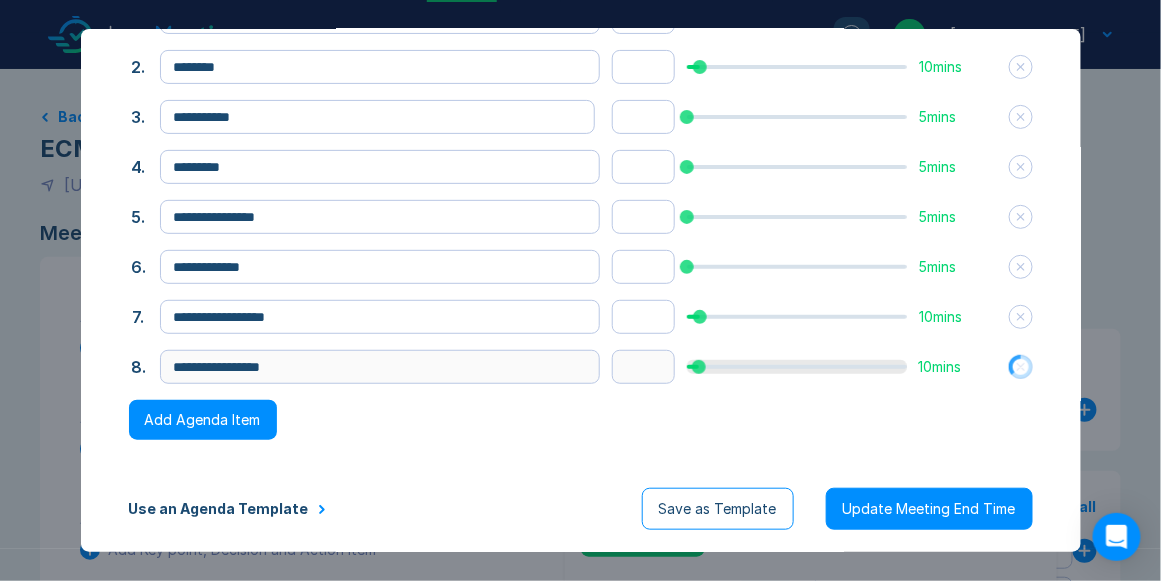 click on "**********" at bounding box center [581, 229] 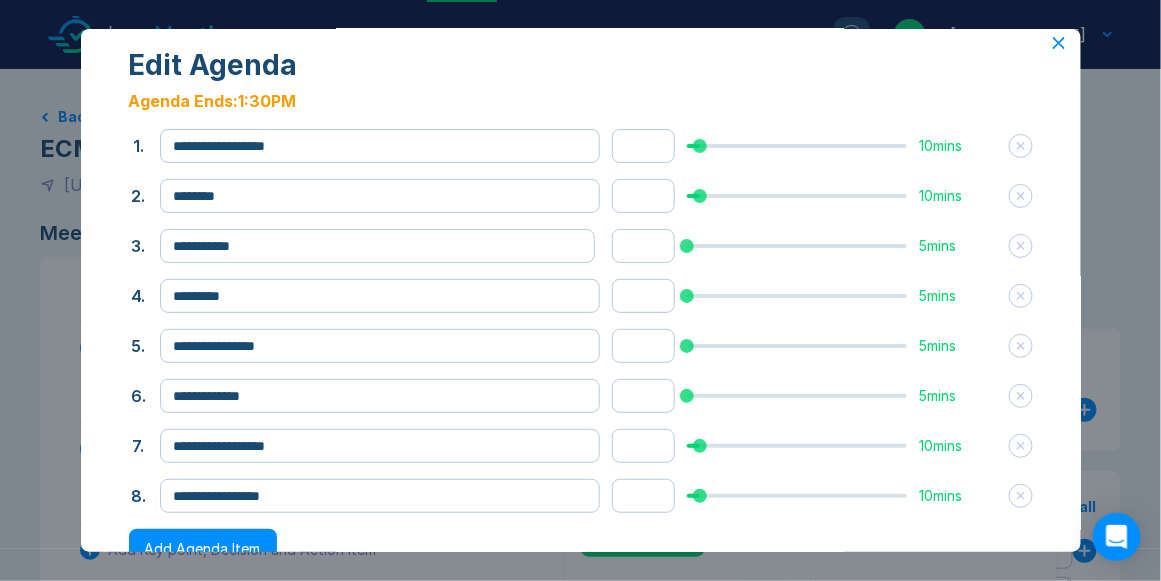 scroll, scrollTop: 0, scrollLeft: 0, axis: both 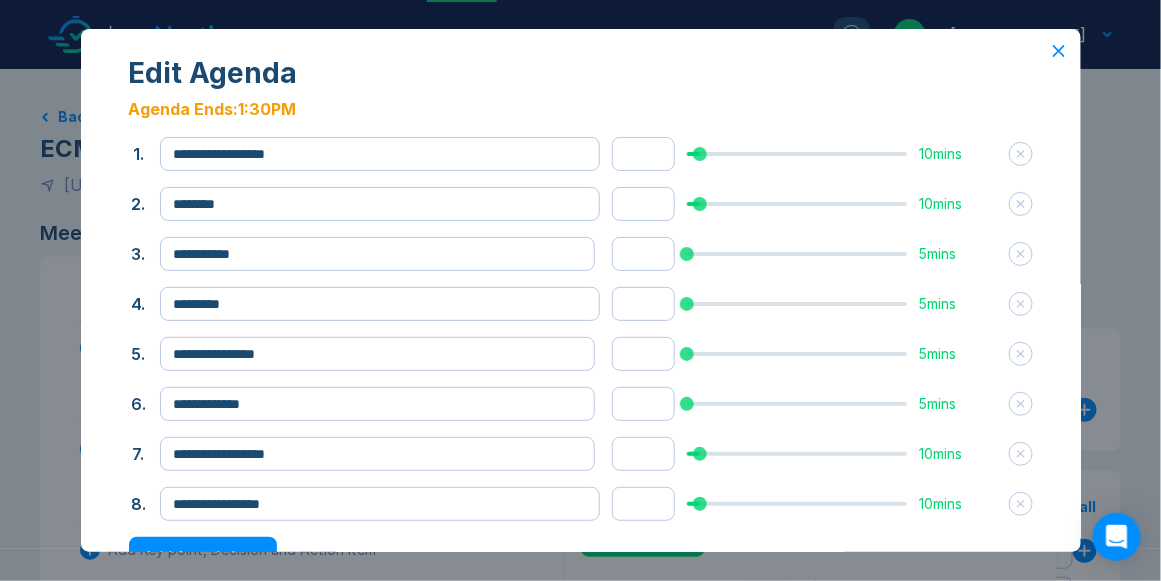 click on "**********" at bounding box center [581, 366] 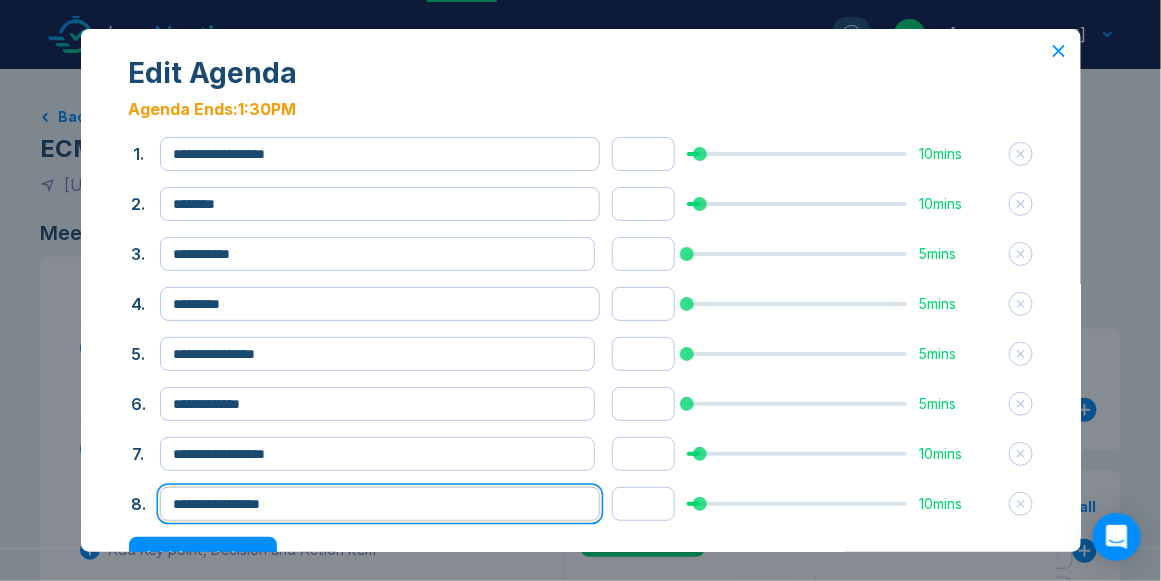 click on "**********" at bounding box center [380, 504] 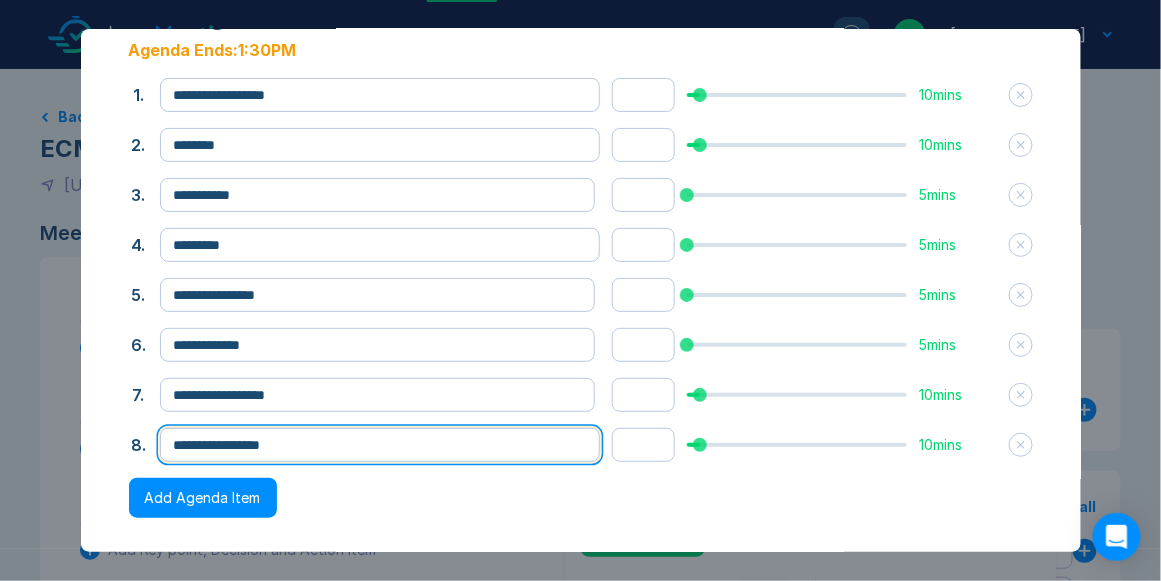 scroll, scrollTop: 137, scrollLeft: 0, axis: vertical 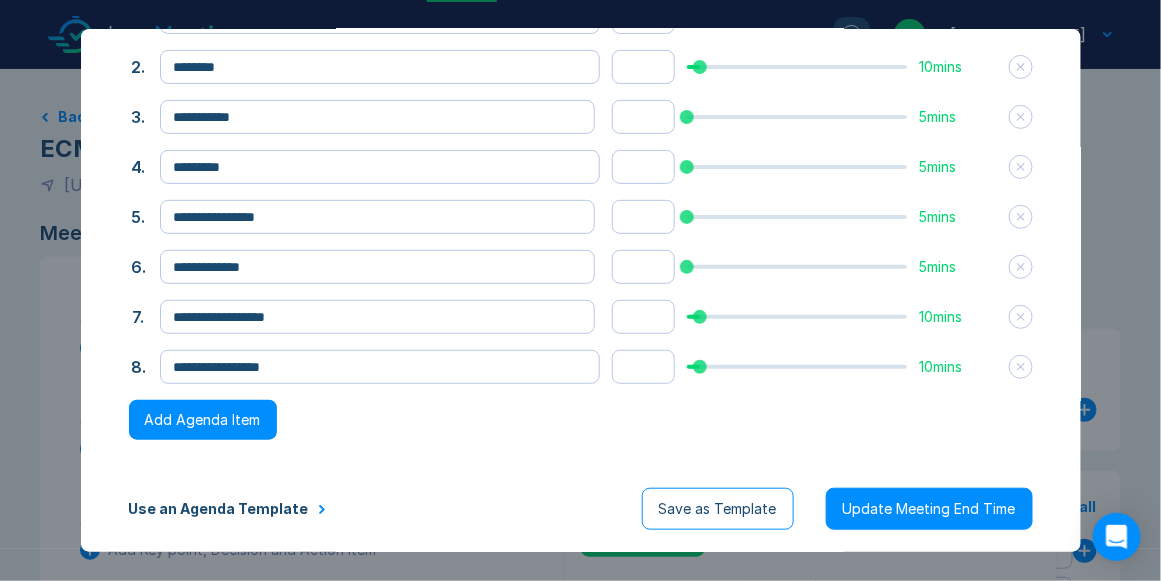 click on "Save as Template" at bounding box center (718, 509) 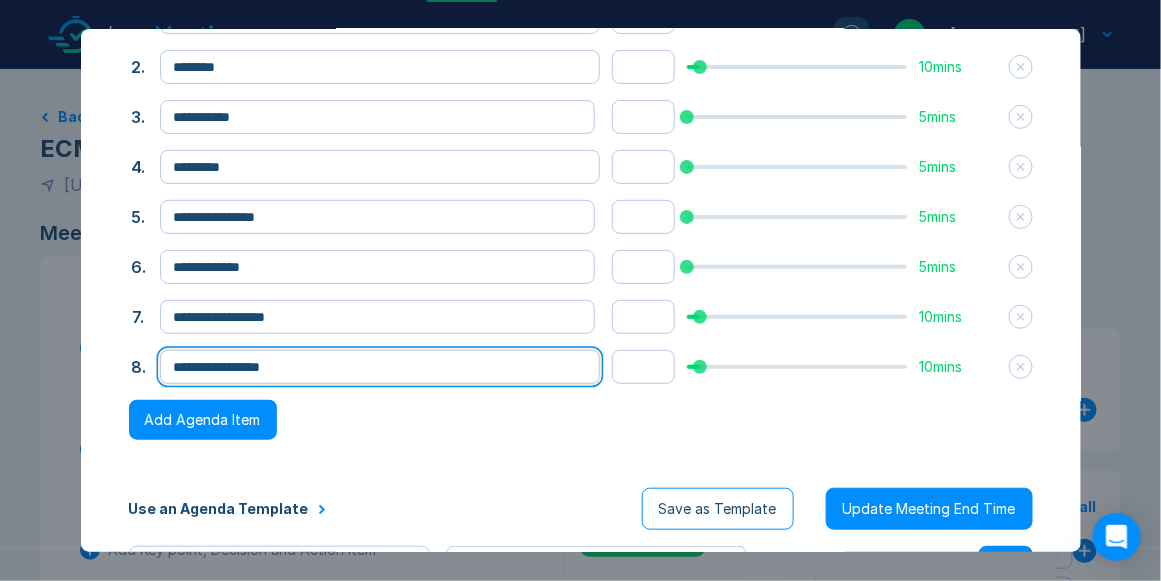 drag, startPoint x: 287, startPoint y: 369, endPoint x: 297, endPoint y: 332, distance: 38.327538 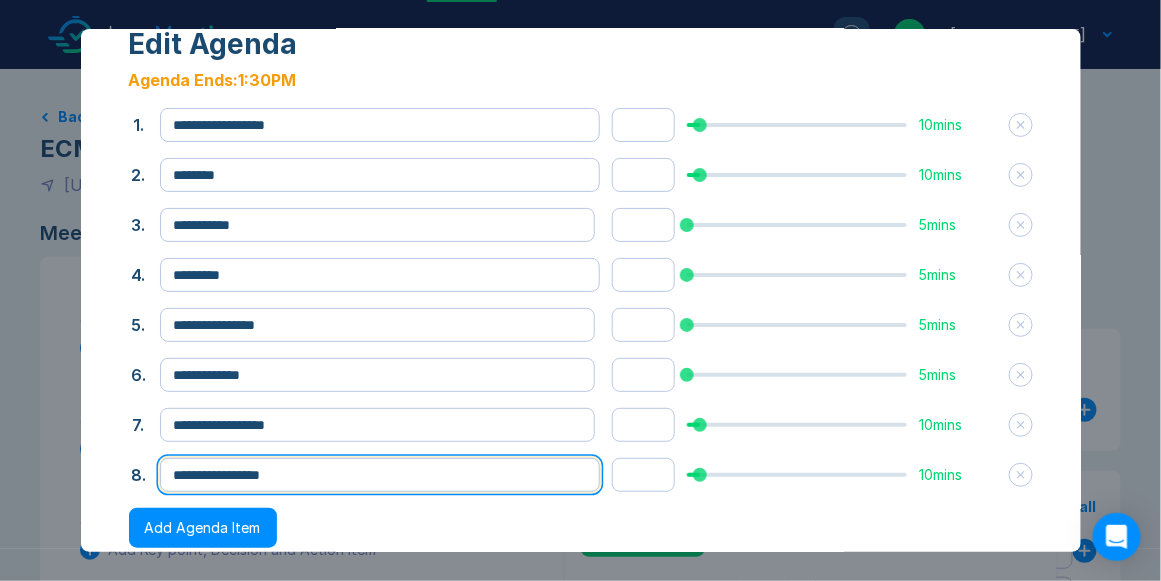 scroll, scrollTop: 22, scrollLeft: 0, axis: vertical 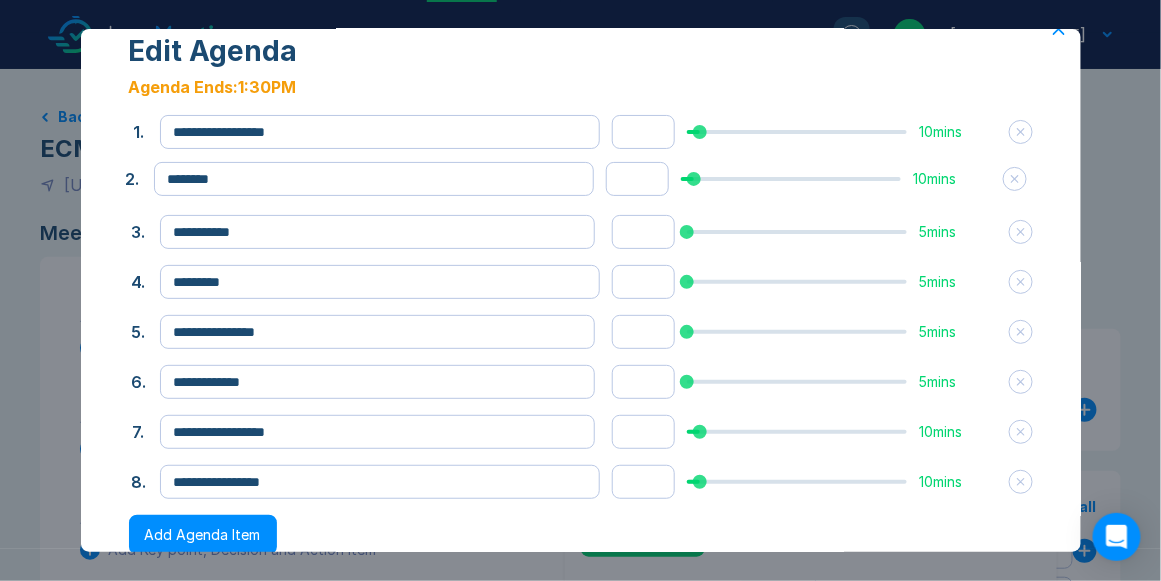 click on "10  mins" at bounding box center [952, 179] 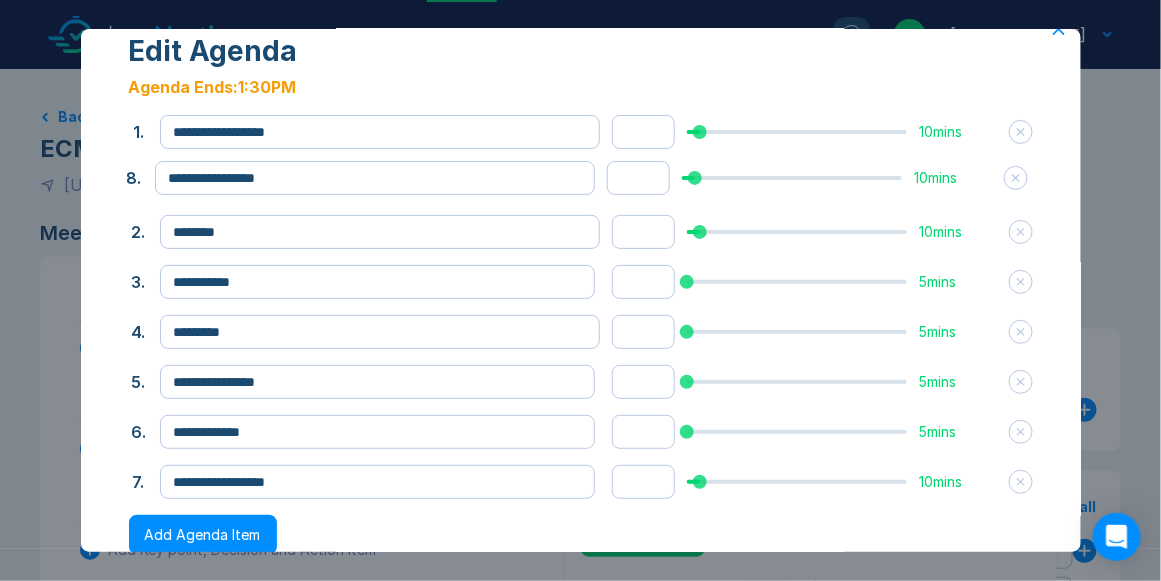 drag, startPoint x: 947, startPoint y: 483, endPoint x: 942, endPoint y: 179, distance: 304.0411 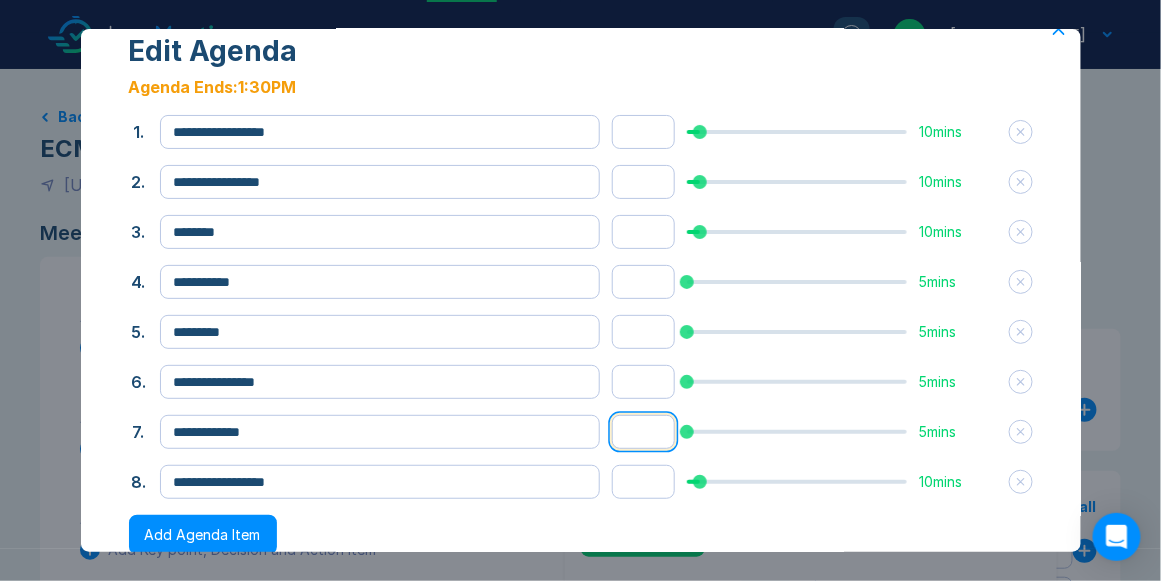 click on "*" at bounding box center (643, 432) 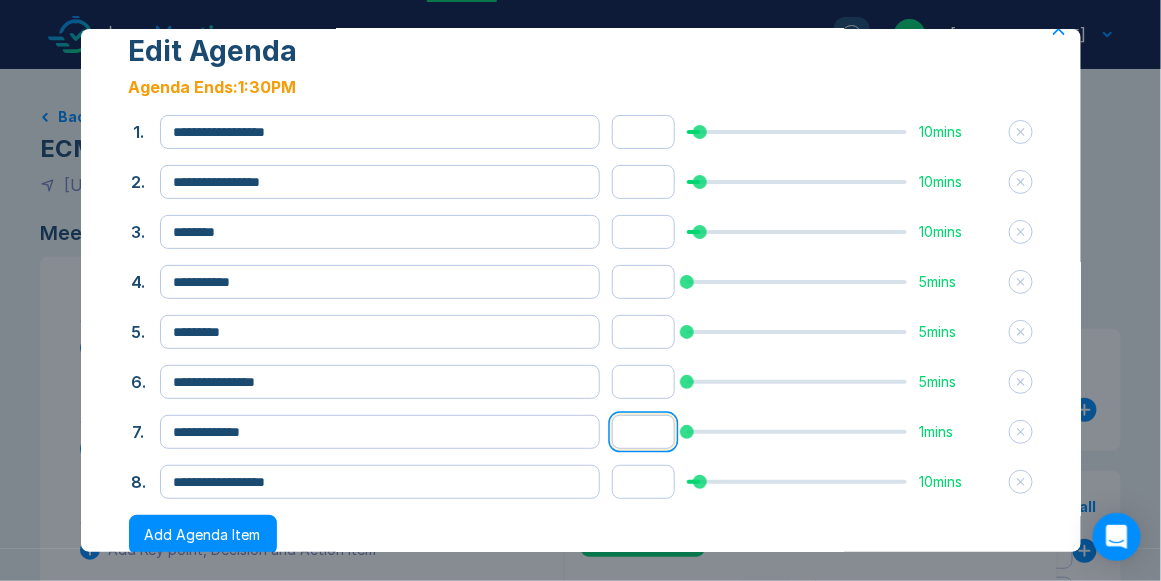 type on "*" 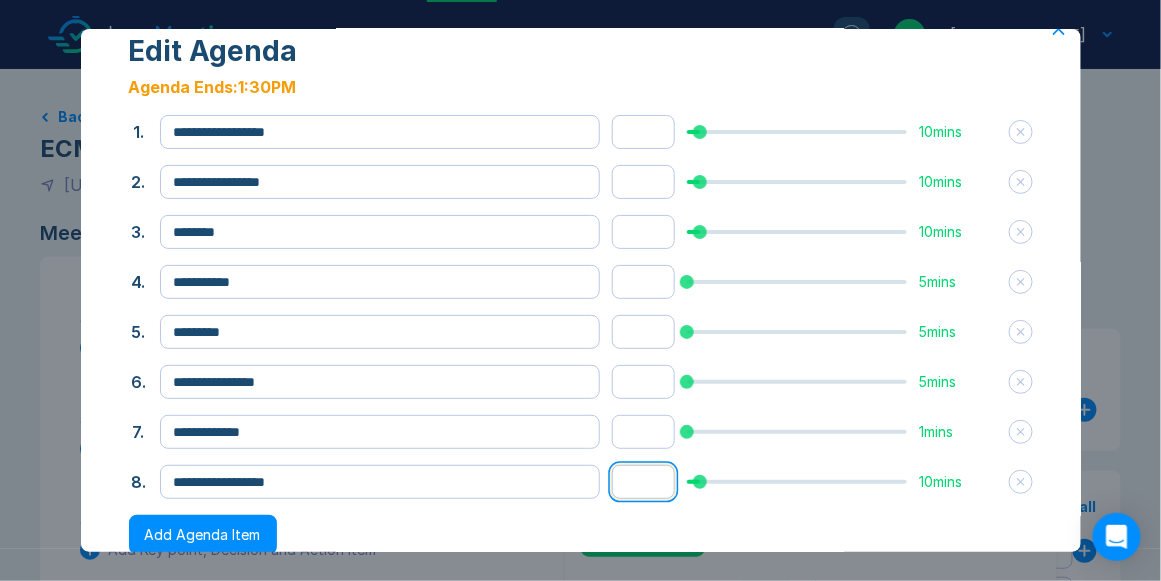 click on "**" at bounding box center (643, 482) 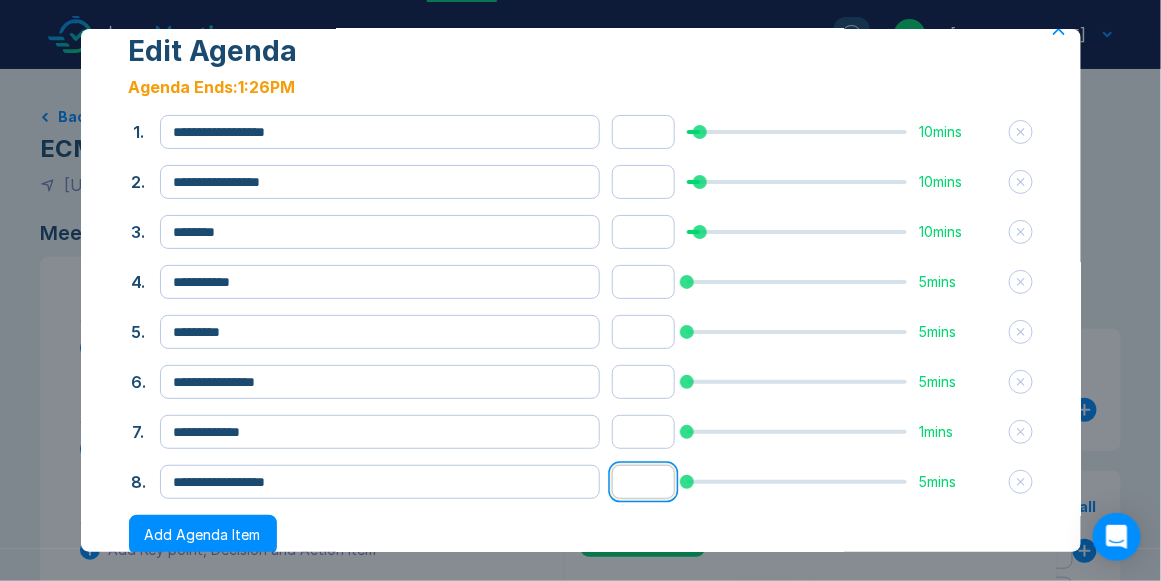 type on "*" 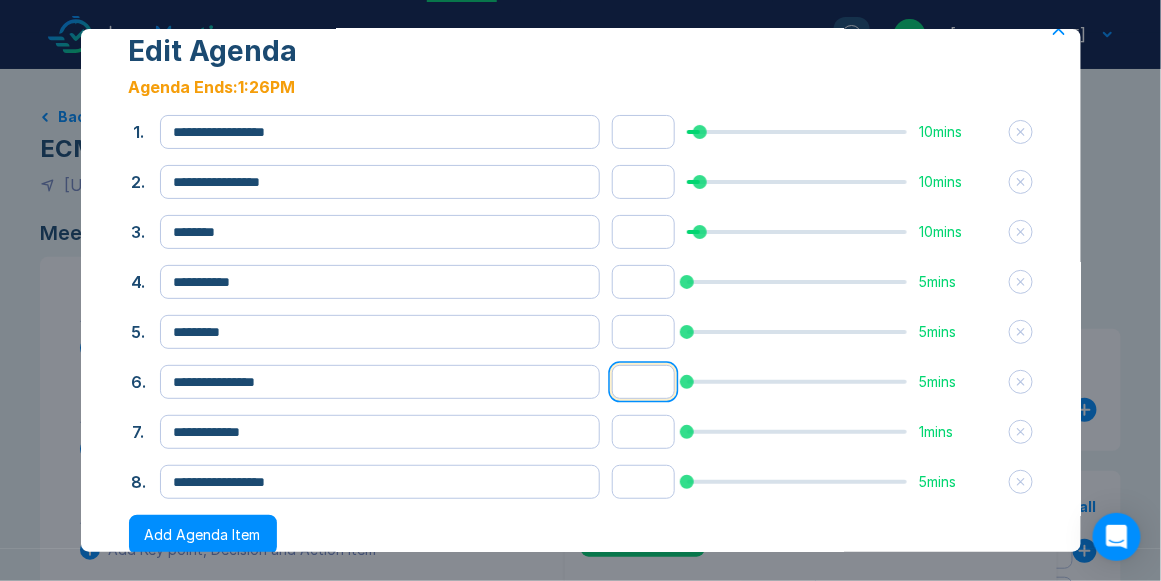 click on "*" at bounding box center [643, 382] 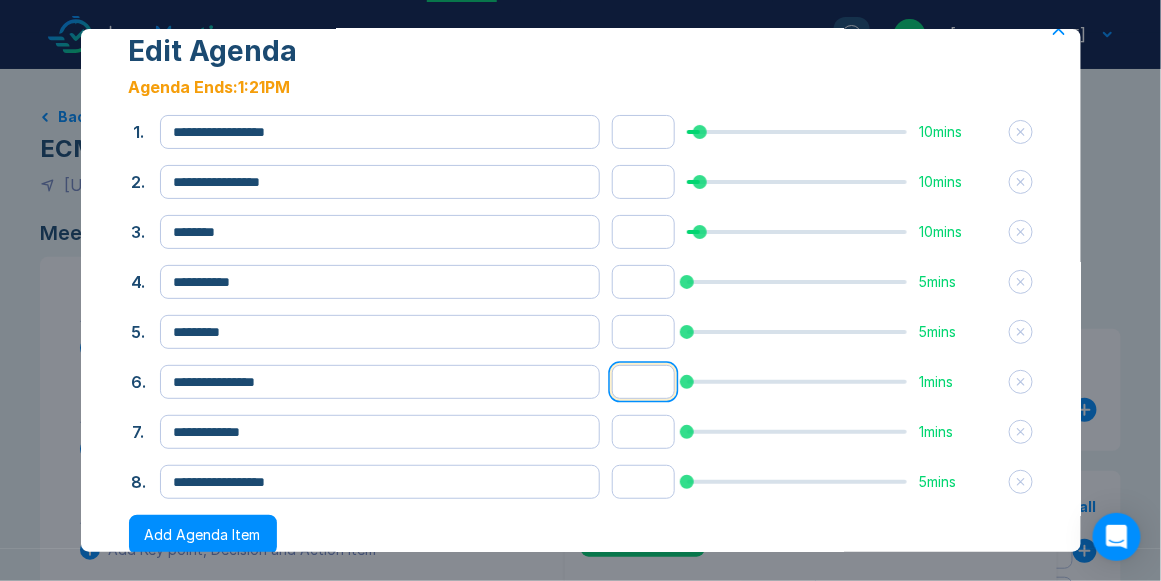type on "*" 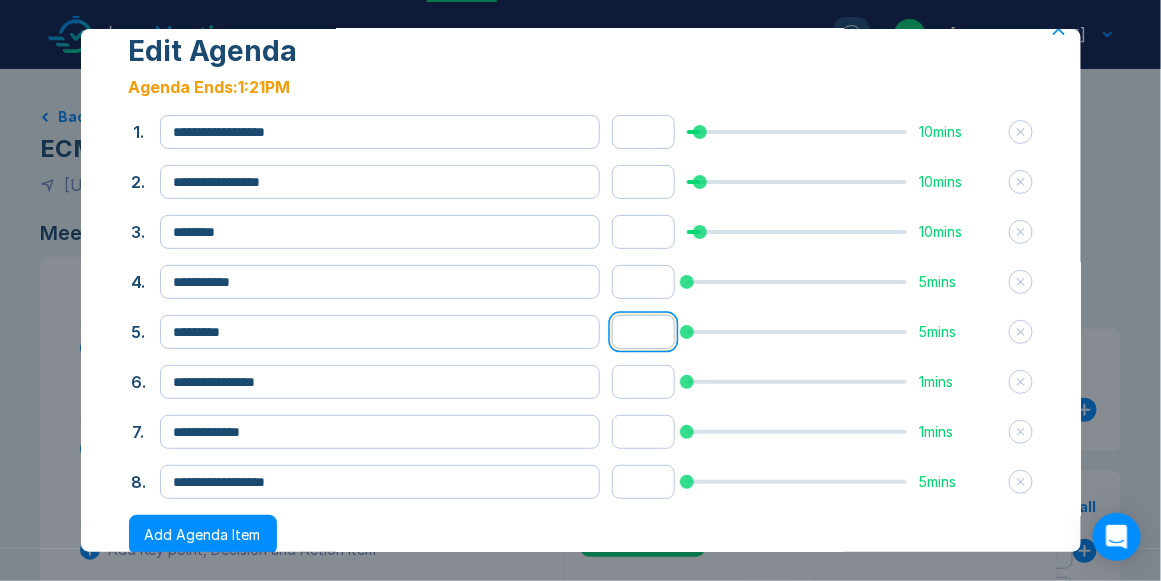 click on "*" at bounding box center [643, 332] 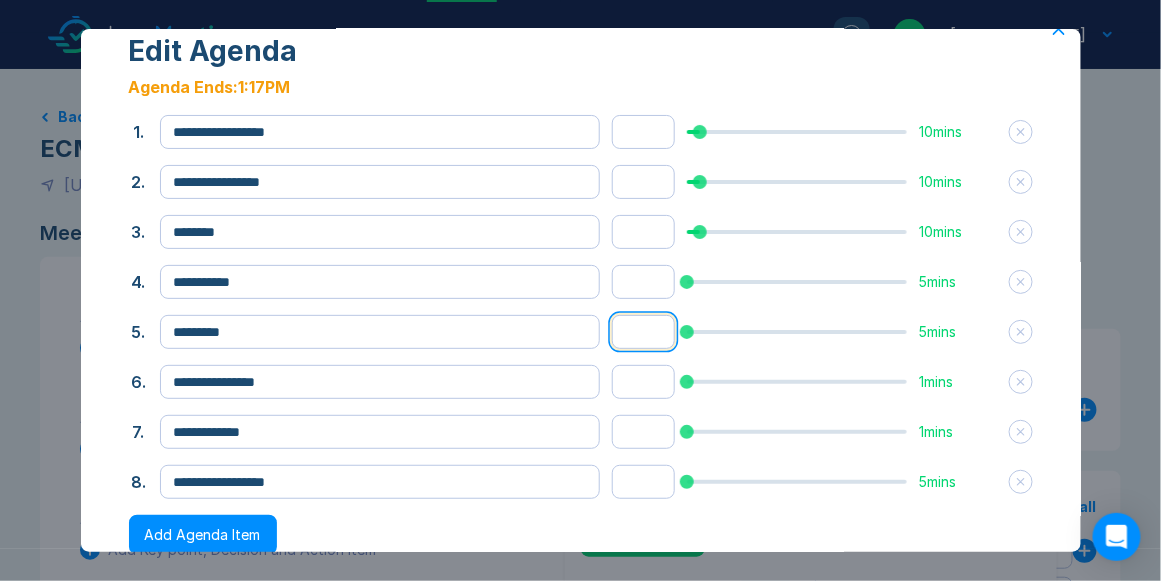 drag, startPoint x: 620, startPoint y: 325, endPoint x: 652, endPoint y: 326, distance: 32.01562 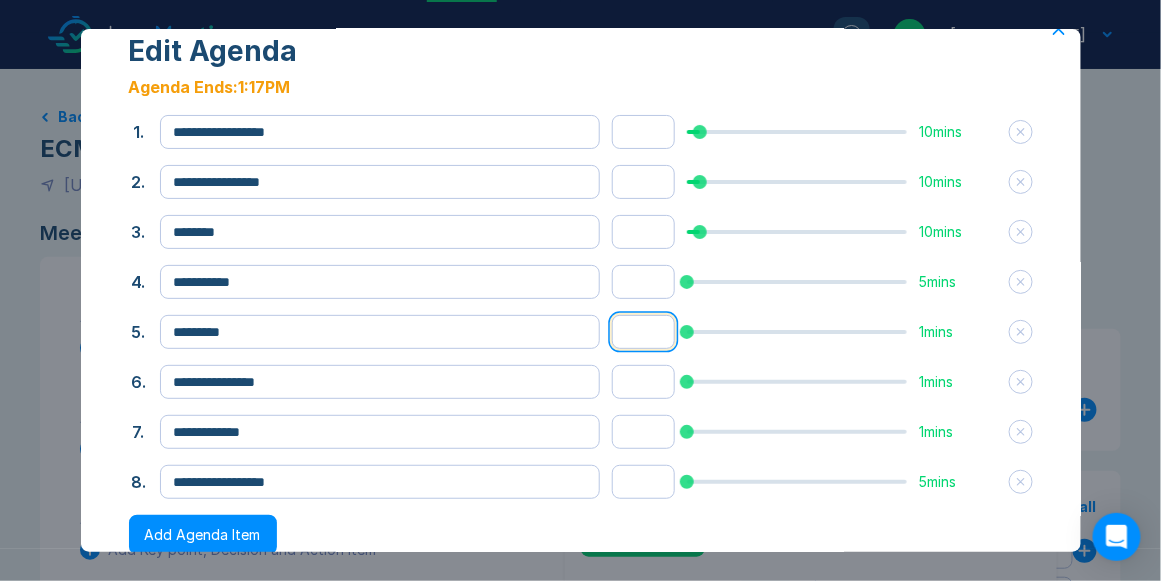 type on "*" 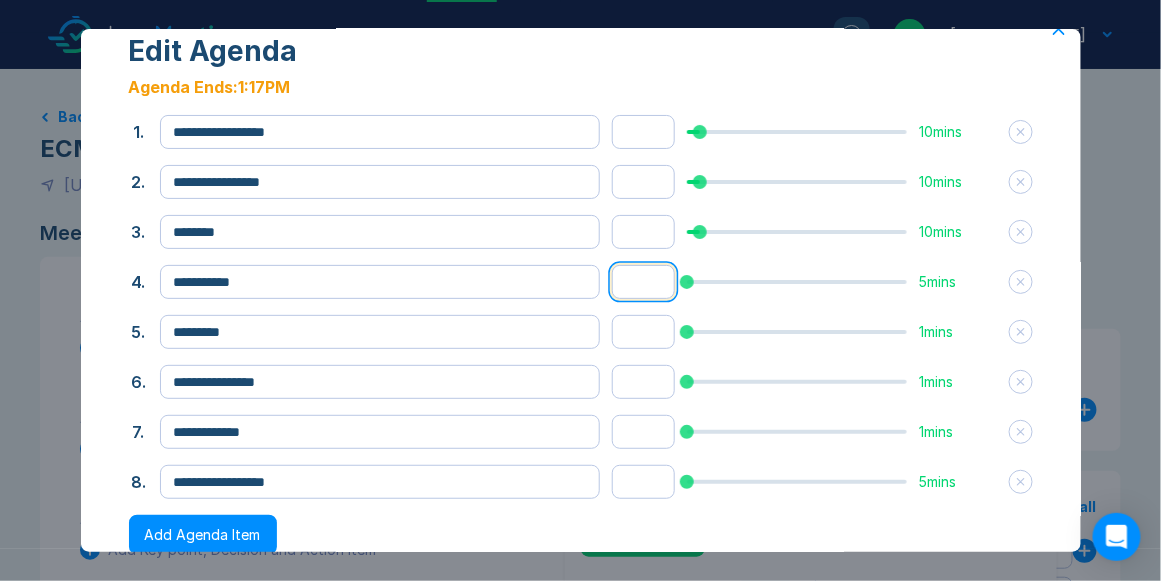 click on "*" at bounding box center (643, 282) 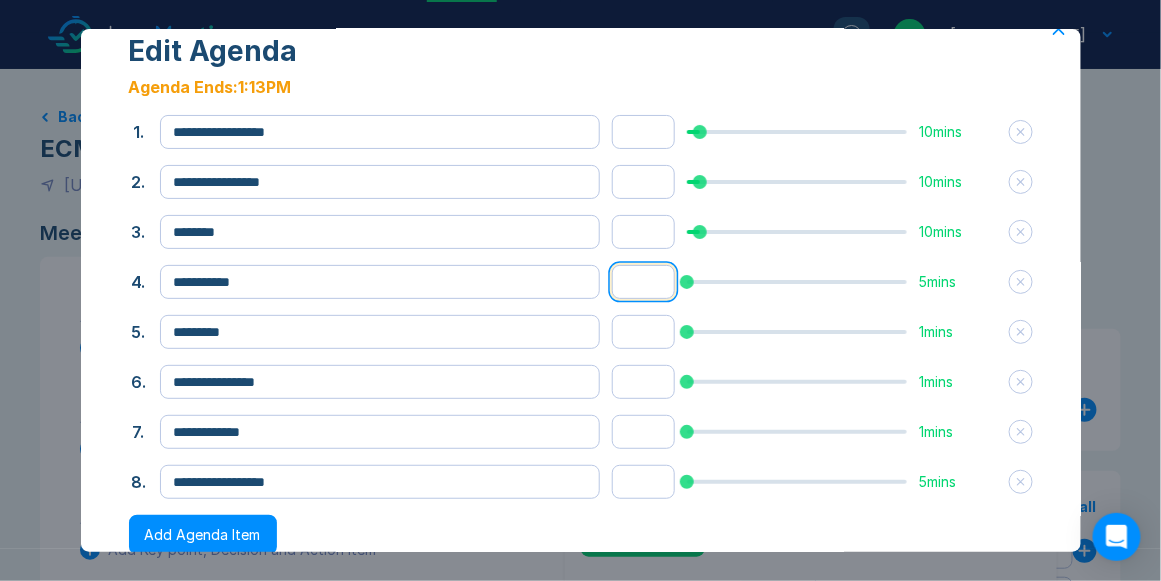 drag, startPoint x: 620, startPoint y: 279, endPoint x: 636, endPoint y: 275, distance: 16.492422 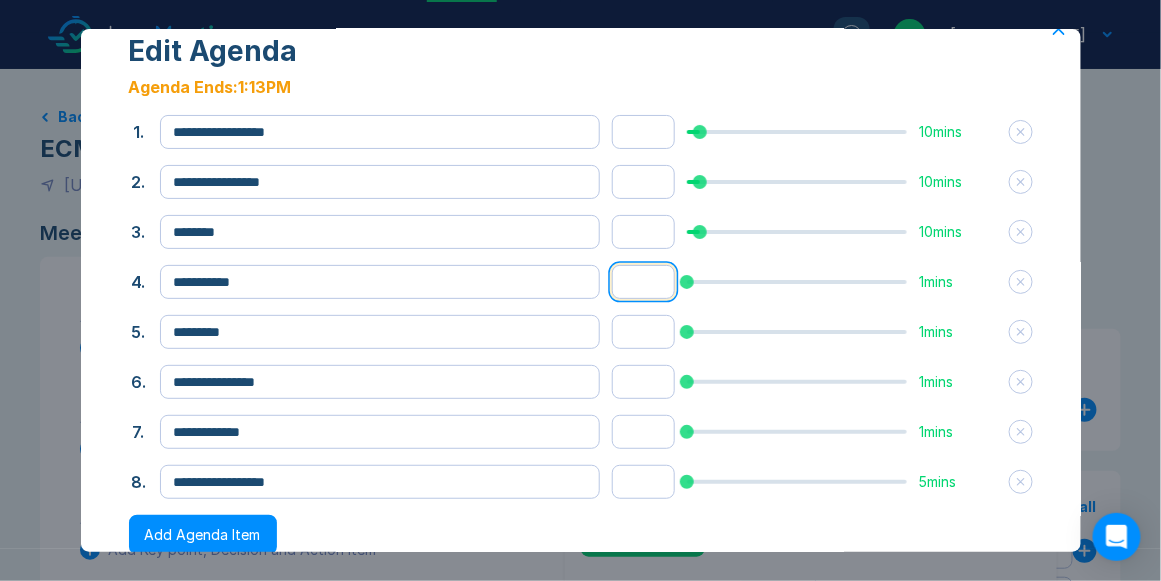 type on "*" 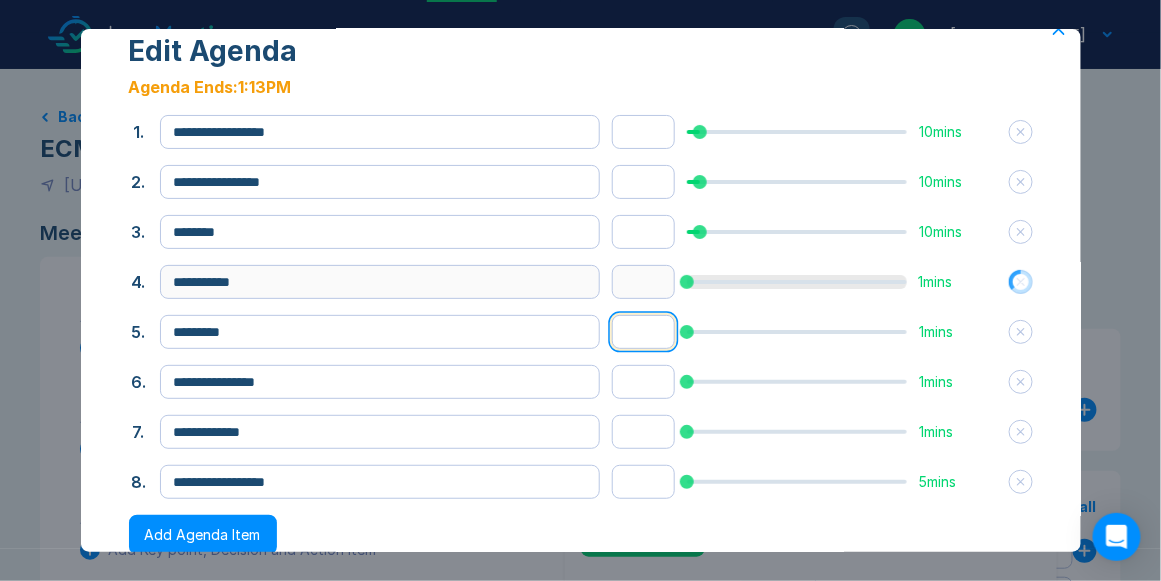 click on "*" at bounding box center [643, 332] 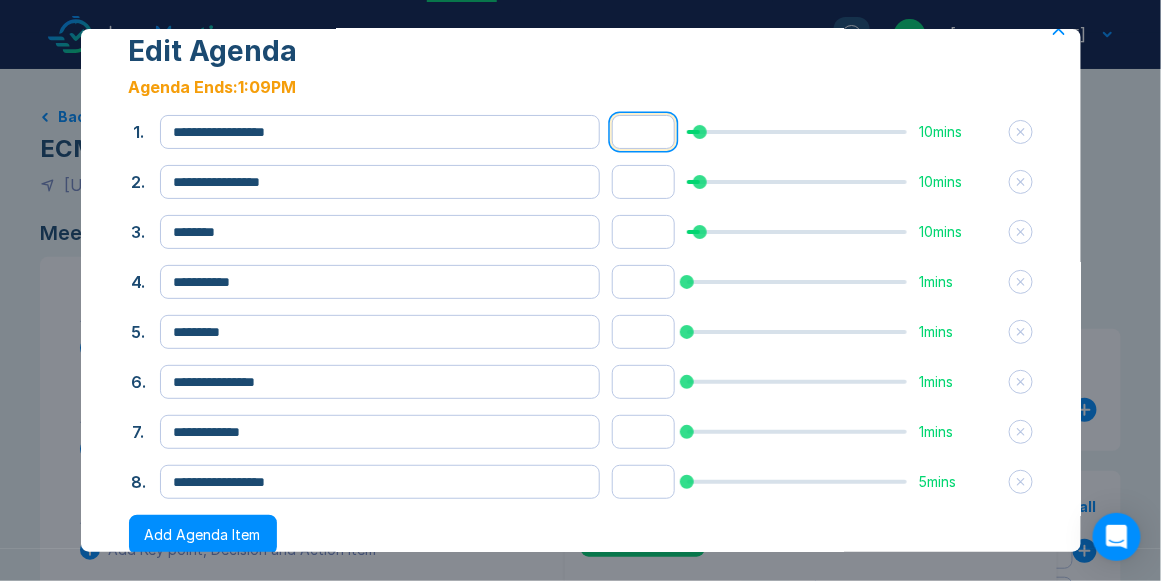 click on "**" at bounding box center [643, 132] 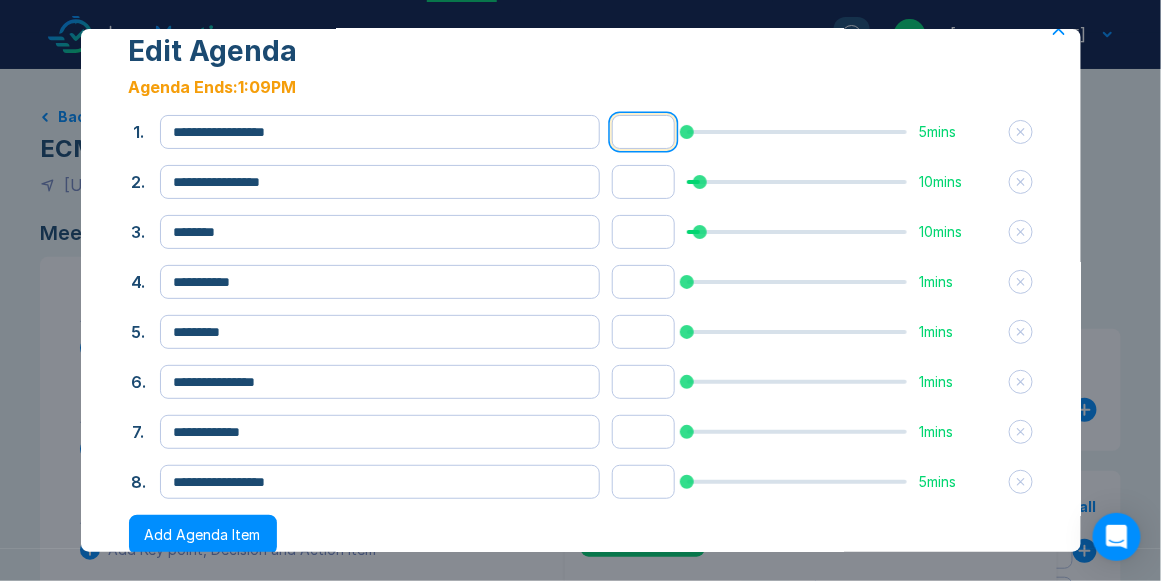 type on "*" 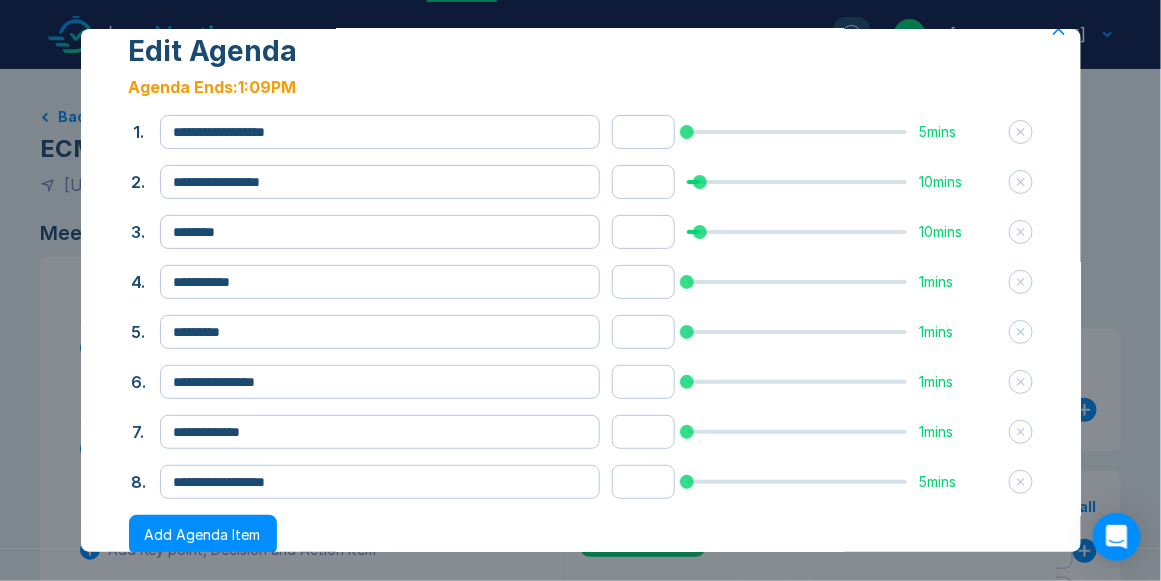 click on "Agenda Ends:  1:09PM" at bounding box center (581, 87) 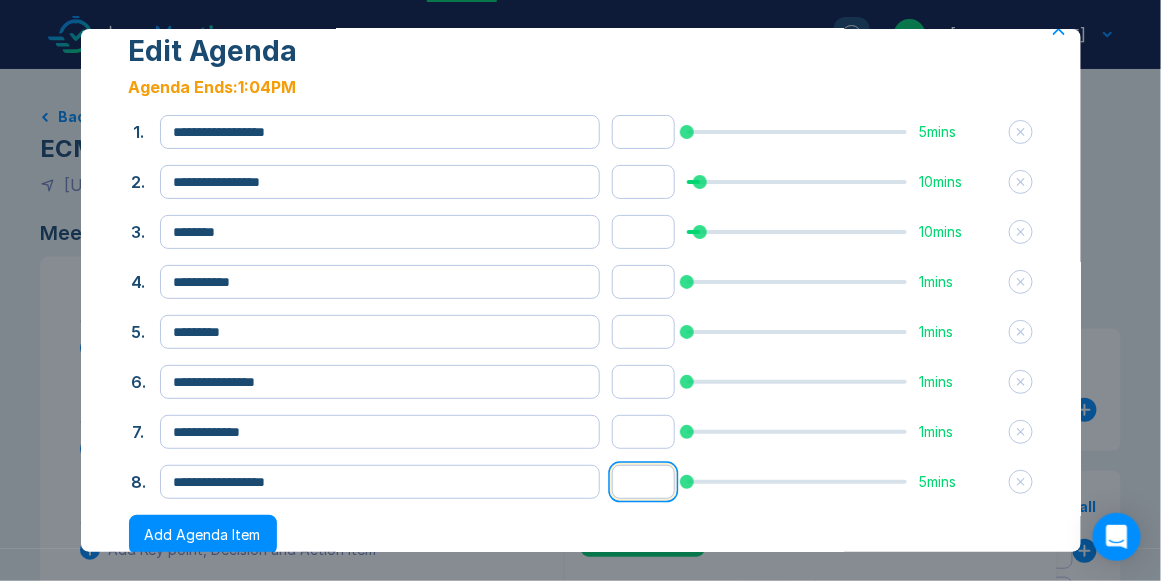 click on "*" at bounding box center (643, 482) 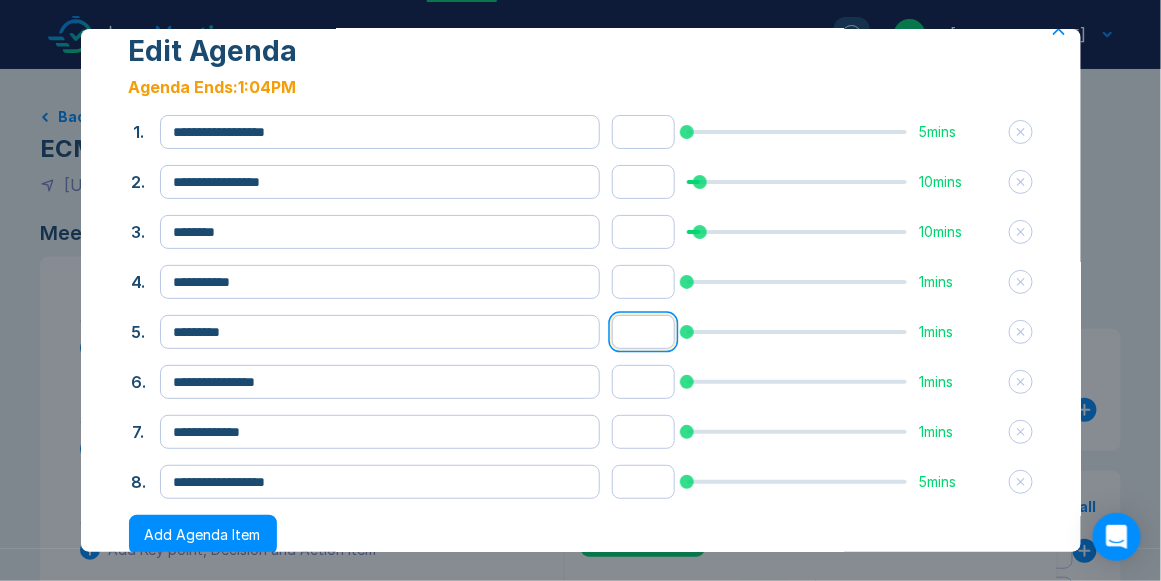 scroll, scrollTop: 0, scrollLeft: 0, axis: both 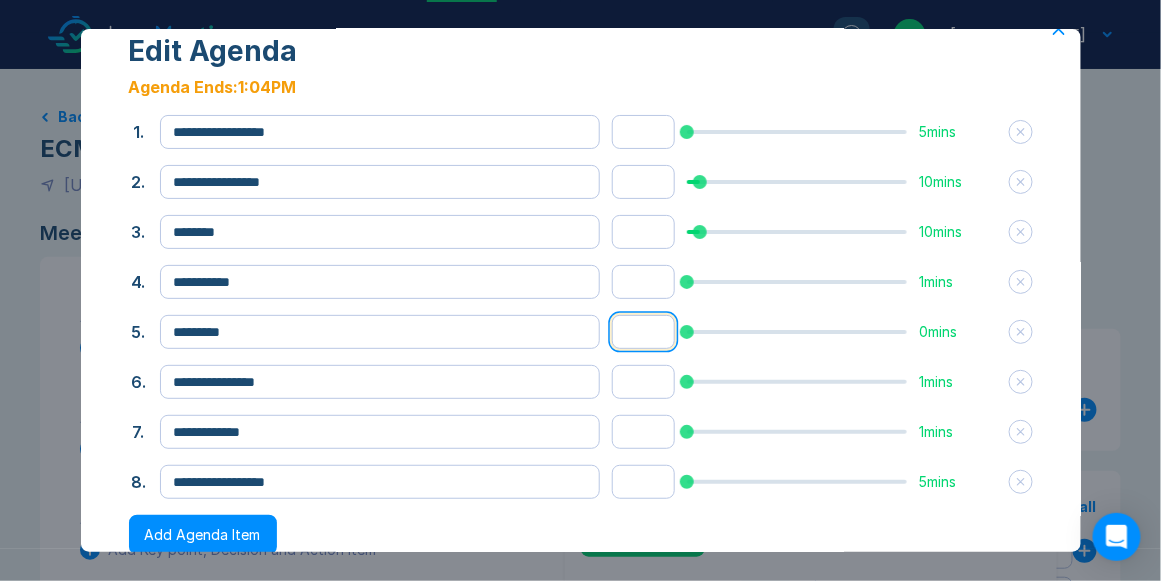 type on "*" 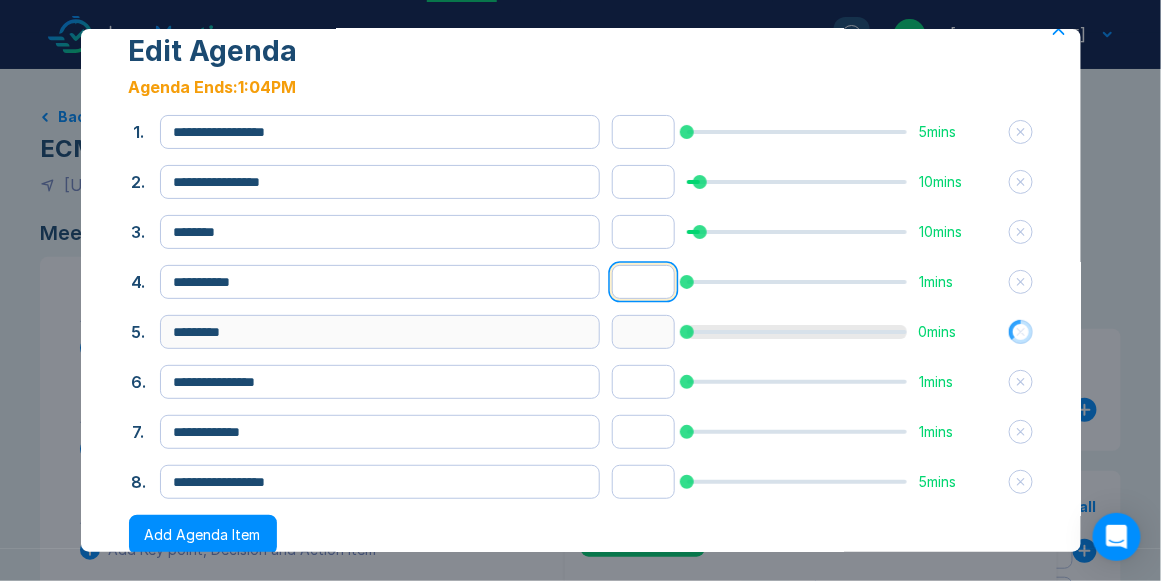 scroll, scrollTop: 0, scrollLeft: 0, axis: both 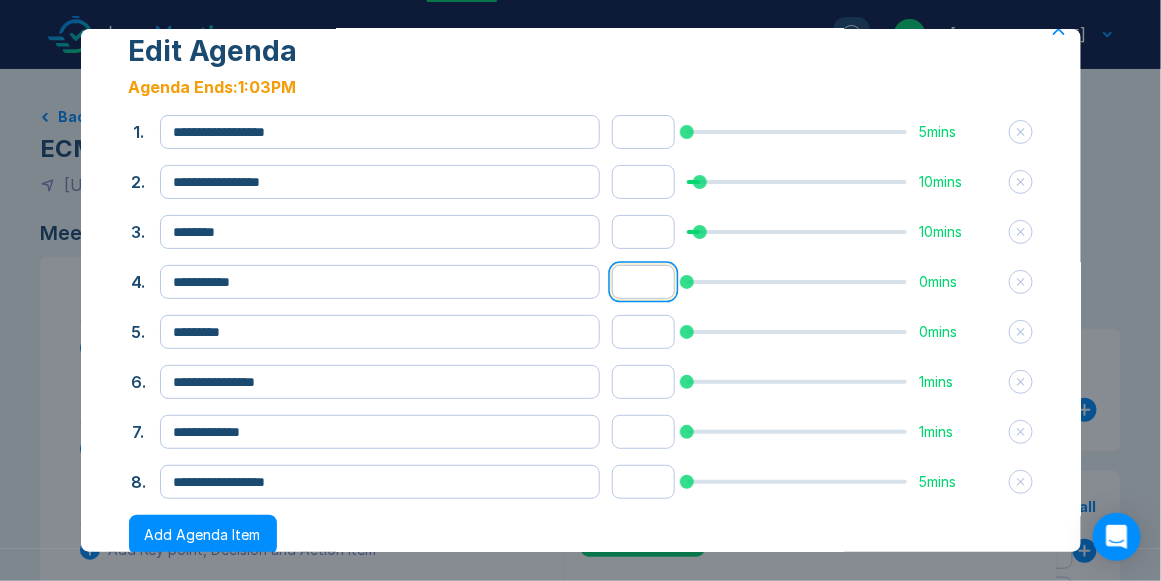 type on "*" 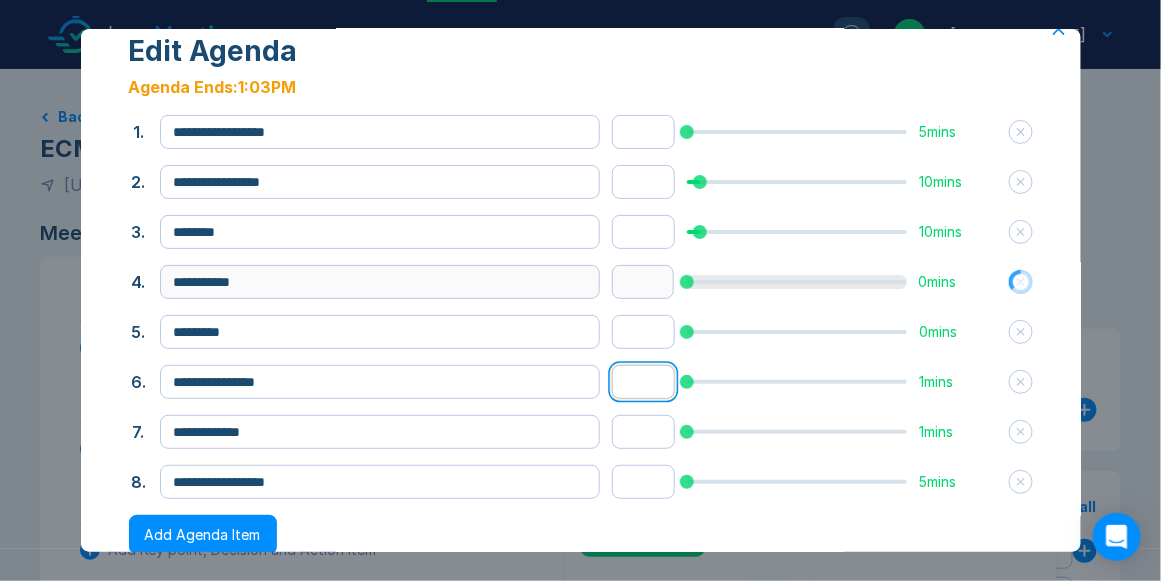 scroll, scrollTop: 0, scrollLeft: 0, axis: both 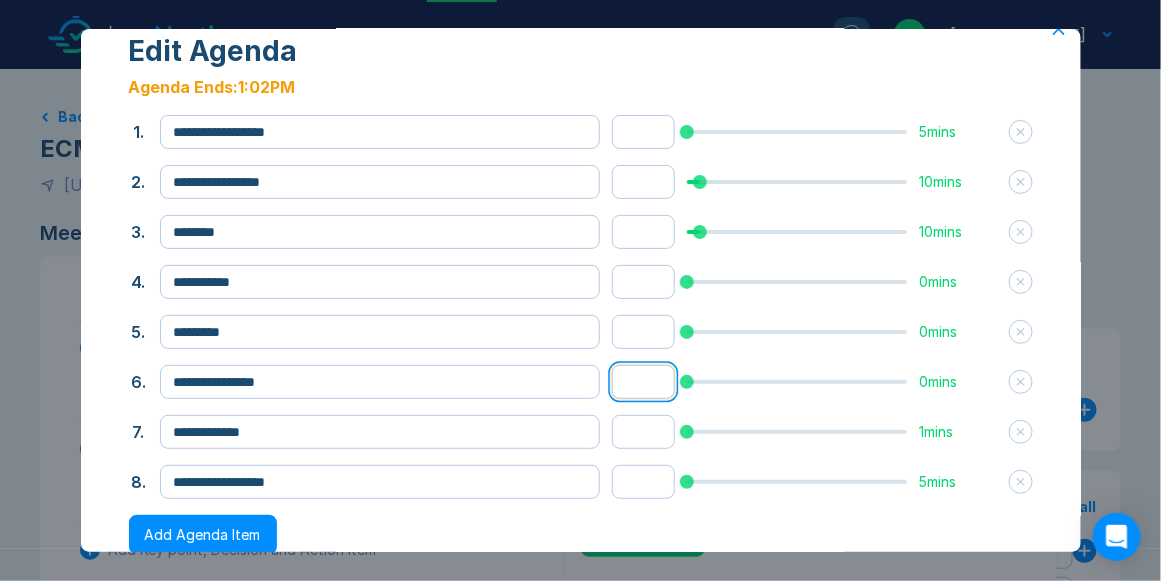 type on "*" 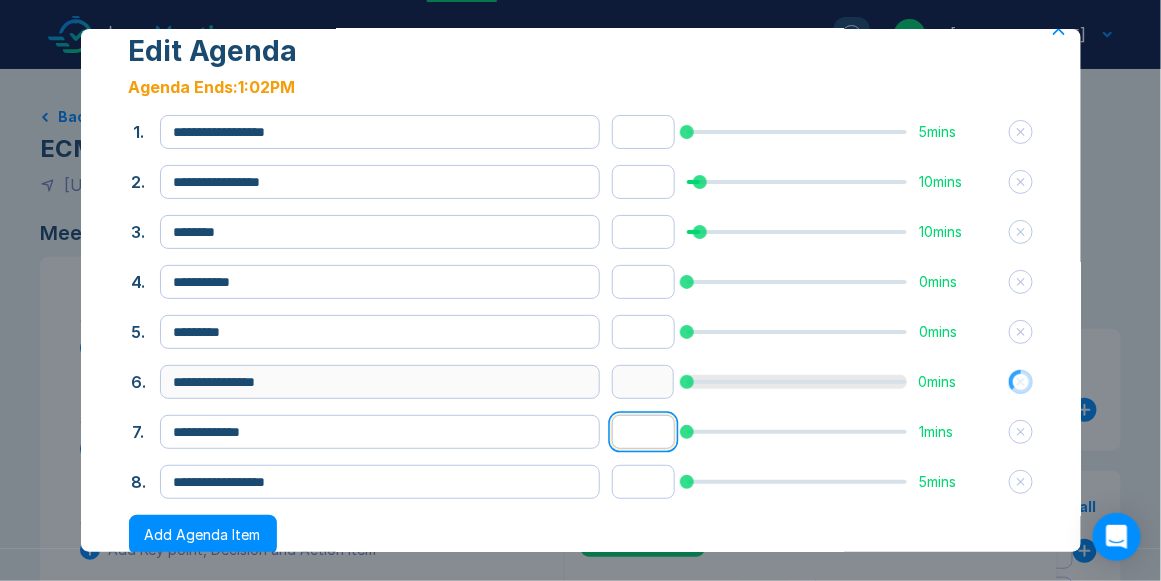 click on "*" at bounding box center [643, 432] 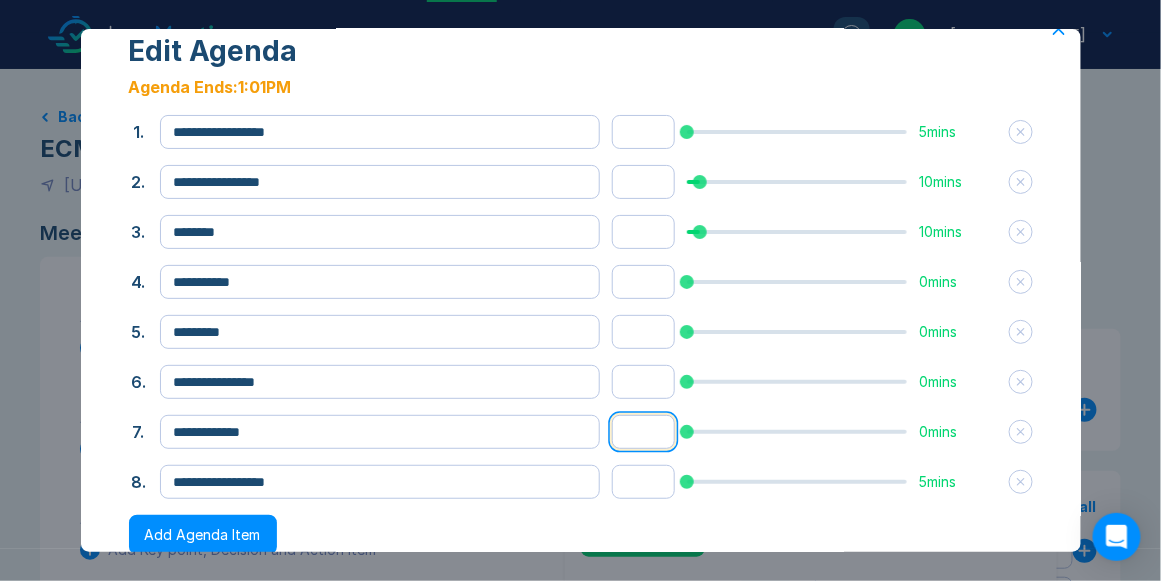 type on "*" 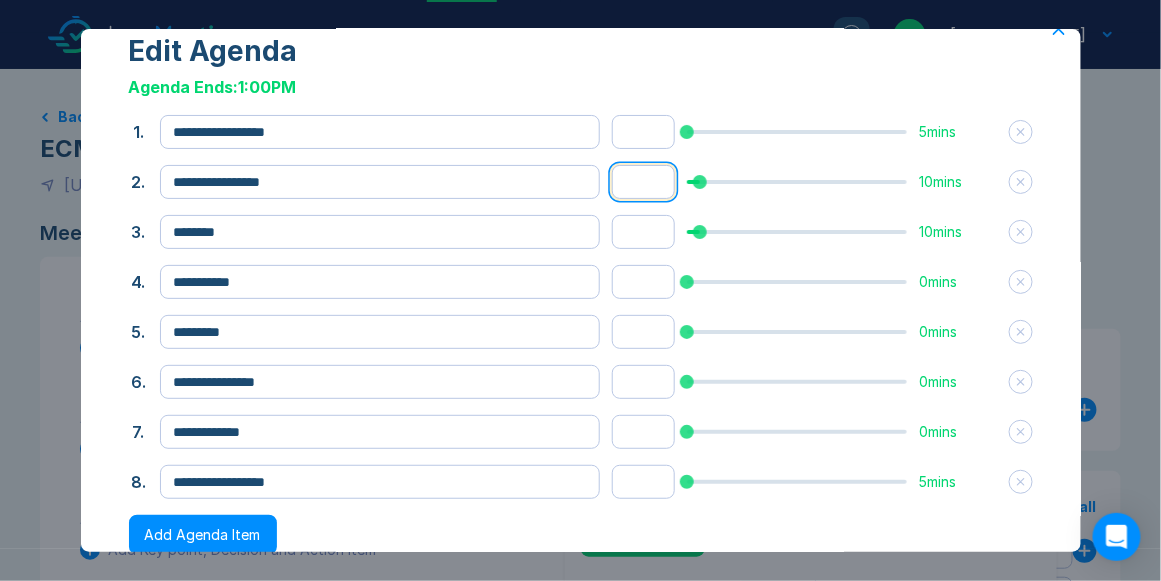 drag, startPoint x: 625, startPoint y: 181, endPoint x: 653, endPoint y: 175, distance: 28.635643 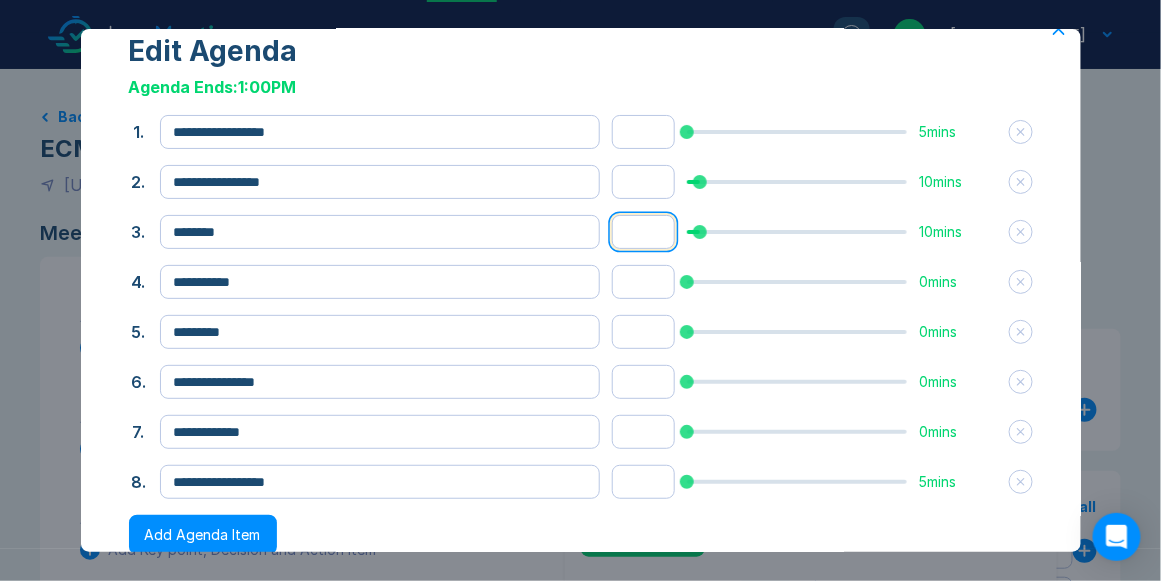 click on "**" at bounding box center (643, 232) 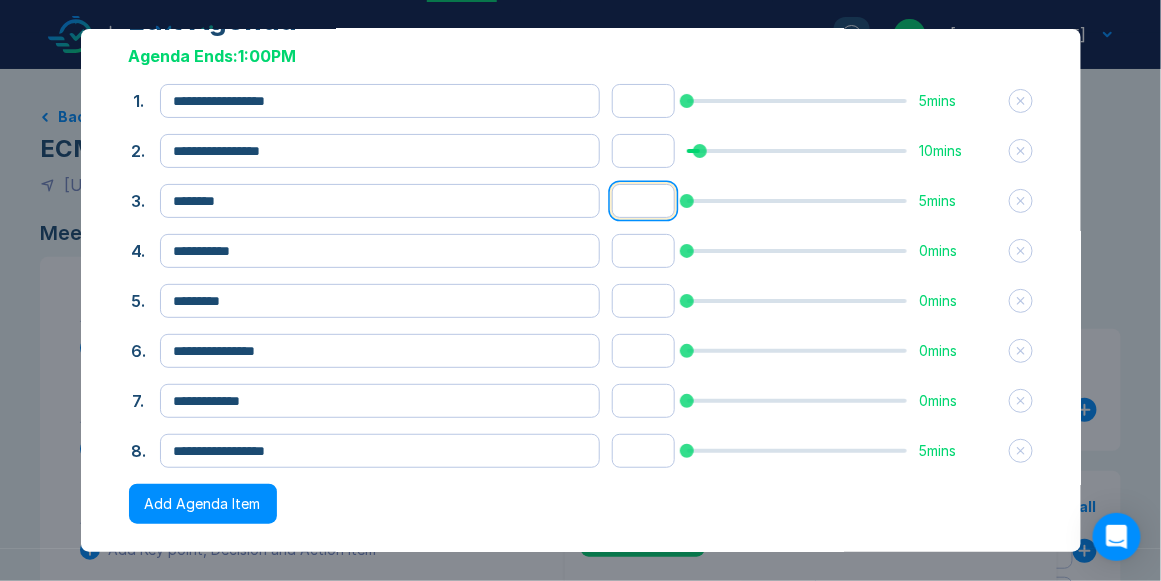 scroll, scrollTop: 80, scrollLeft: 0, axis: vertical 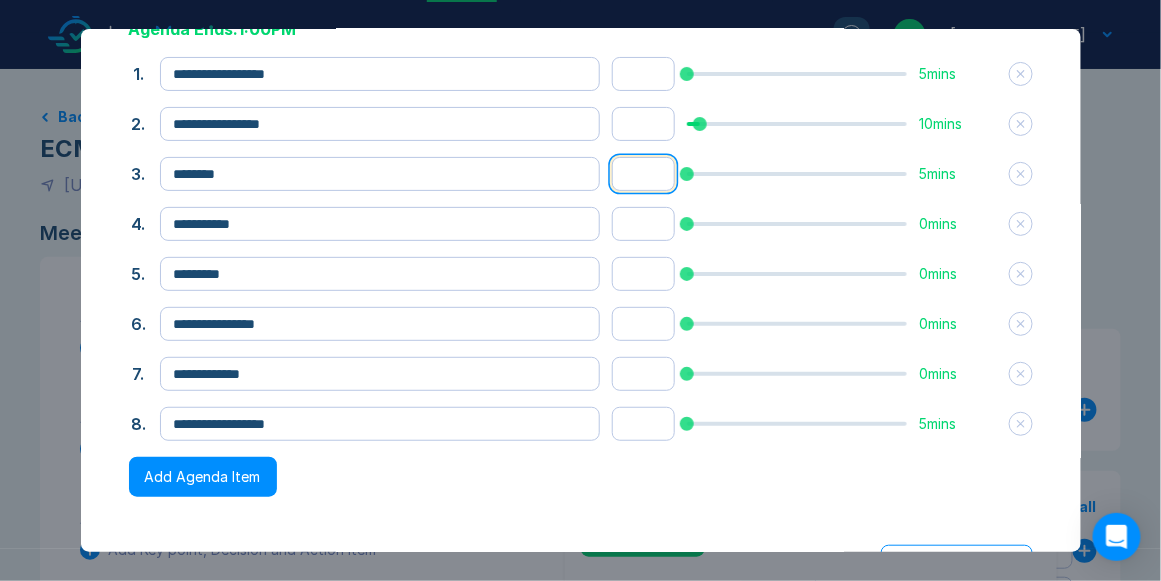 type on "*" 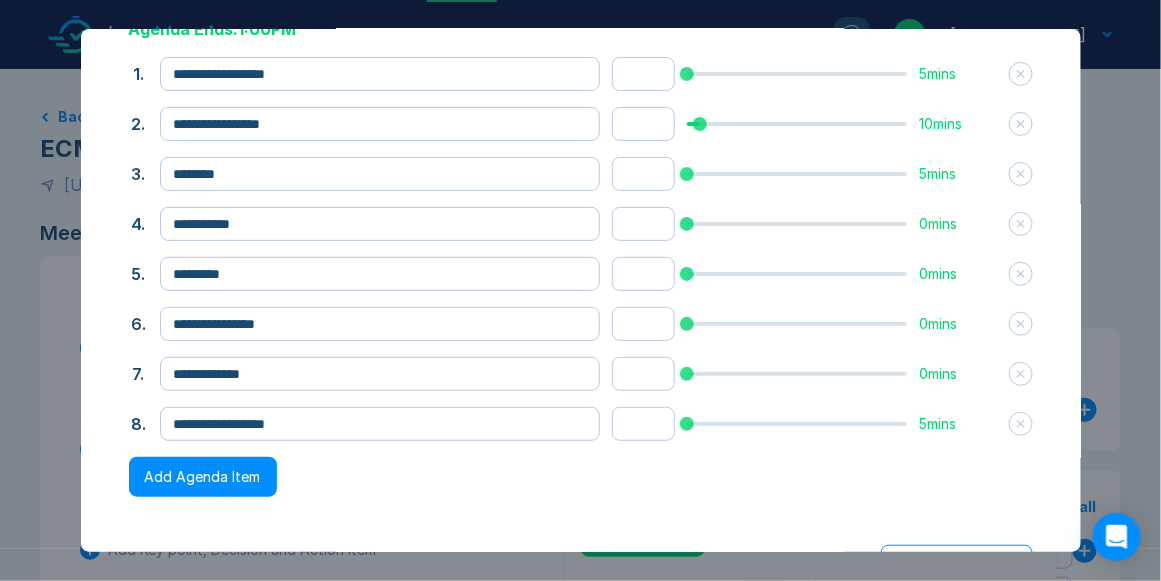 click on "Add Agenda Item" at bounding box center (203, 477) 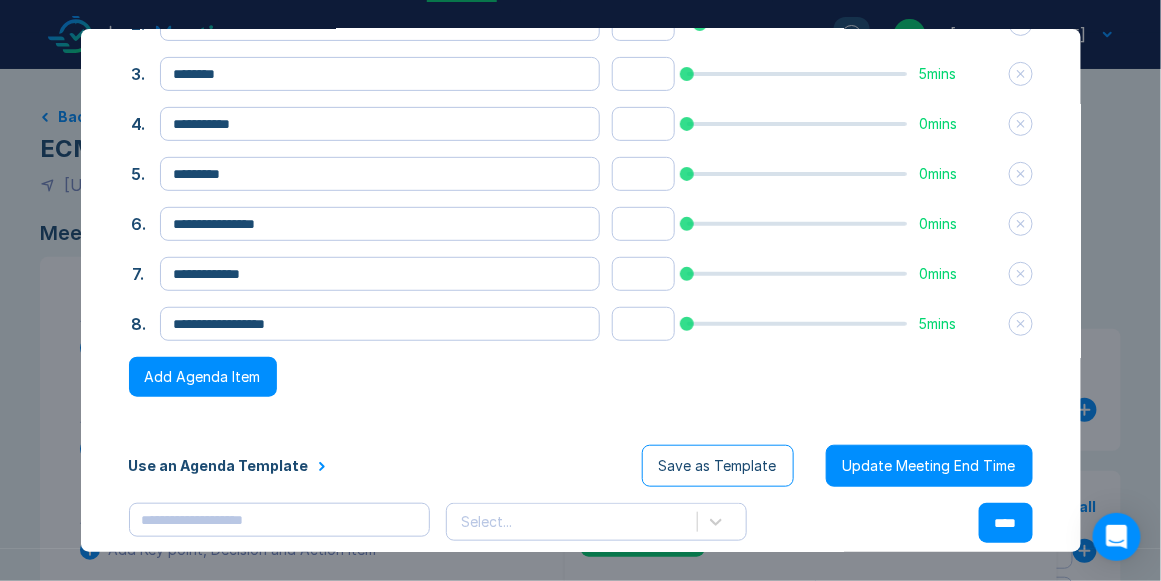 scroll, scrollTop: 192, scrollLeft: 0, axis: vertical 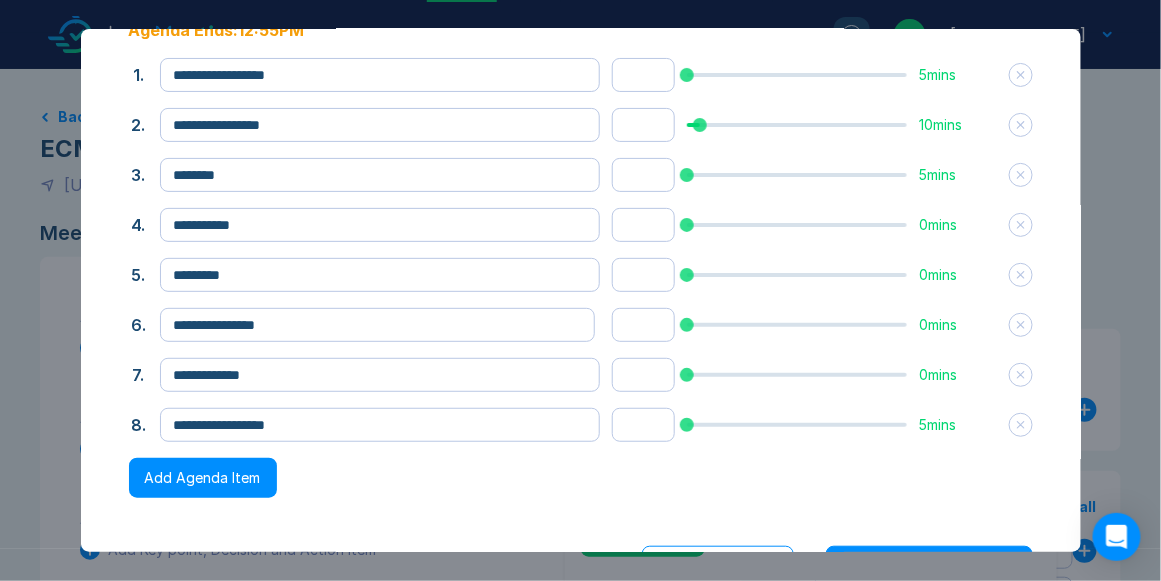 click on "Add Agenda Item" at bounding box center (203, 478) 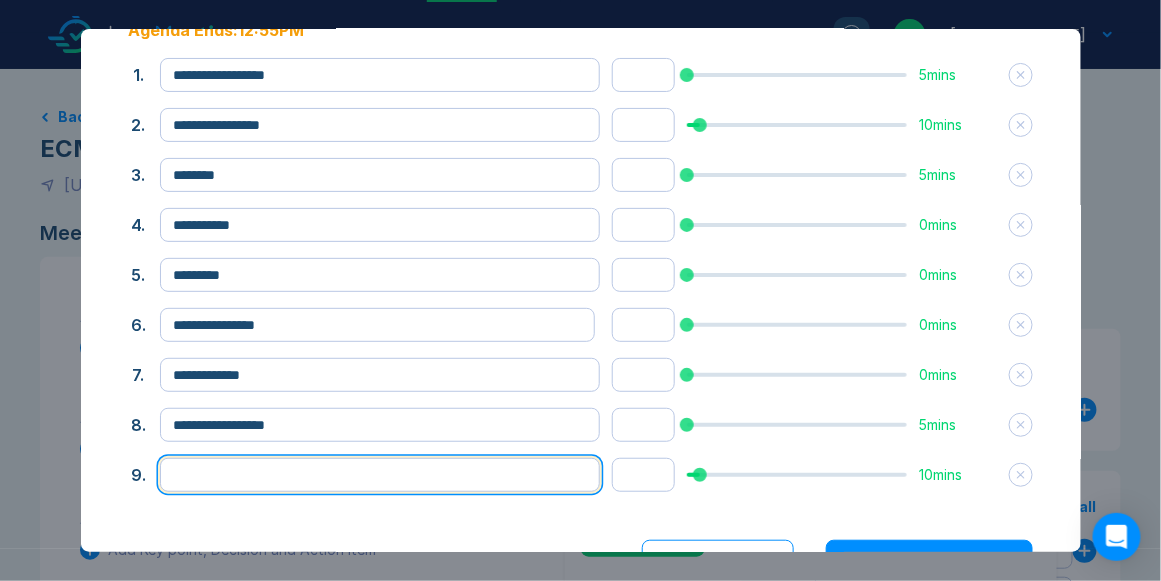 click at bounding box center (380, 475) 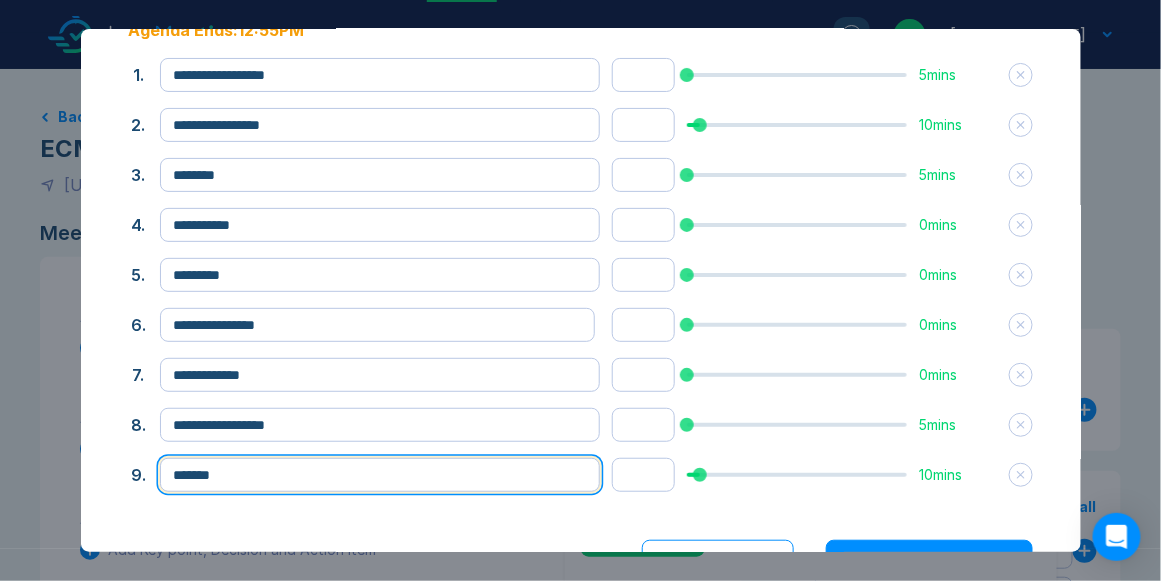 type on "*******" 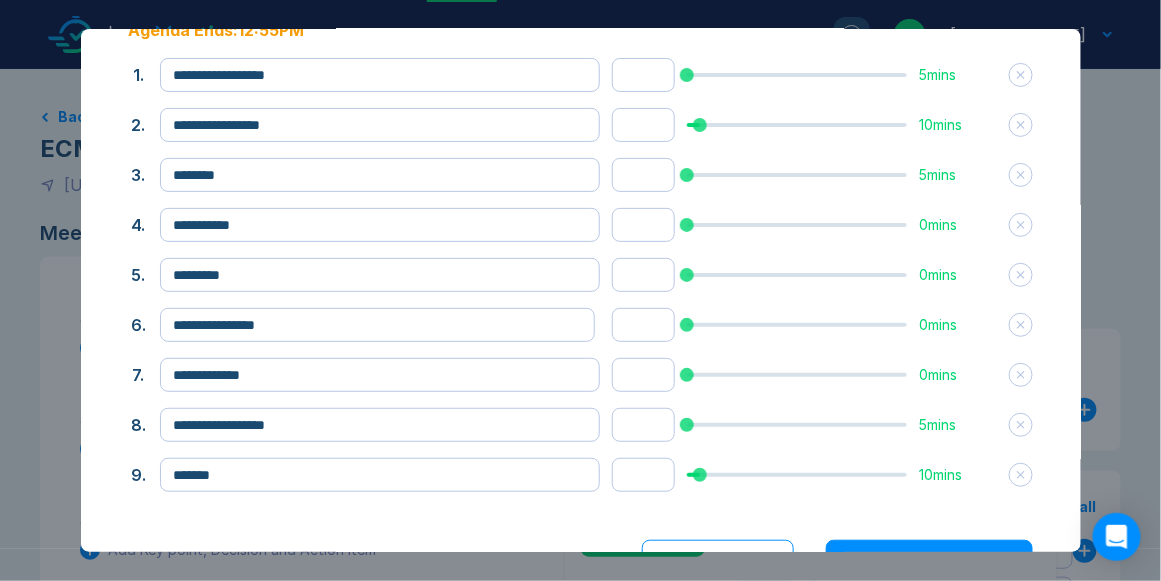 click on "**********" at bounding box center (581, 312) 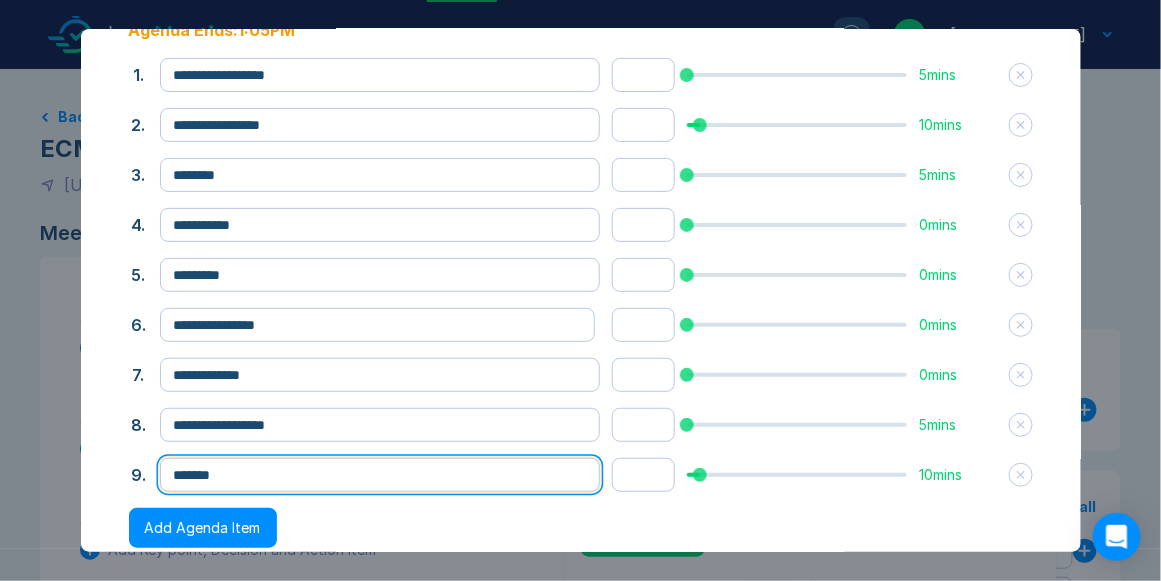 click on "*******" at bounding box center (380, 475) 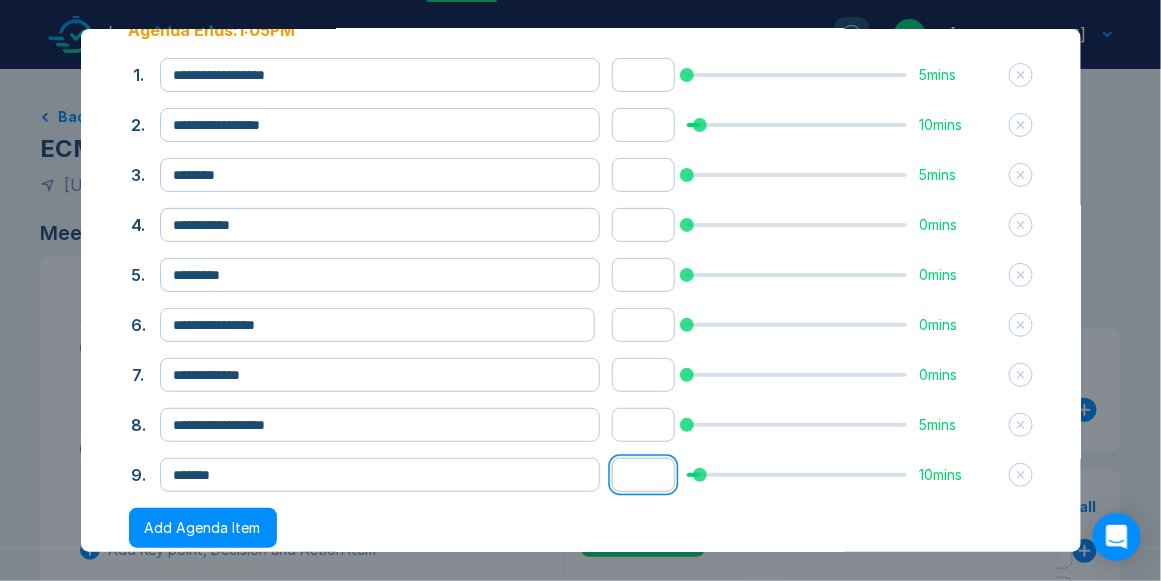 drag, startPoint x: 625, startPoint y: 472, endPoint x: 662, endPoint y: 469, distance: 37.12142 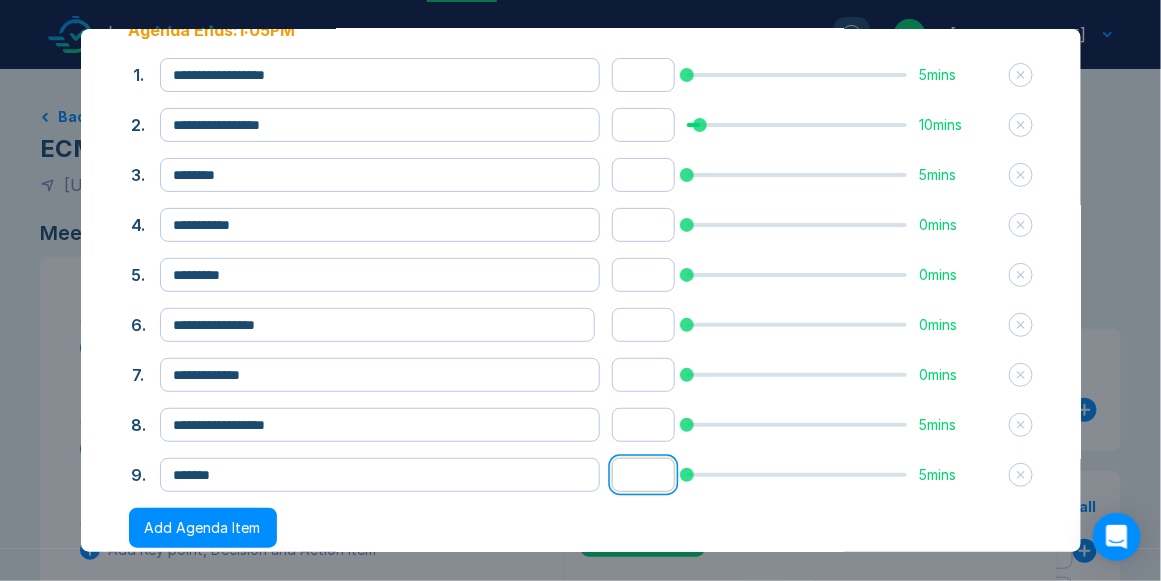 type on "*" 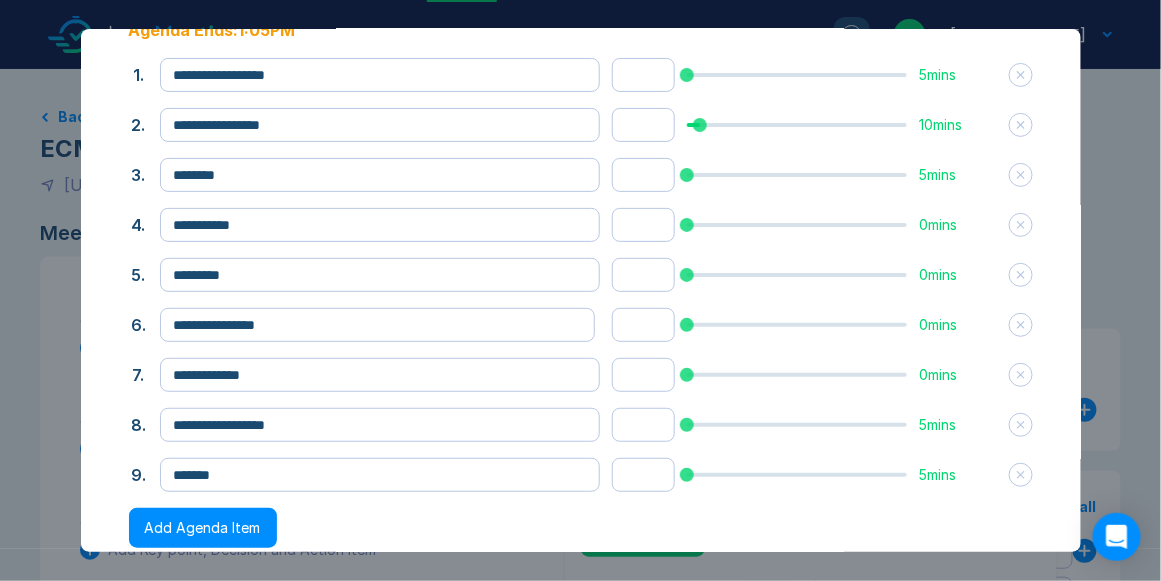 click on "**********" at bounding box center [581, 340] 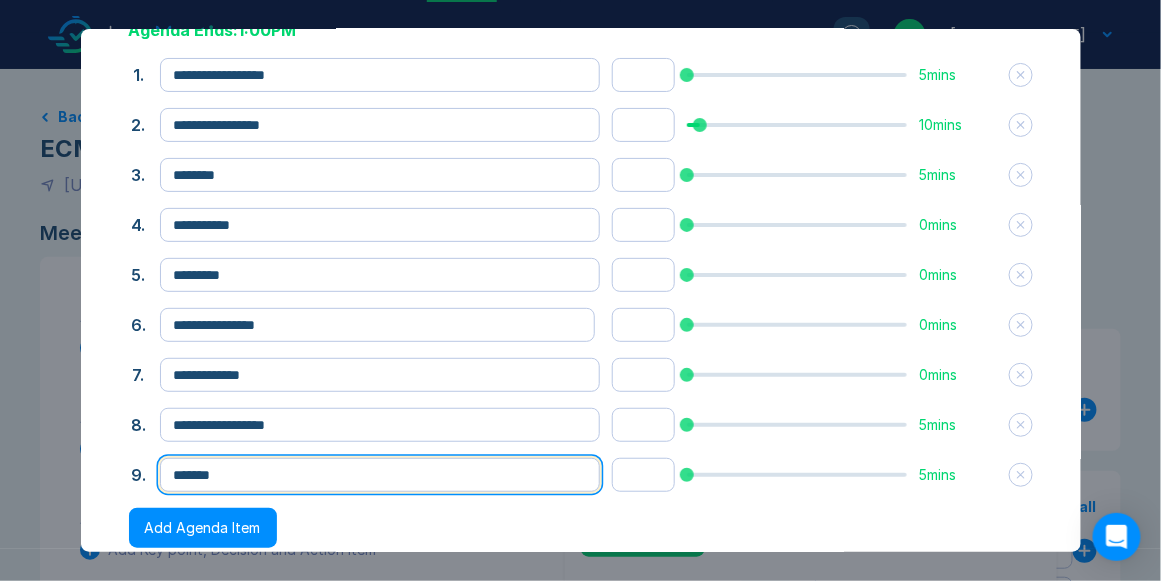 drag, startPoint x: 238, startPoint y: 475, endPoint x: 271, endPoint y: 476, distance: 33.01515 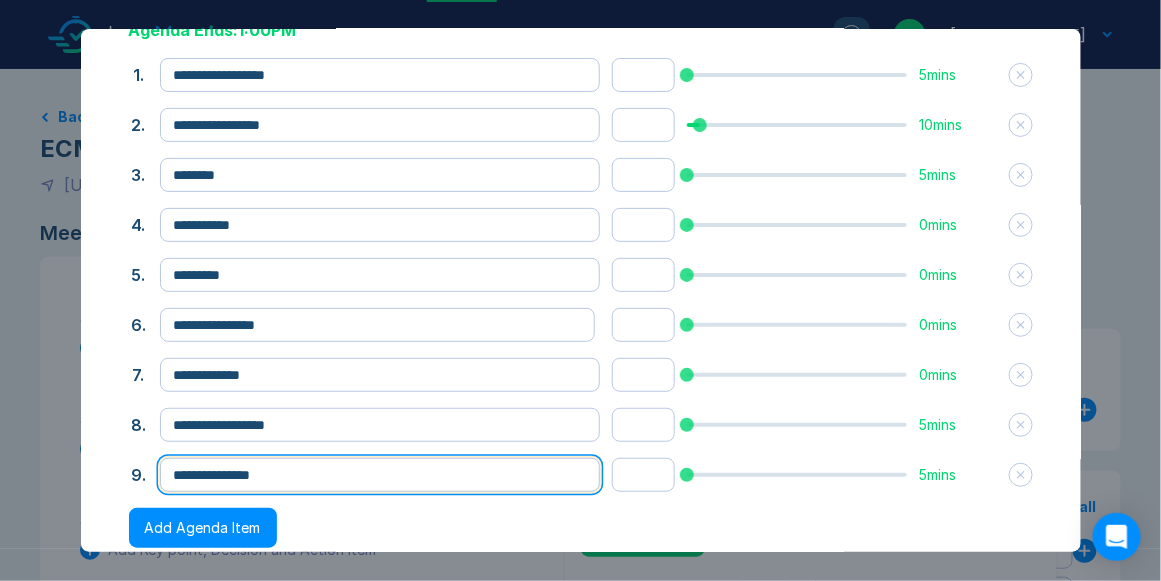 type on "**********" 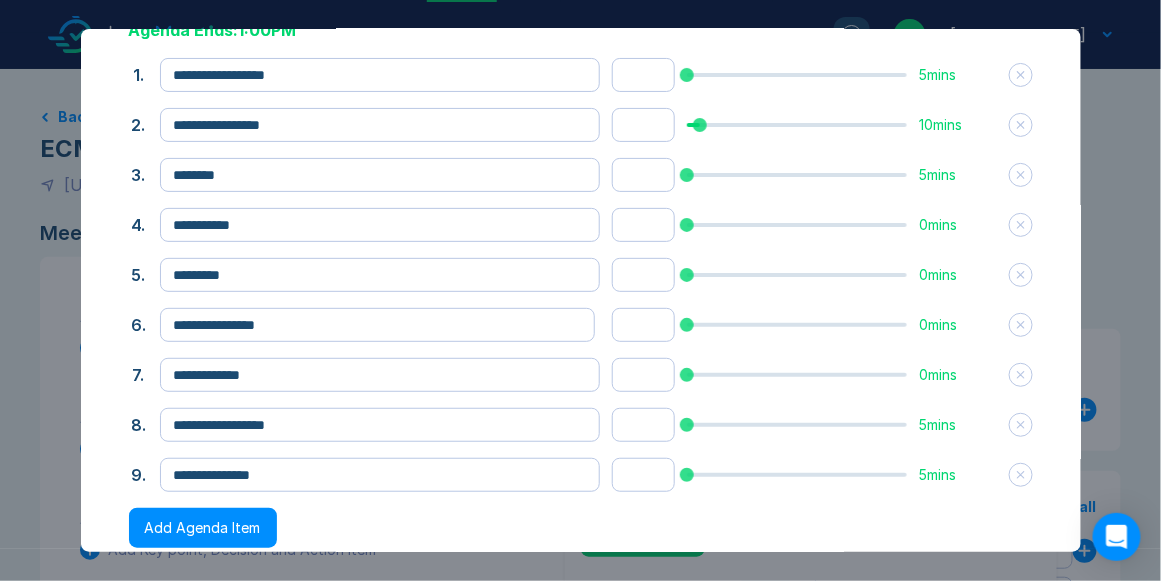 drag, startPoint x: 107, startPoint y: 497, endPoint x: 122, endPoint y: 496, distance: 15.033297 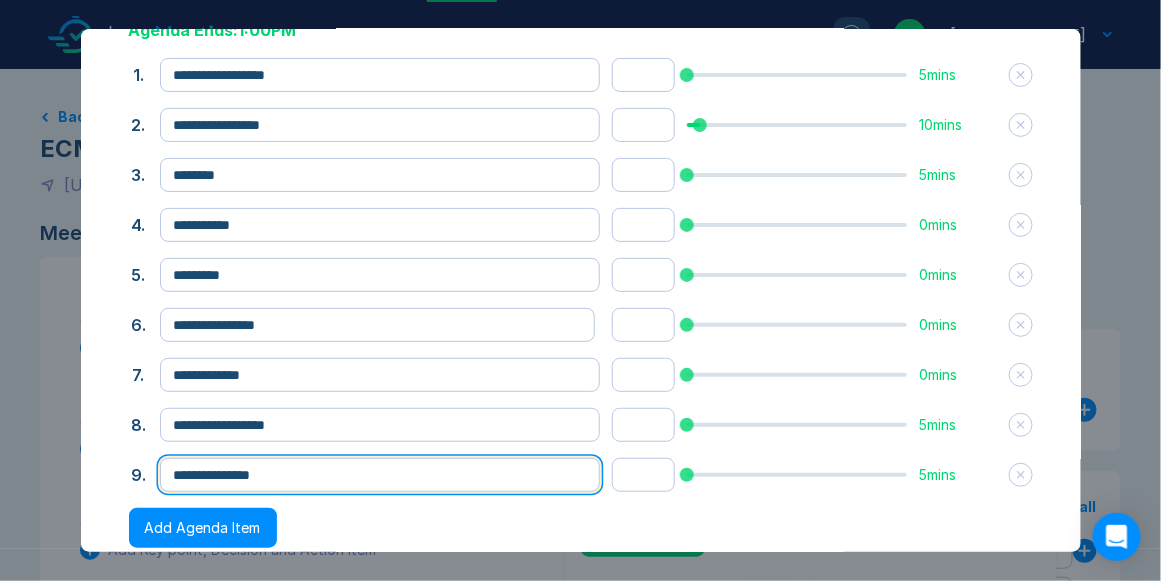 click on "**********" at bounding box center (380, 475) 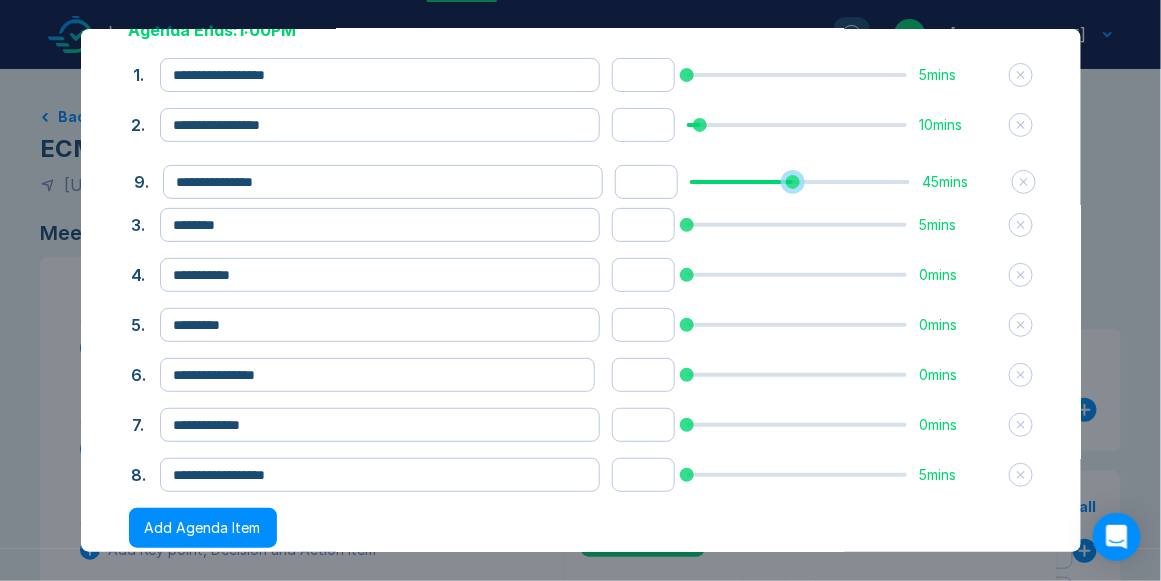 drag, startPoint x: 780, startPoint y: 476, endPoint x: 783, endPoint y: 183, distance: 293.01535 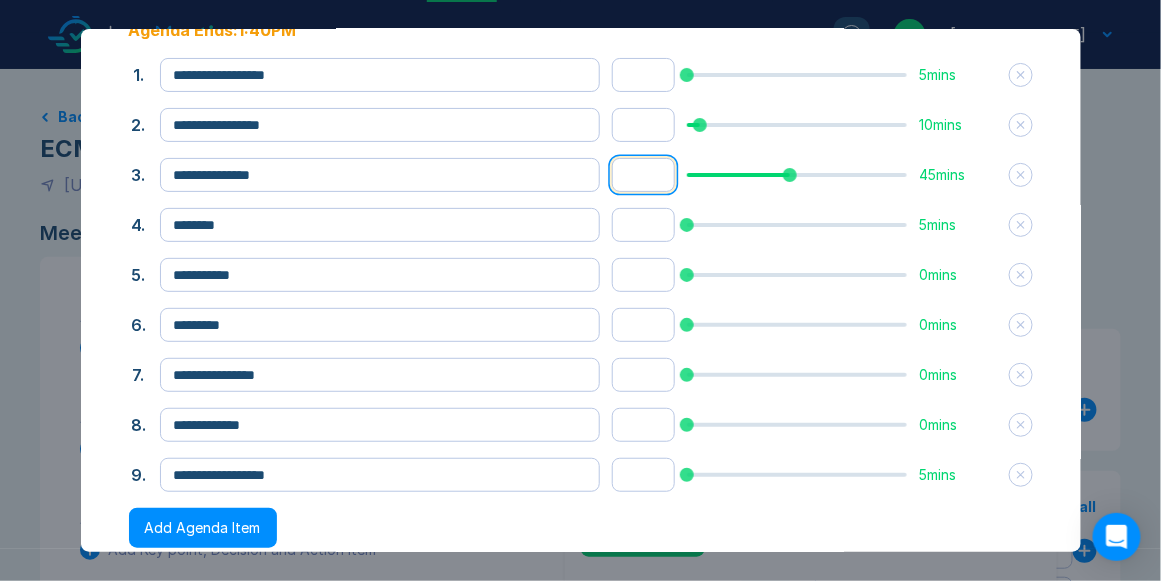 drag, startPoint x: 626, startPoint y: 172, endPoint x: 640, endPoint y: 174, distance: 14.142136 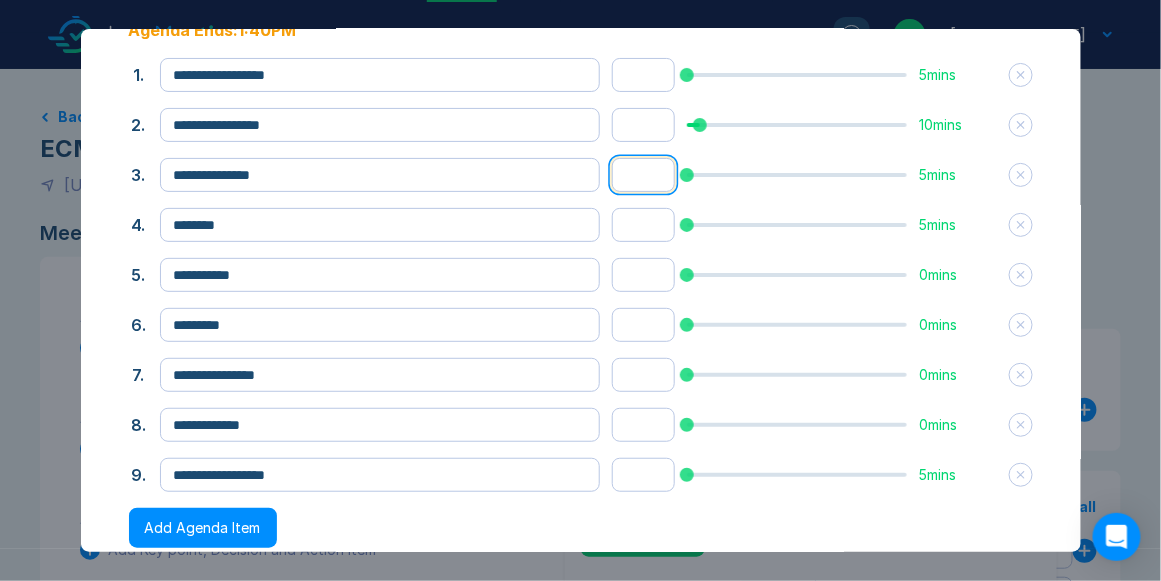 type on "*" 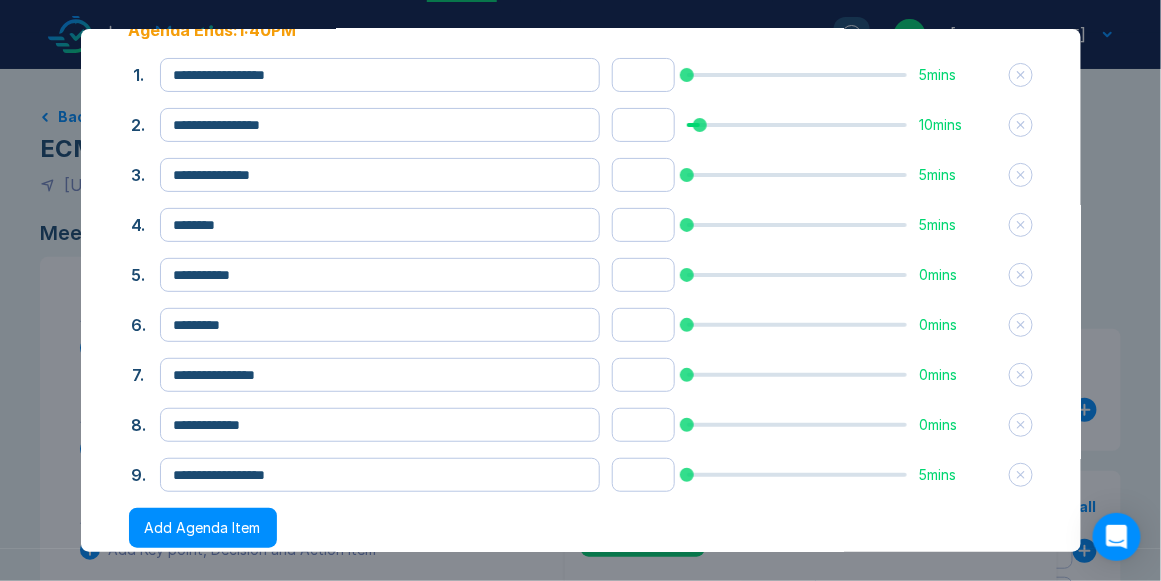 click on "**********" at bounding box center (581, 340) 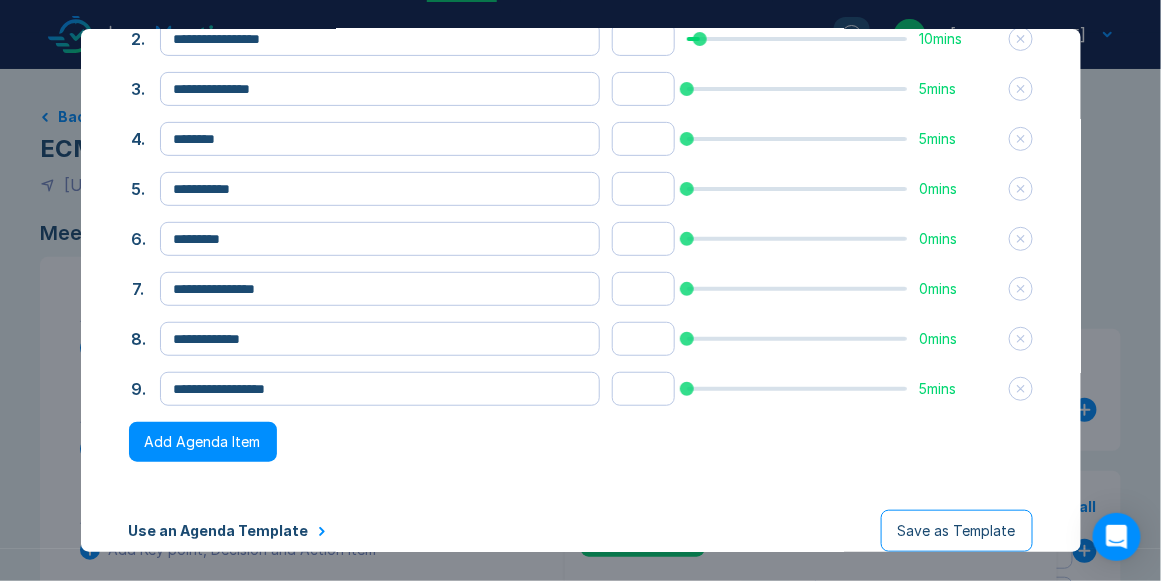 scroll, scrollTop: 193, scrollLeft: 0, axis: vertical 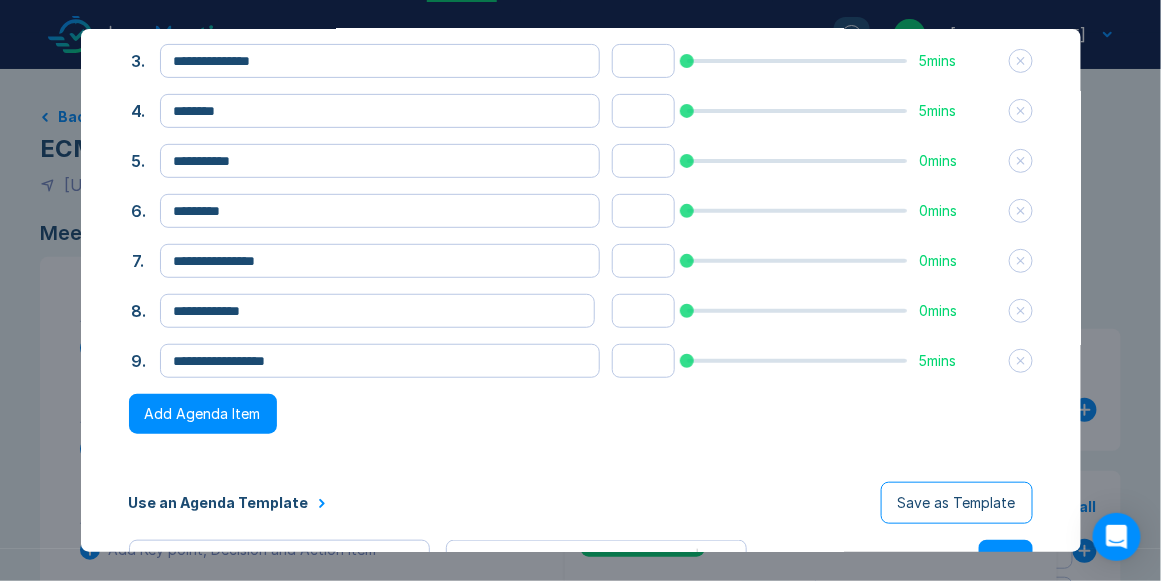 click on "Save as Template" at bounding box center [957, 503] 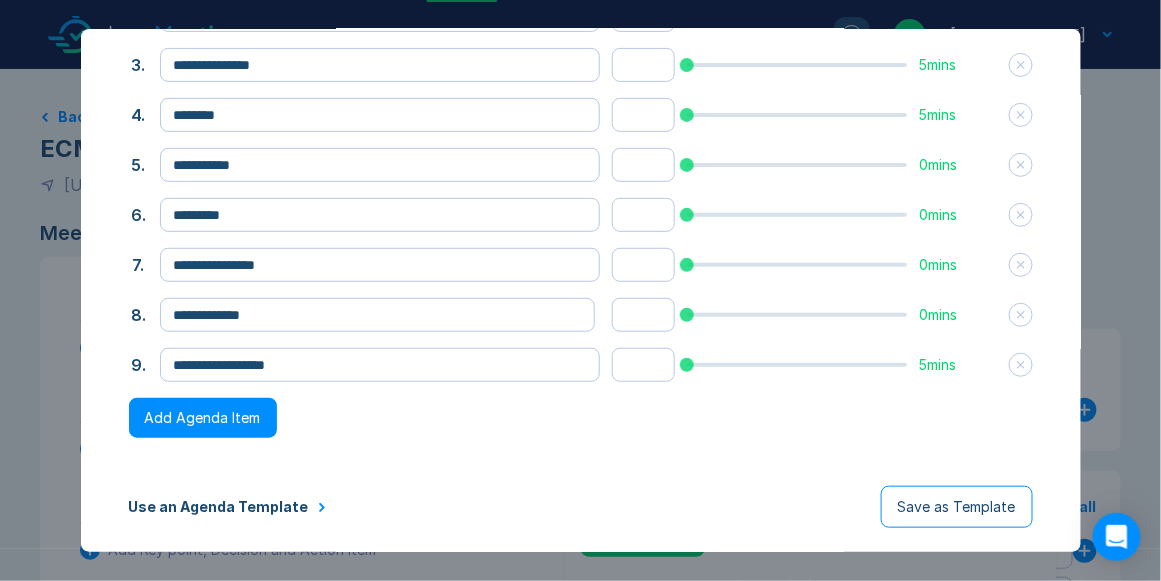 scroll, scrollTop: 186, scrollLeft: 0, axis: vertical 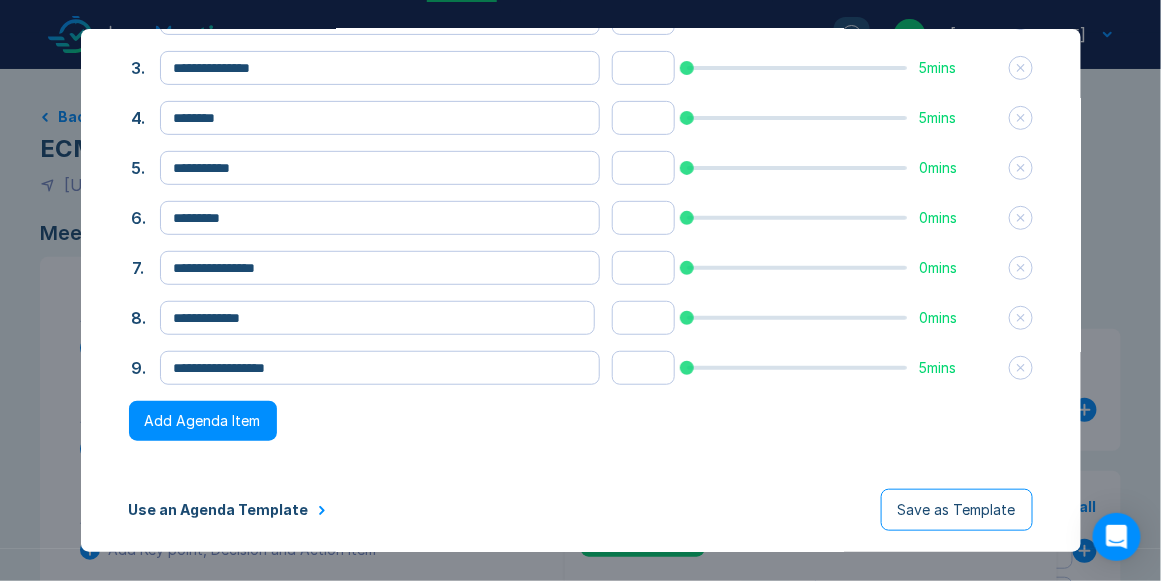 click on "Save as Template" at bounding box center (957, 510) 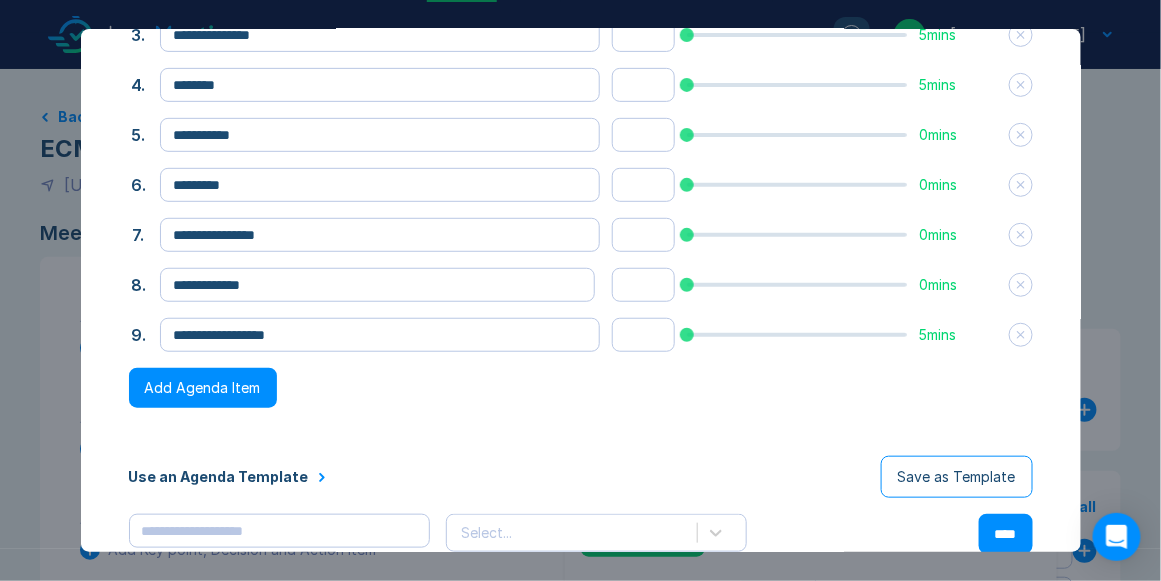 scroll, scrollTop: 242, scrollLeft: 0, axis: vertical 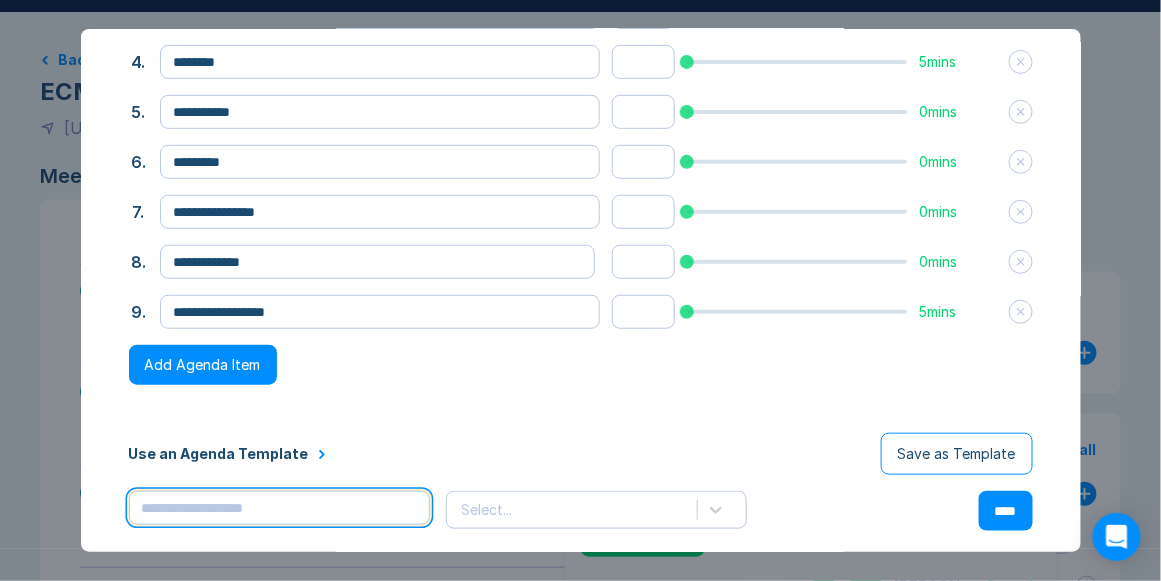 click at bounding box center (279, 508) 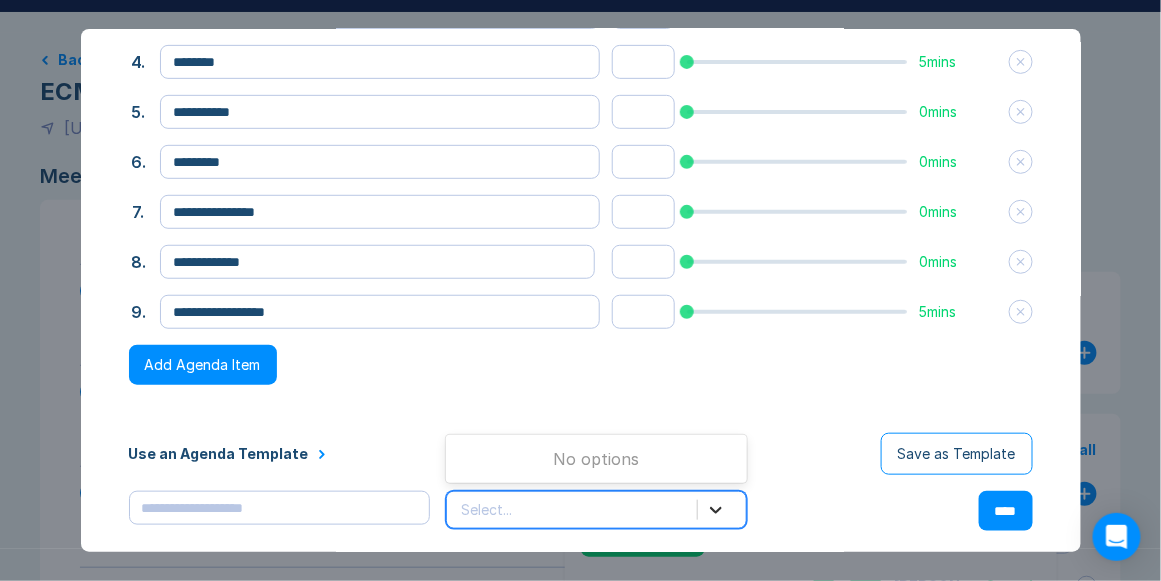 click 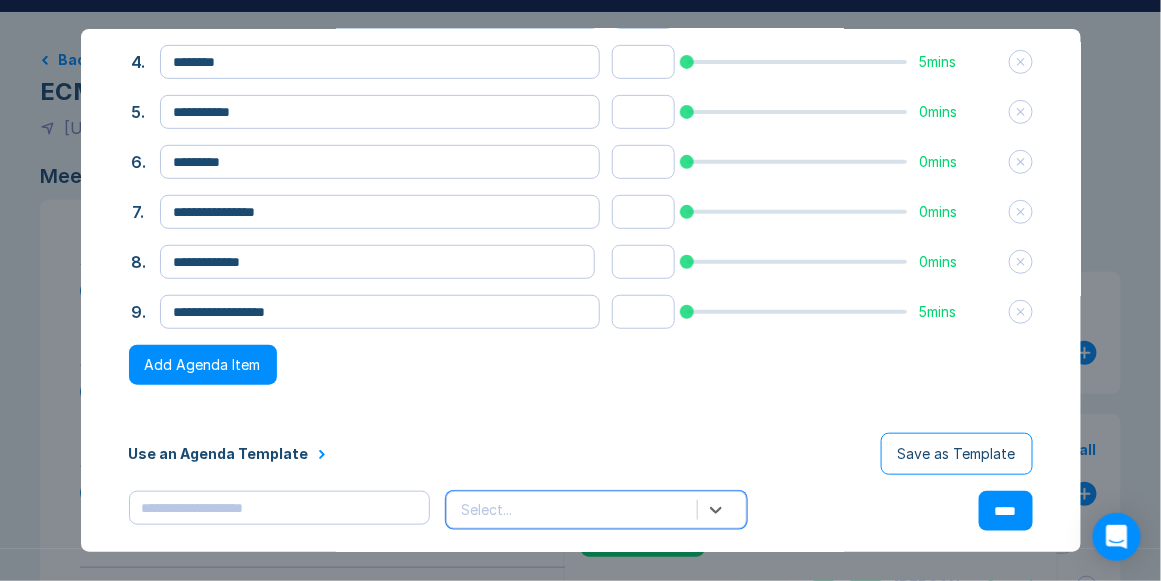 scroll, scrollTop: 0, scrollLeft: 0, axis: both 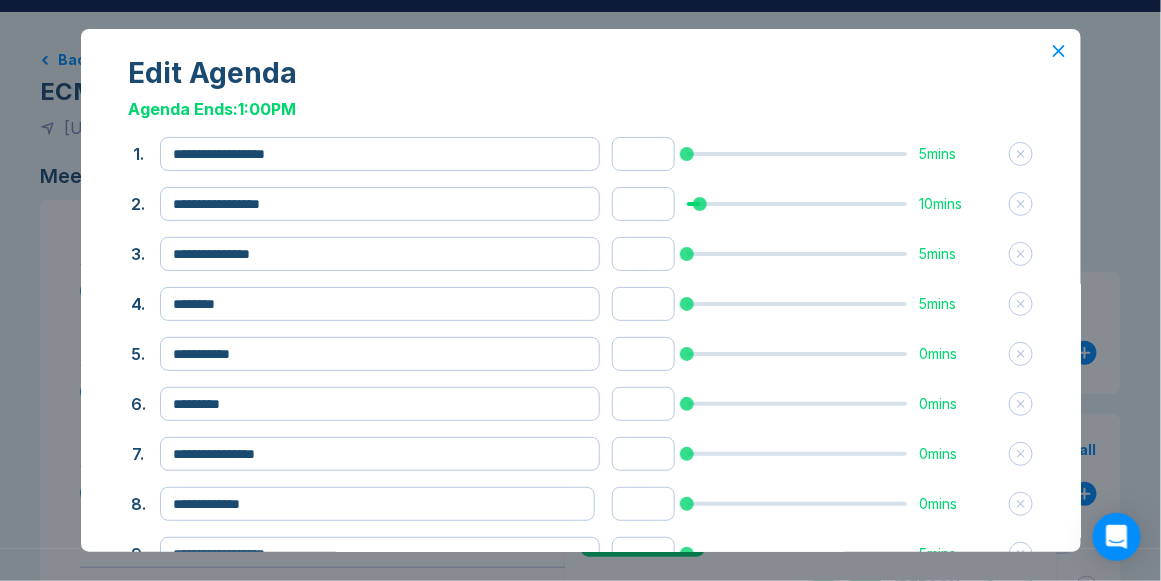 click 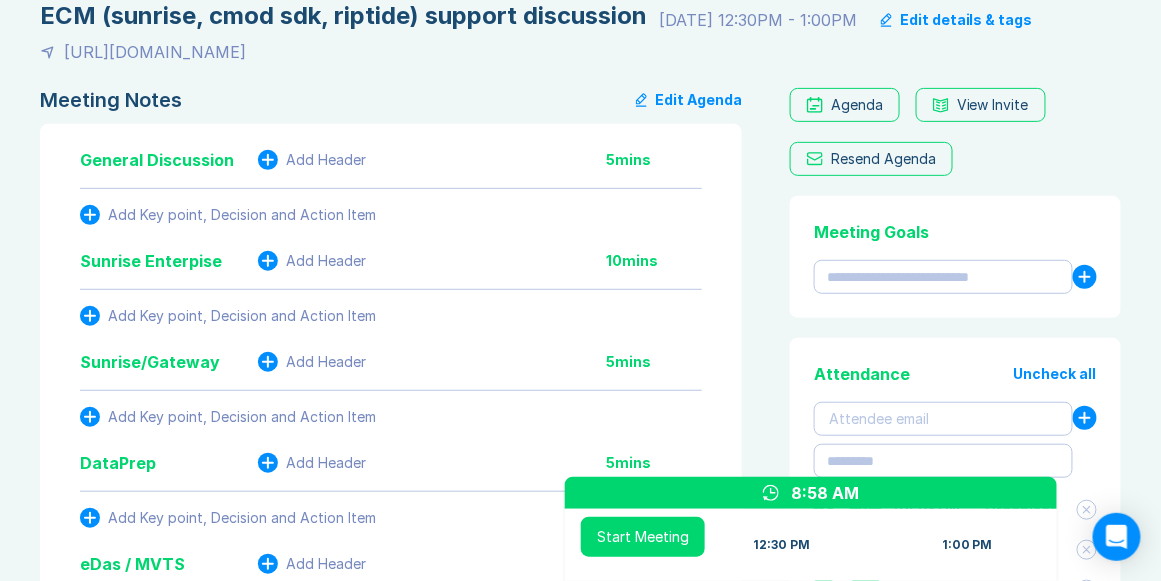 scroll, scrollTop: 114, scrollLeft: 0, axis: vertical 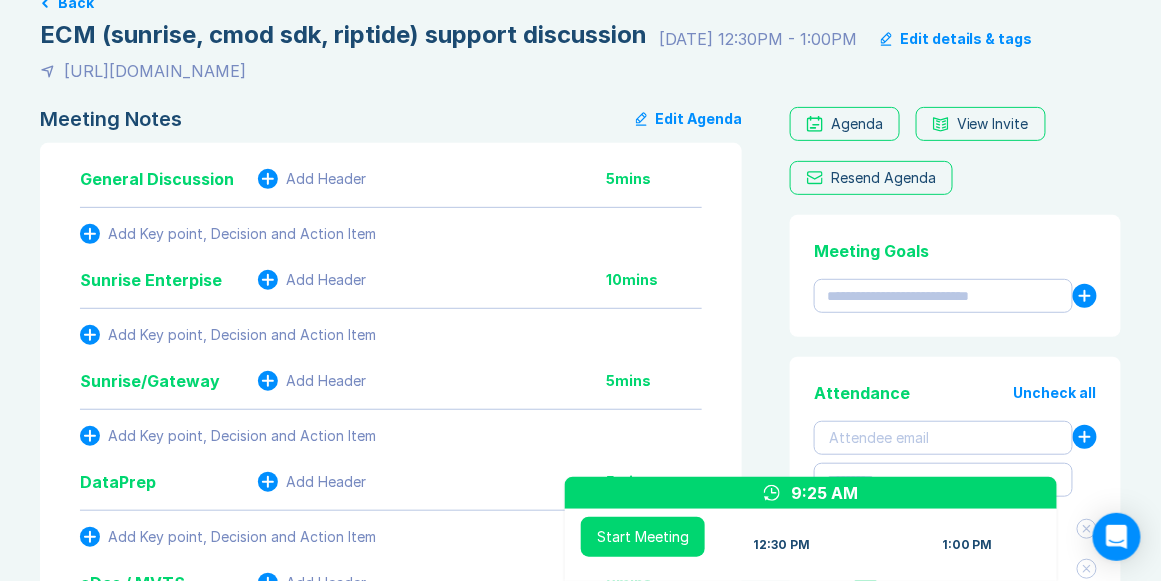 click 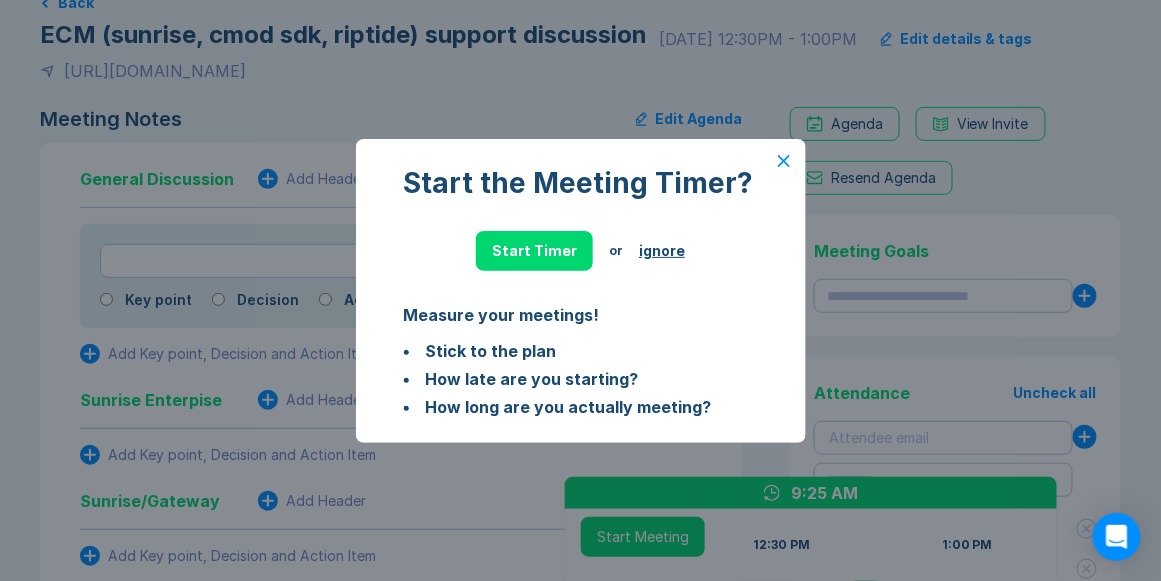 click on "ignore" at bounding box center (662, 251) 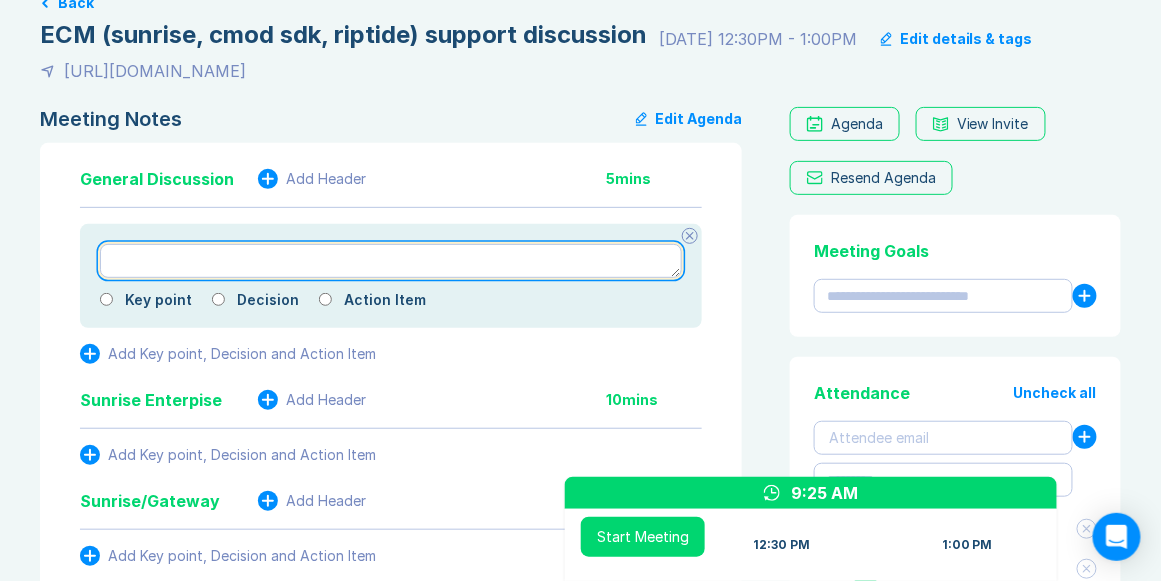 type on "*" 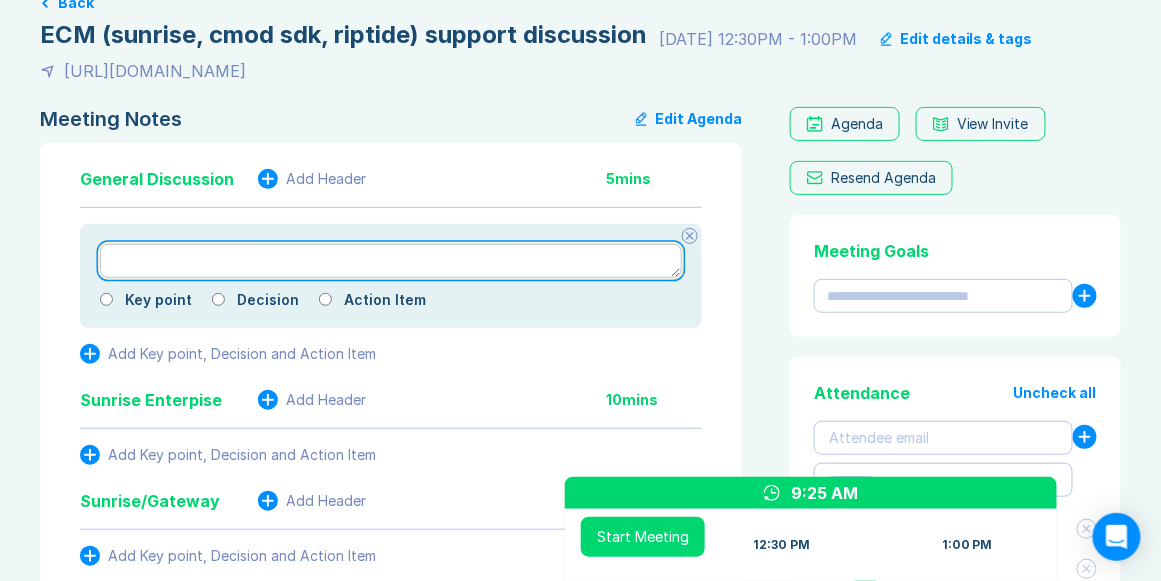 type on "*" 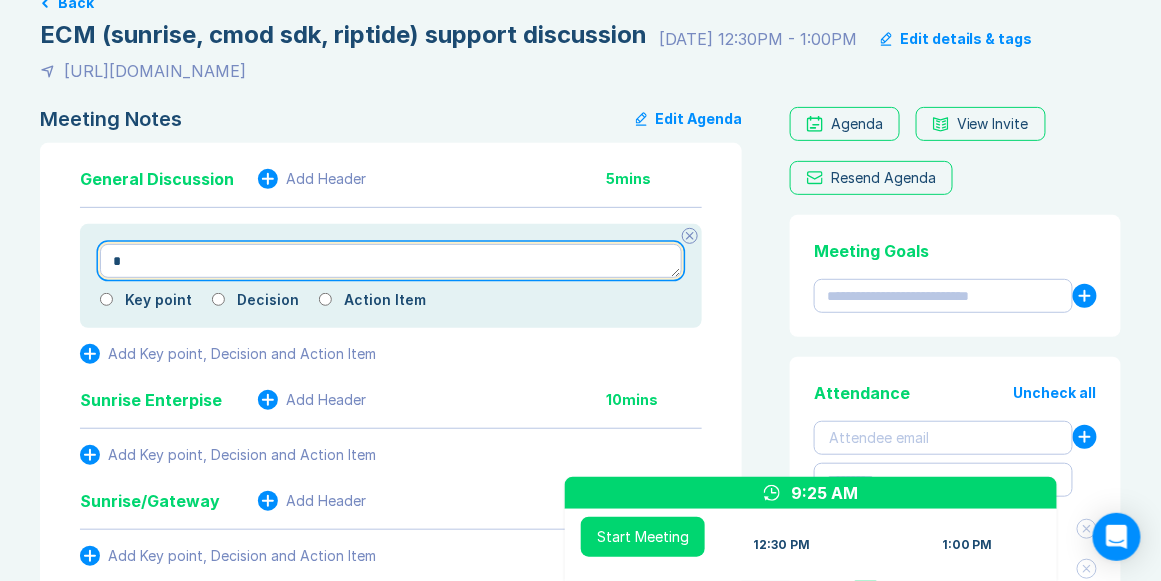 type on "*" 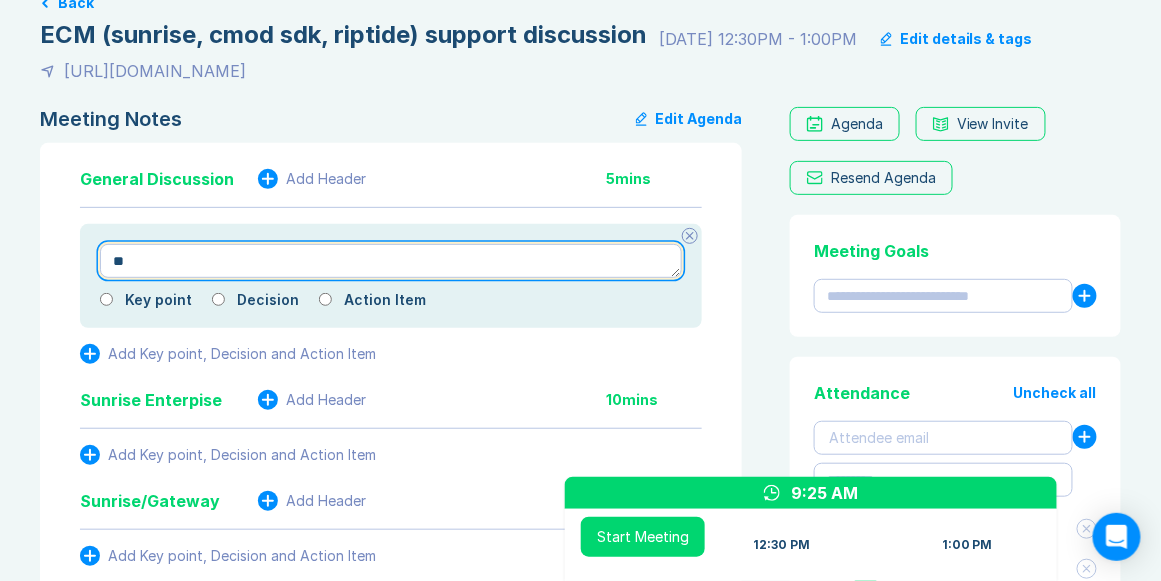 type on "*" 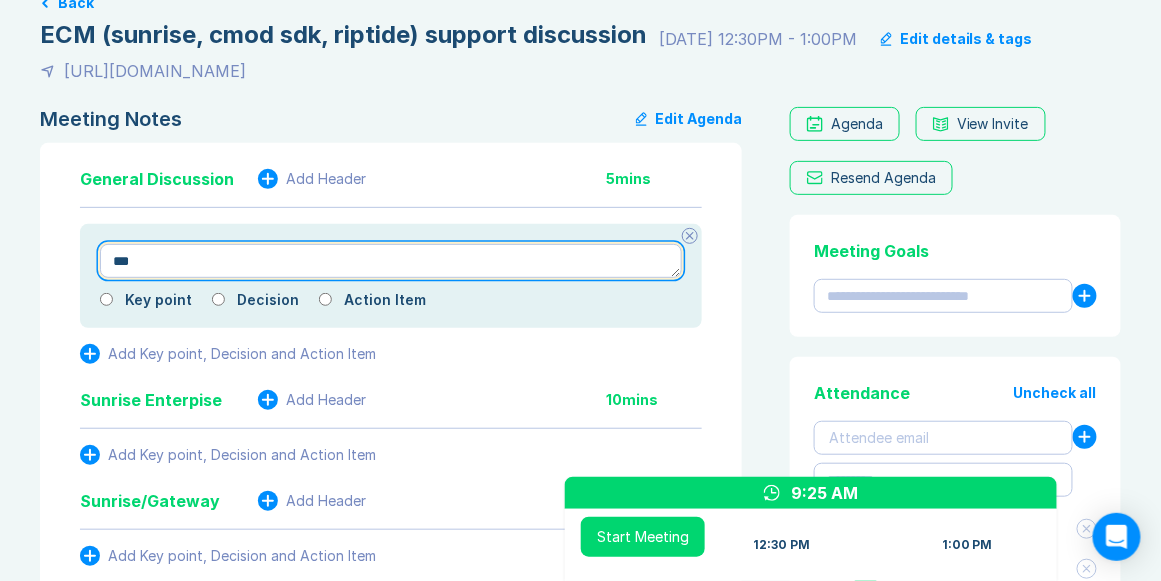 type on "*" 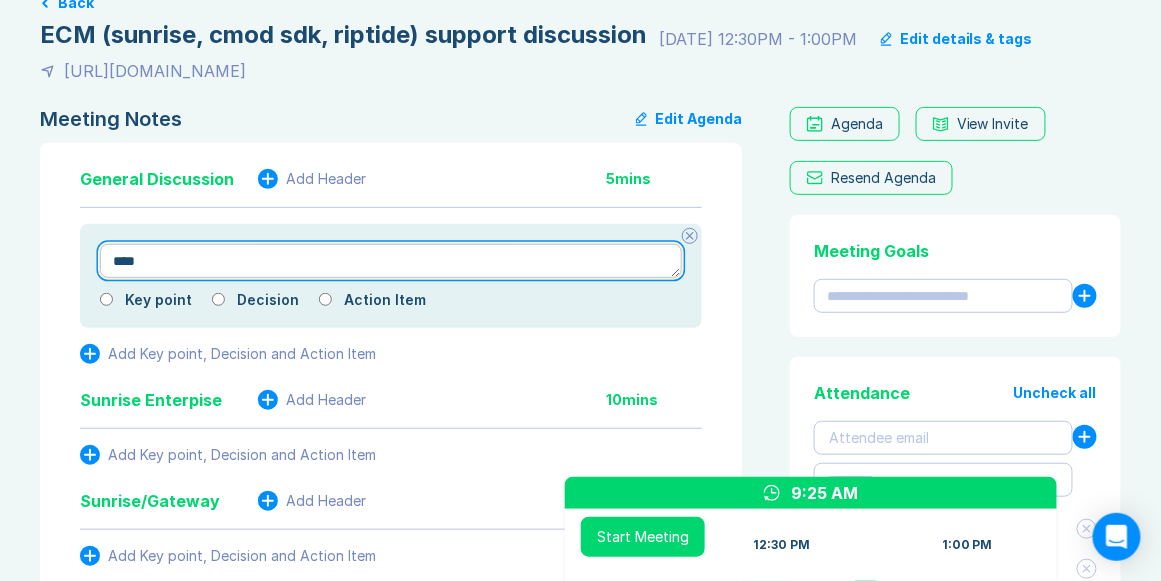 type on "*" 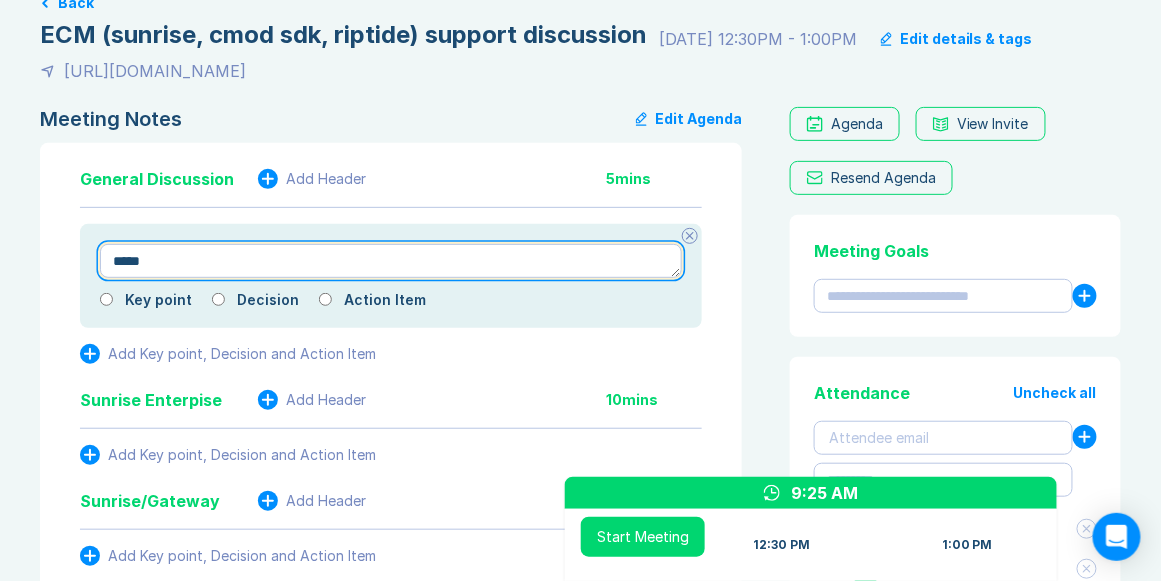 type on "*" 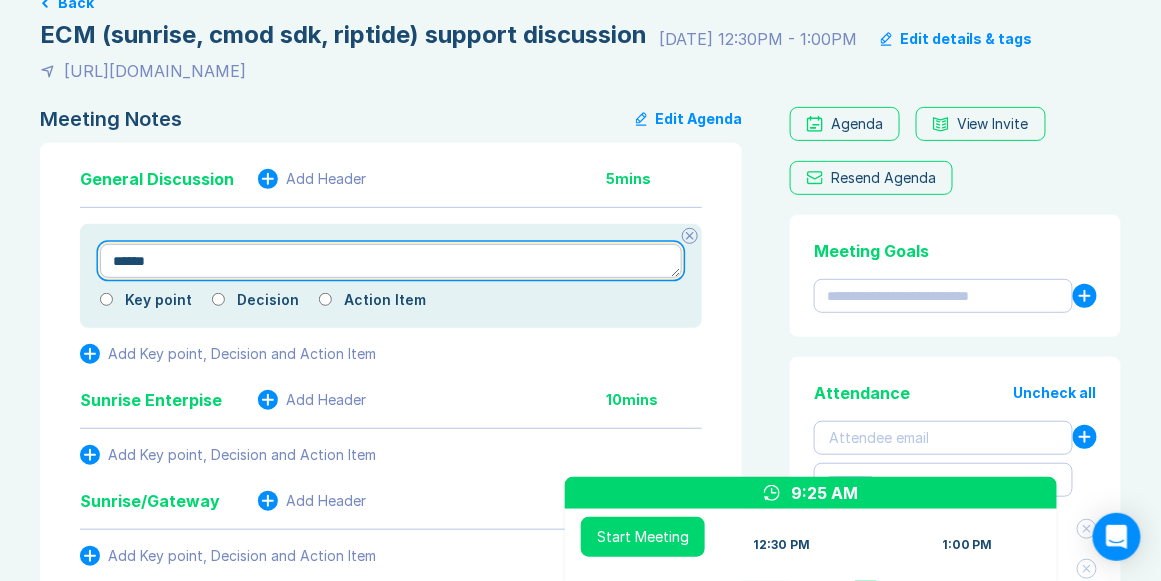 type on "*" 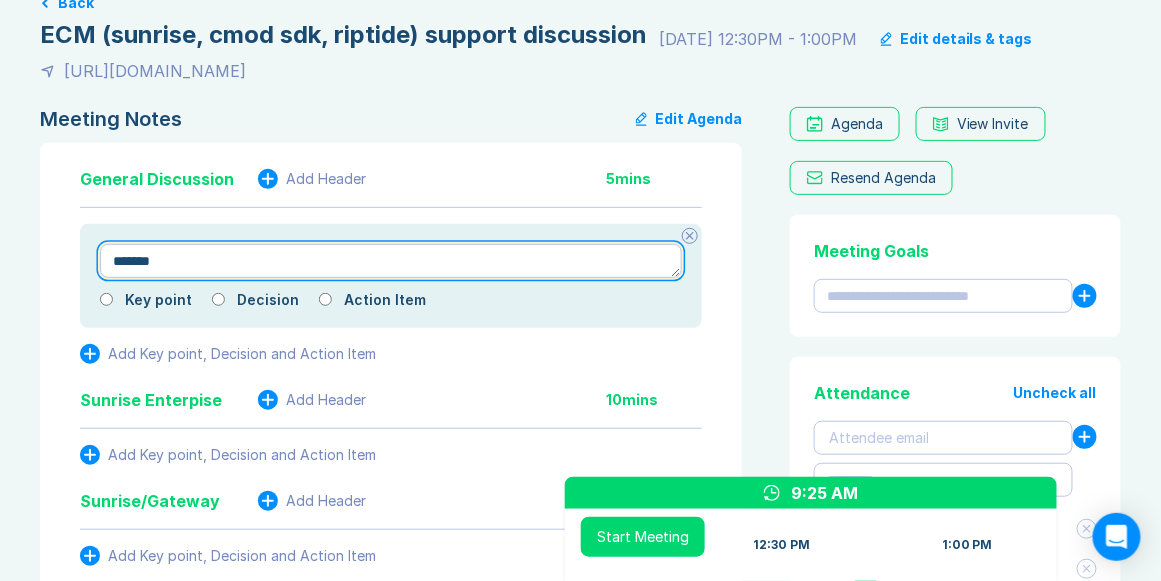 type on "*" 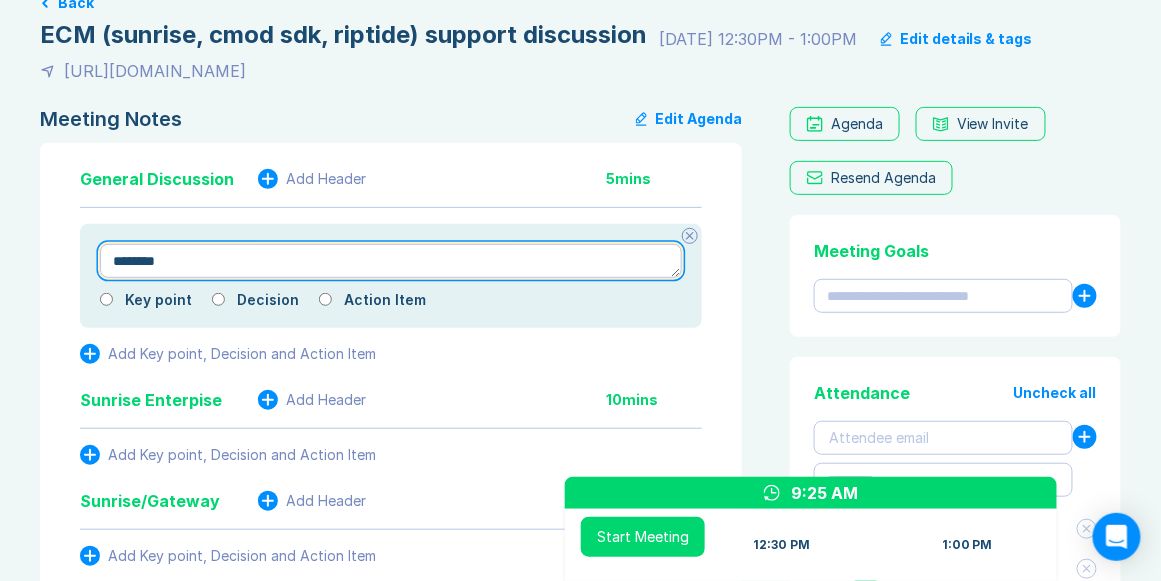 type on "*" 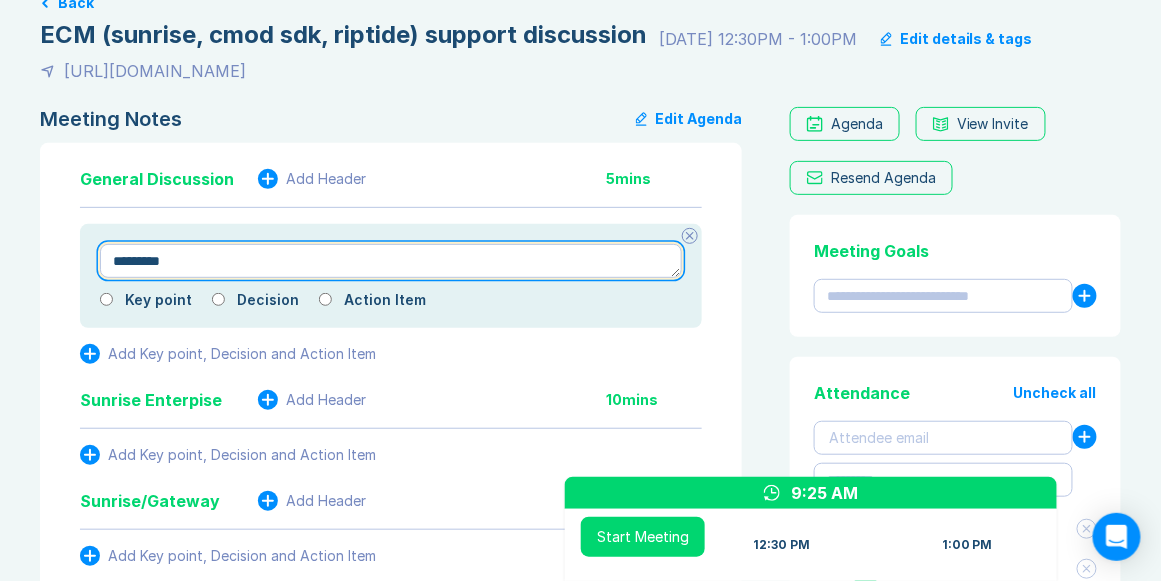 type on "*" 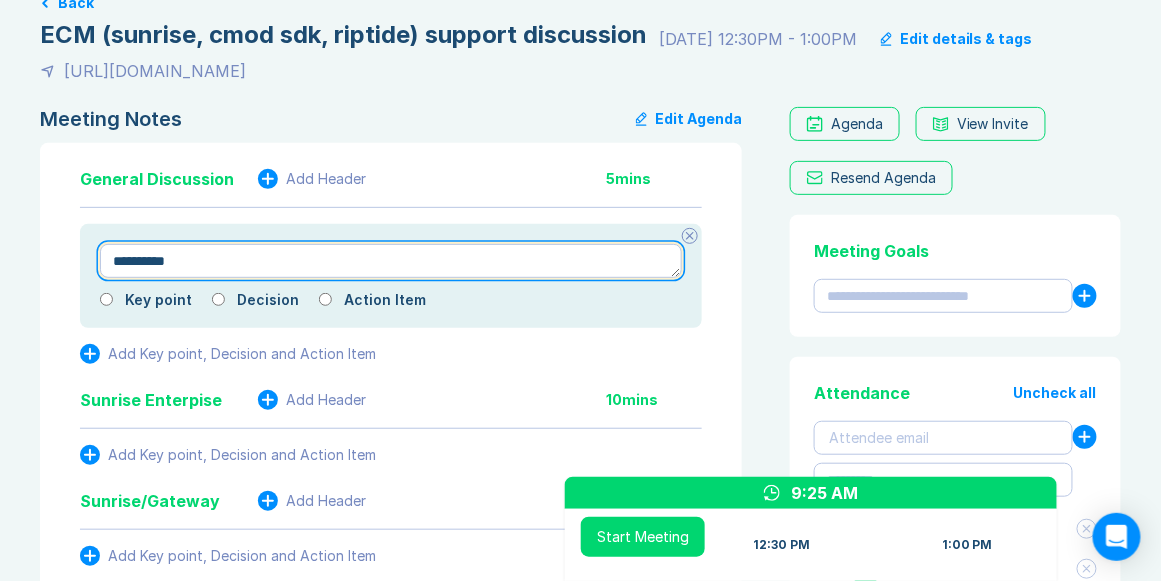 type on "*" 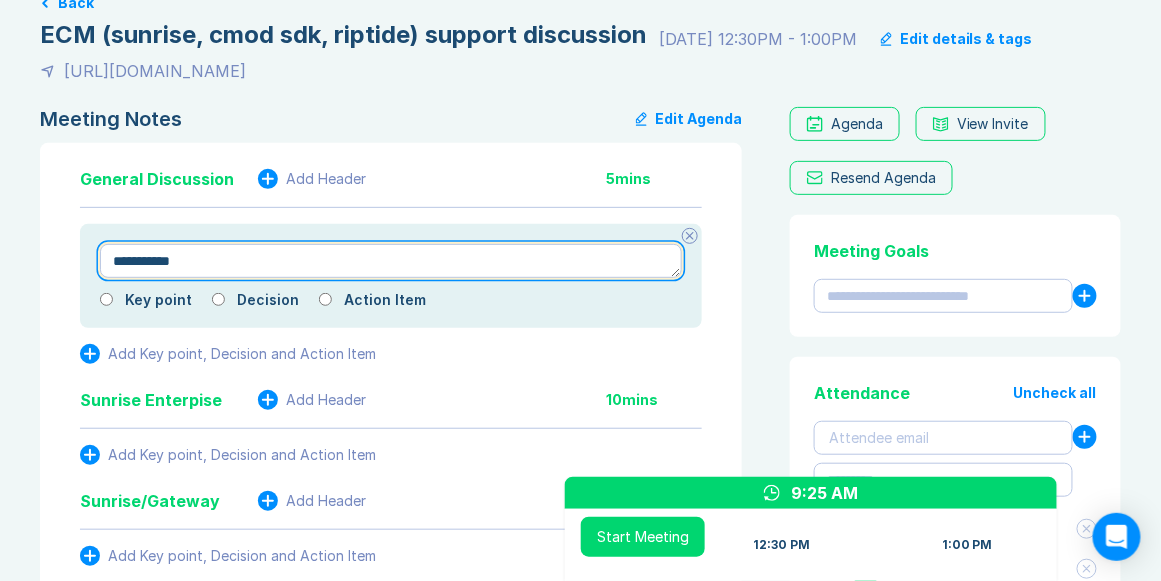 type on "*" 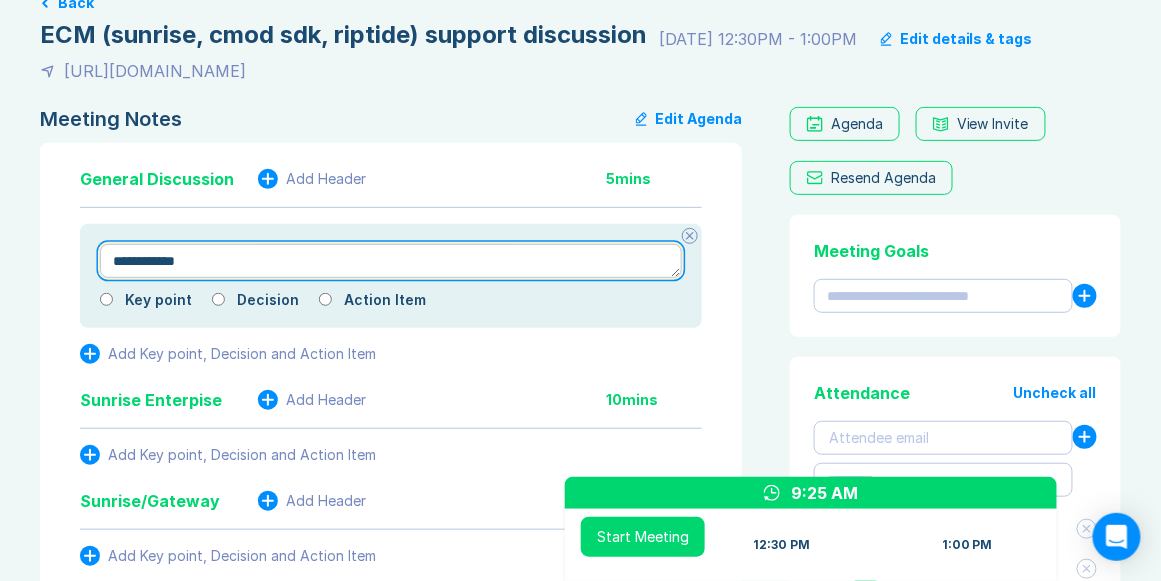 type on "*" 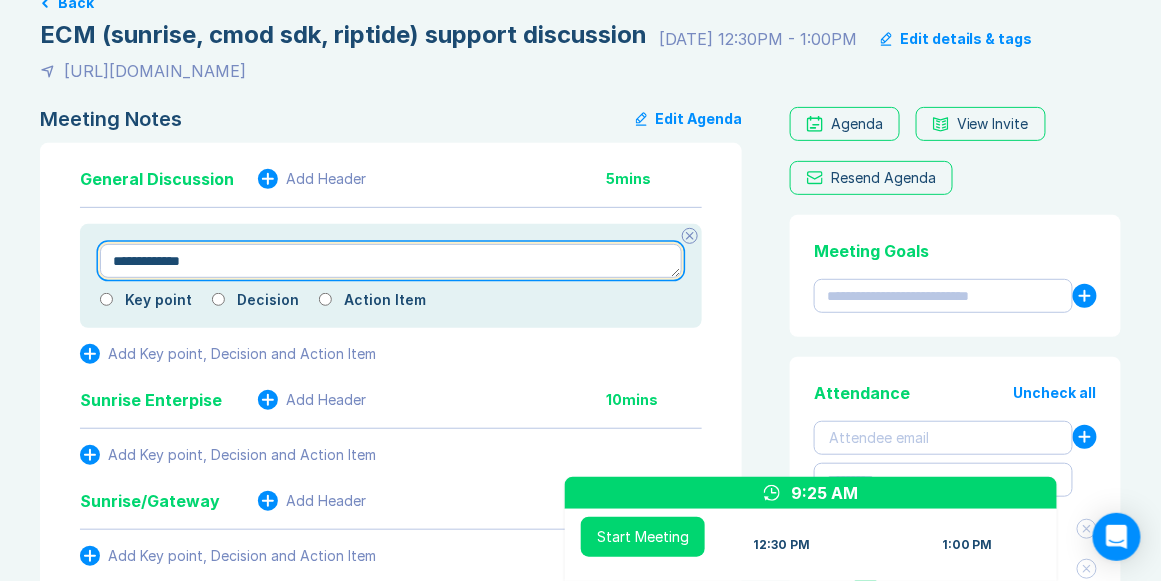type on "*" 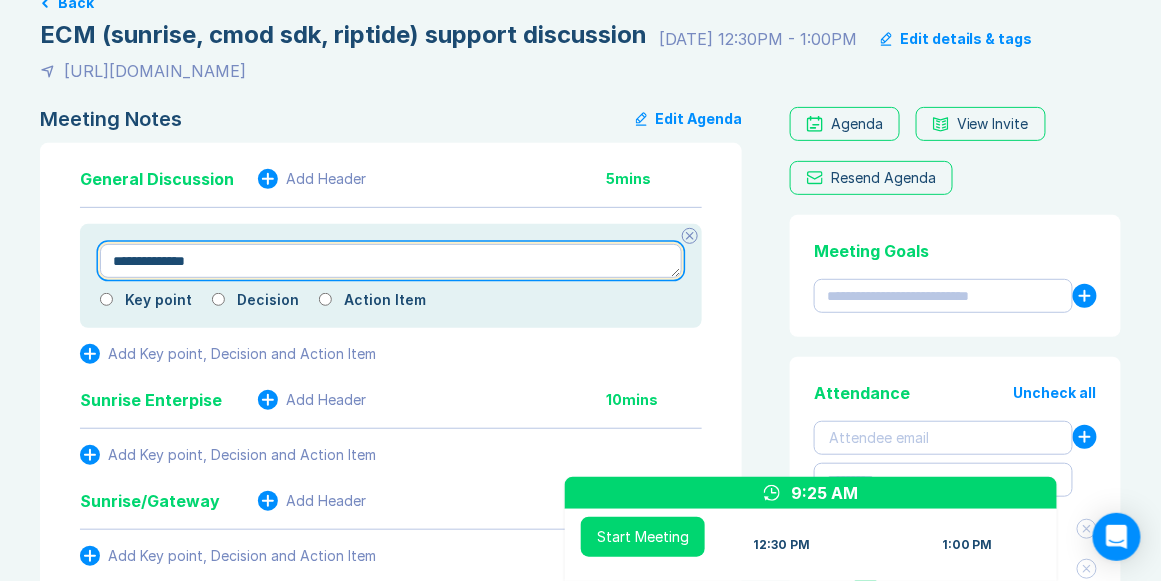 type on "*" 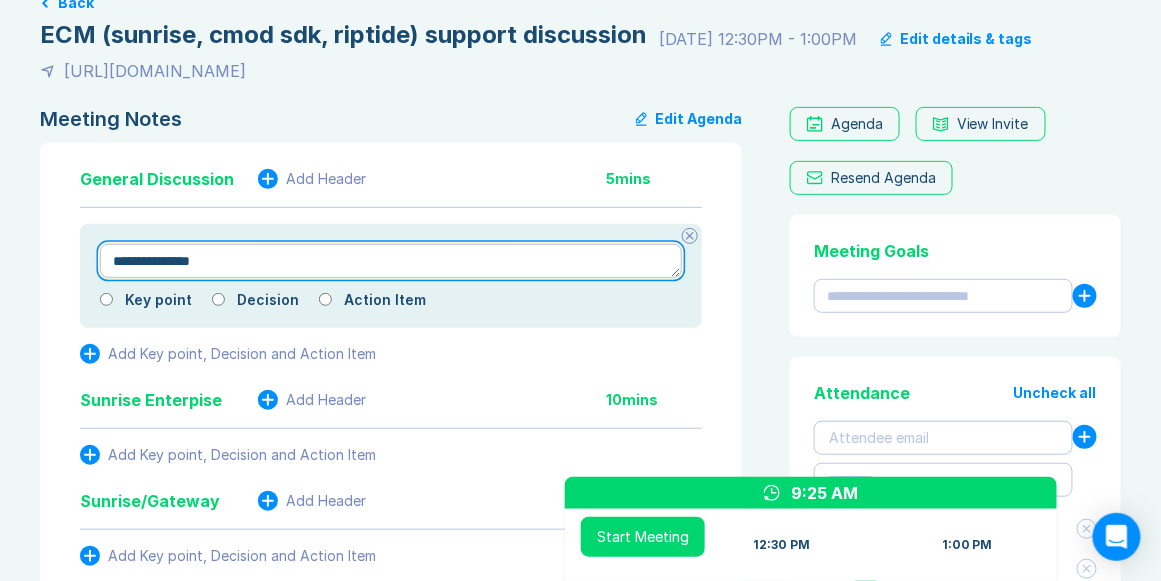 type on "*" 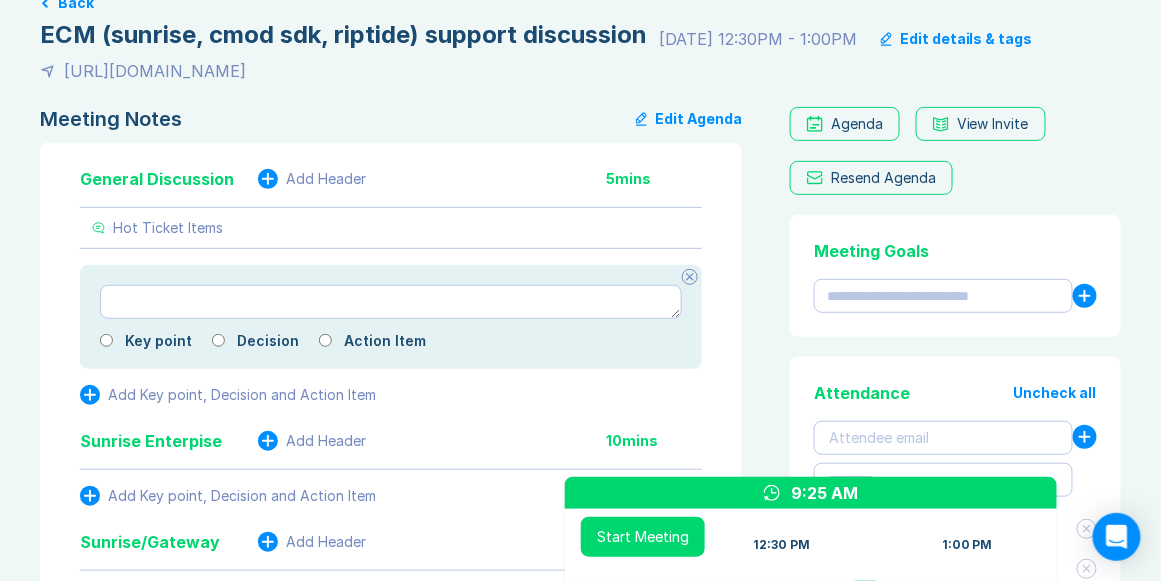 click at bounding box center (690, 277) 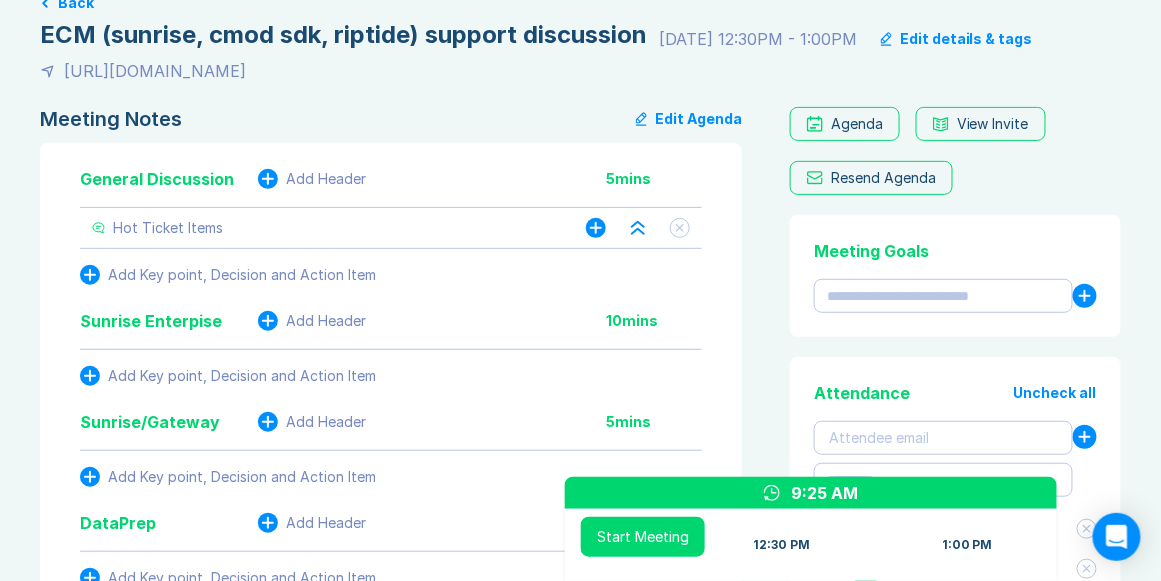 click 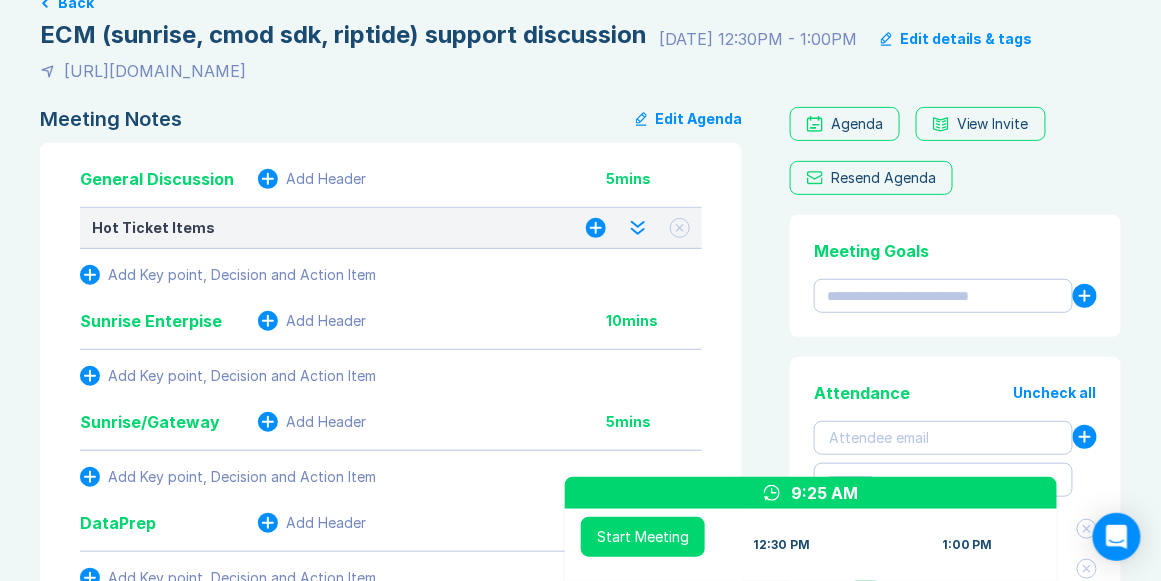click at bounding box center [268, 321] 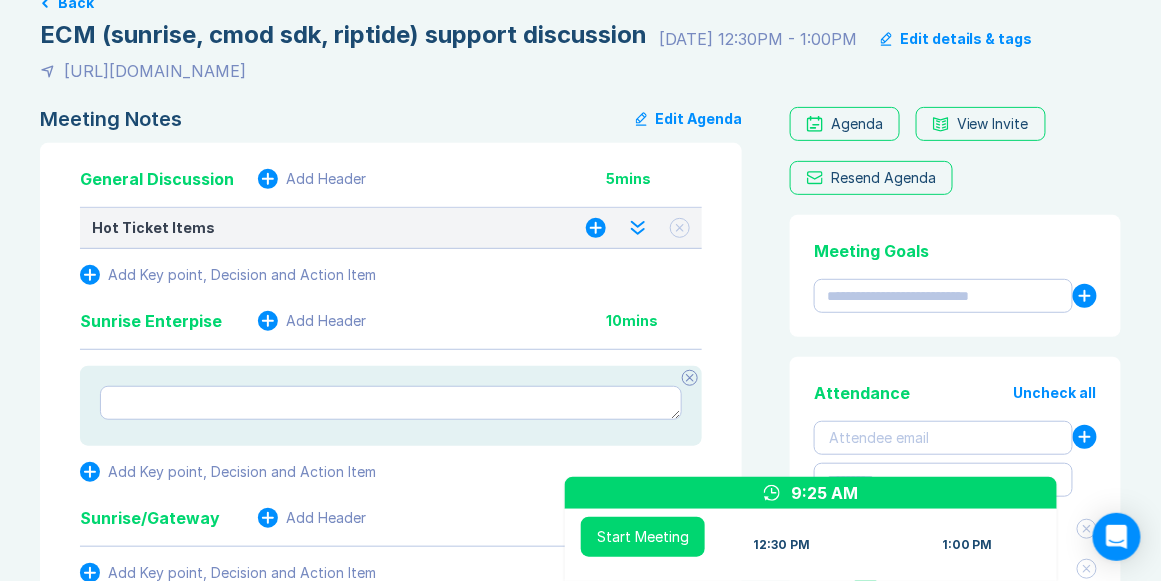 click at bounding box center (391, 406) 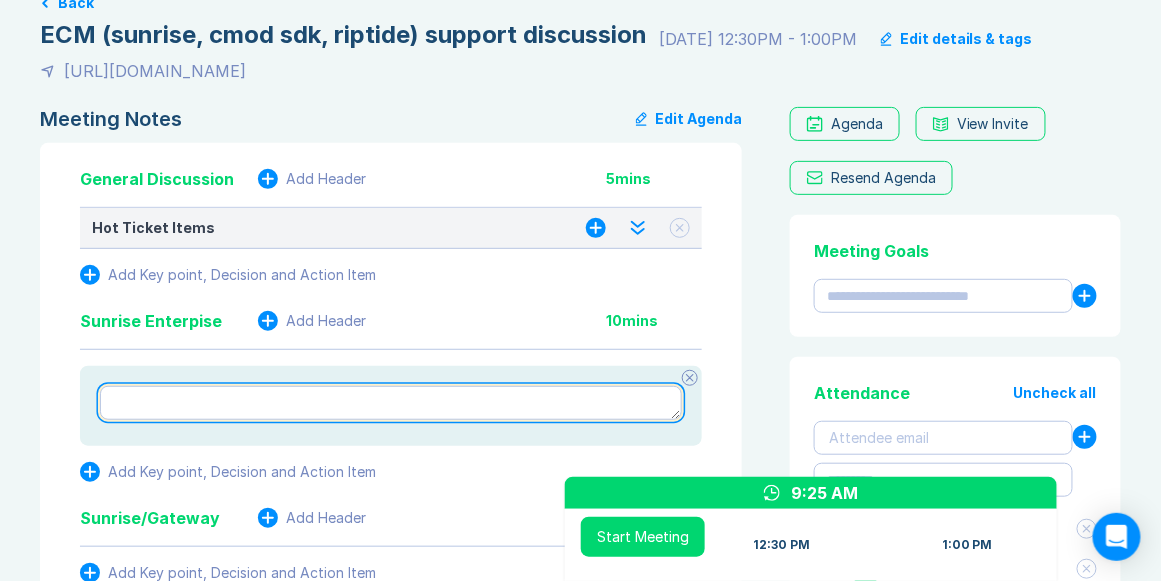 click at bounding box center [391, 403] 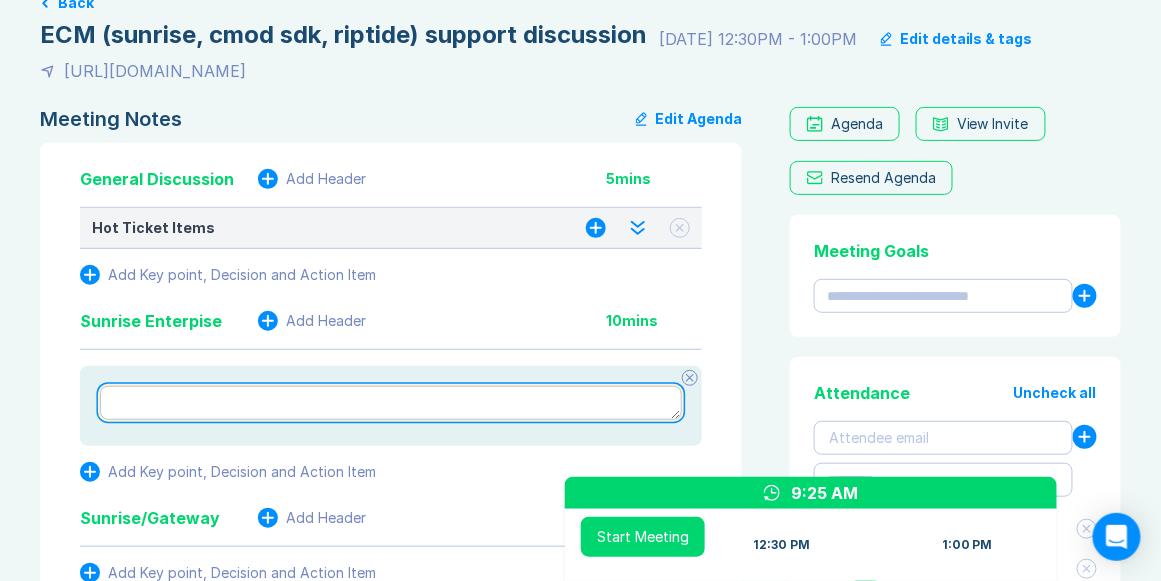 type on "*" 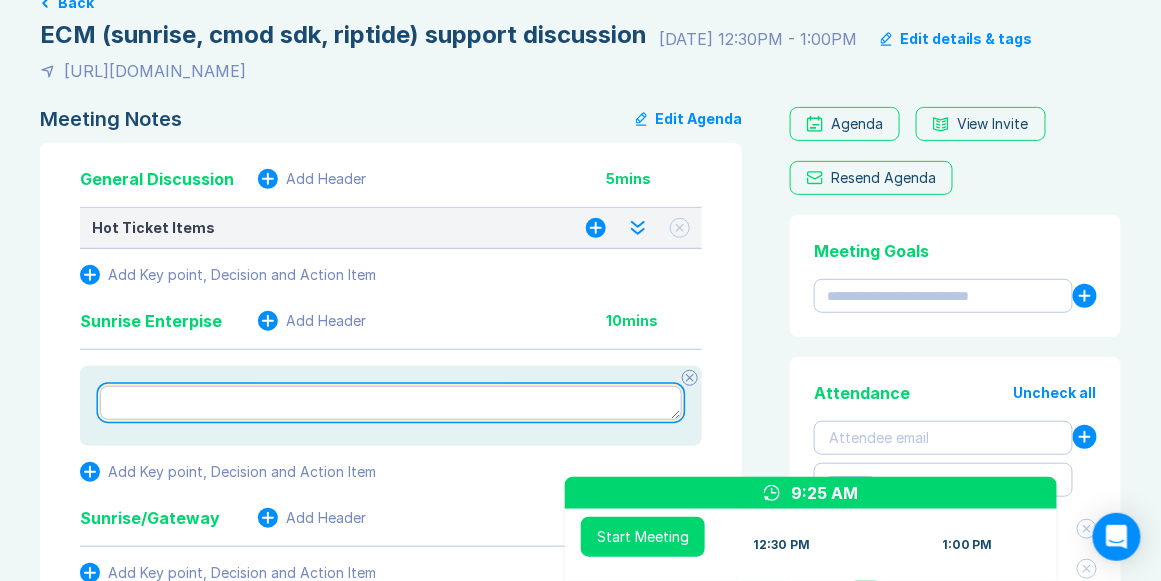 type on "*" 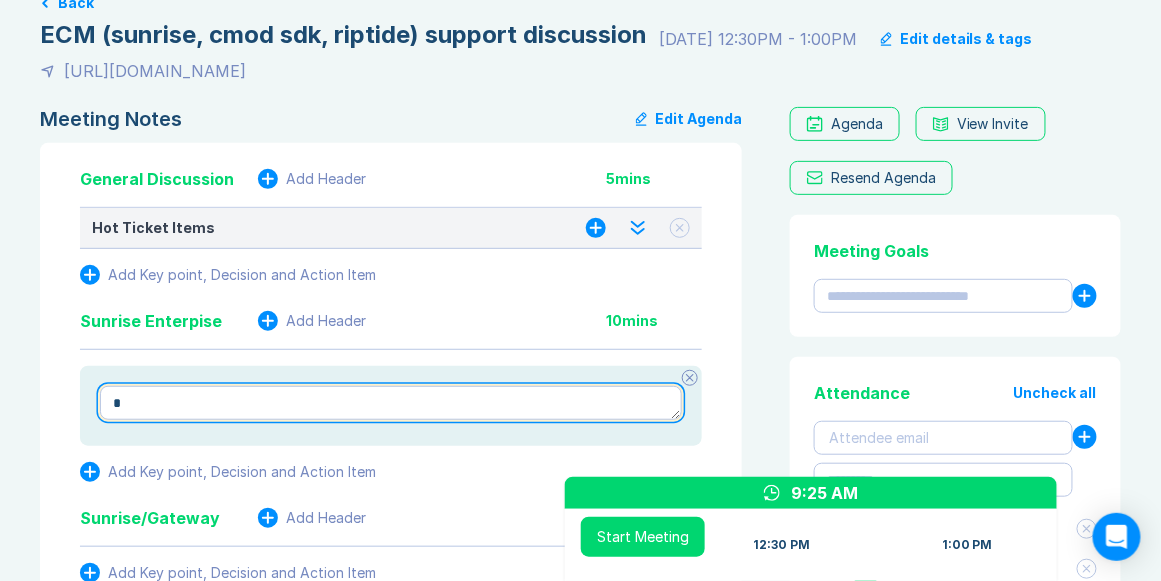 type on "*" 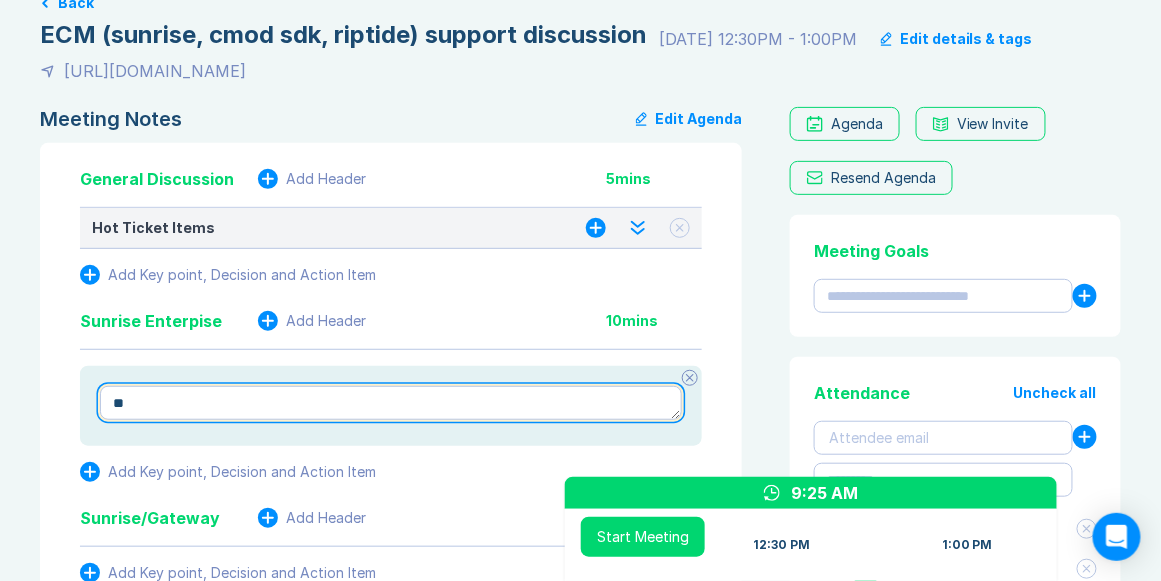 type on "*" 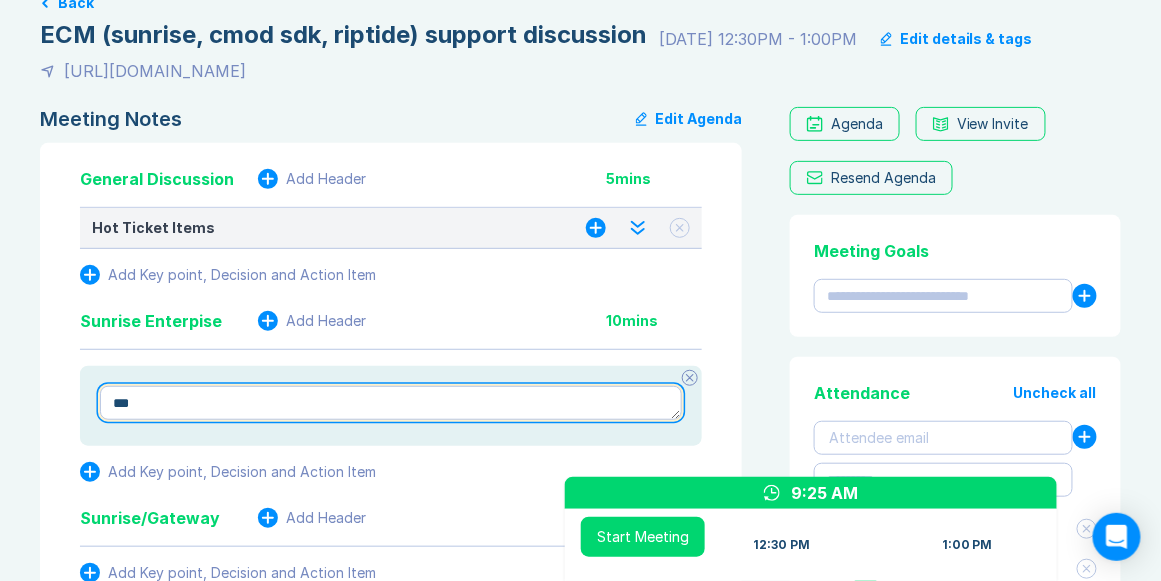 type on "*" 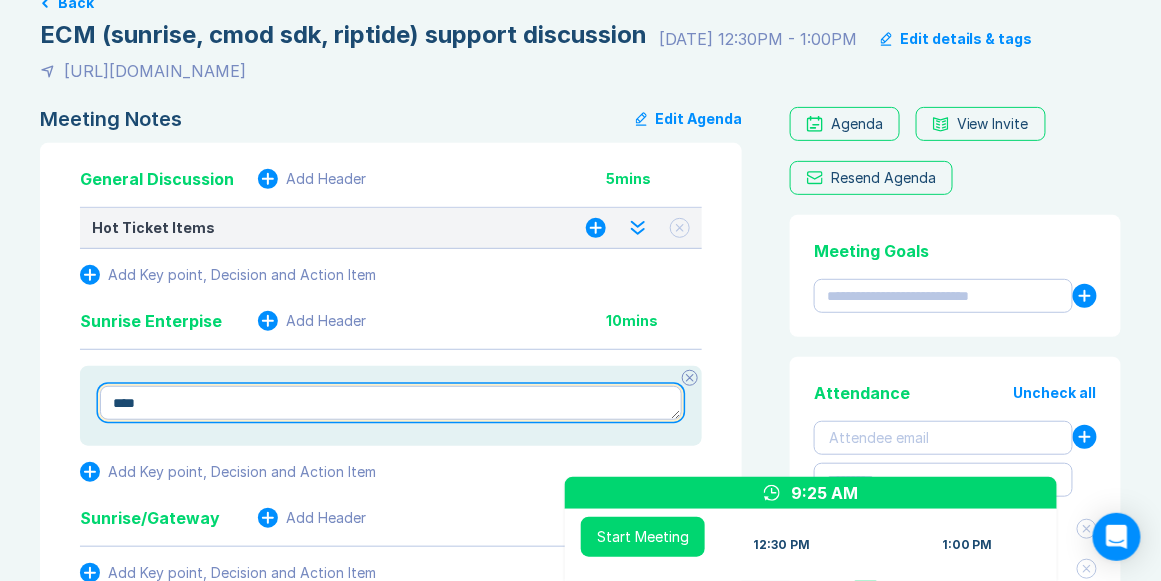 type on "*" 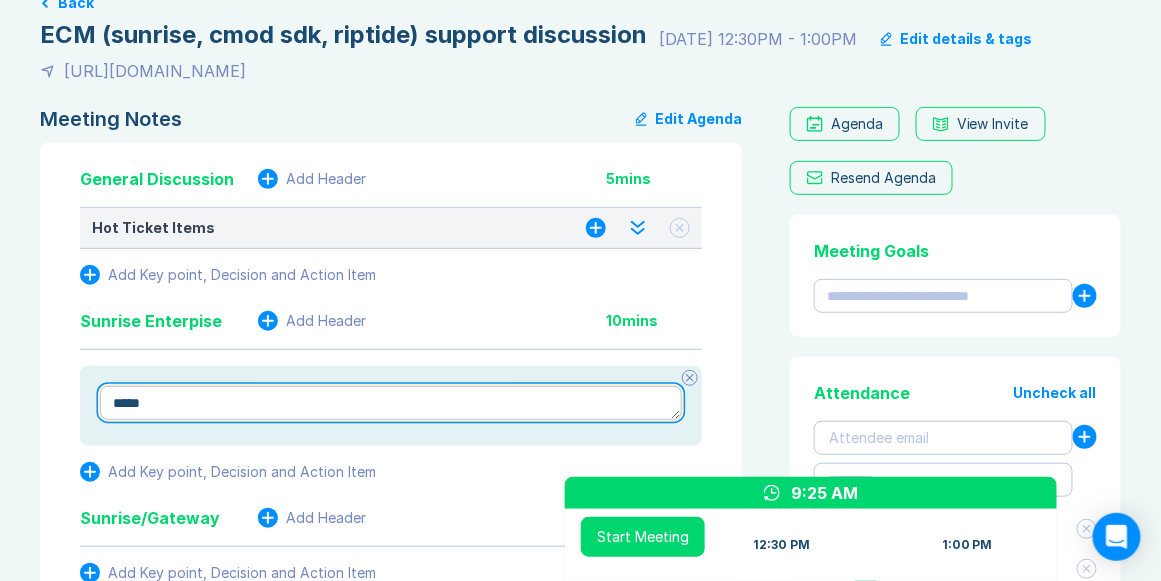 type on "*" 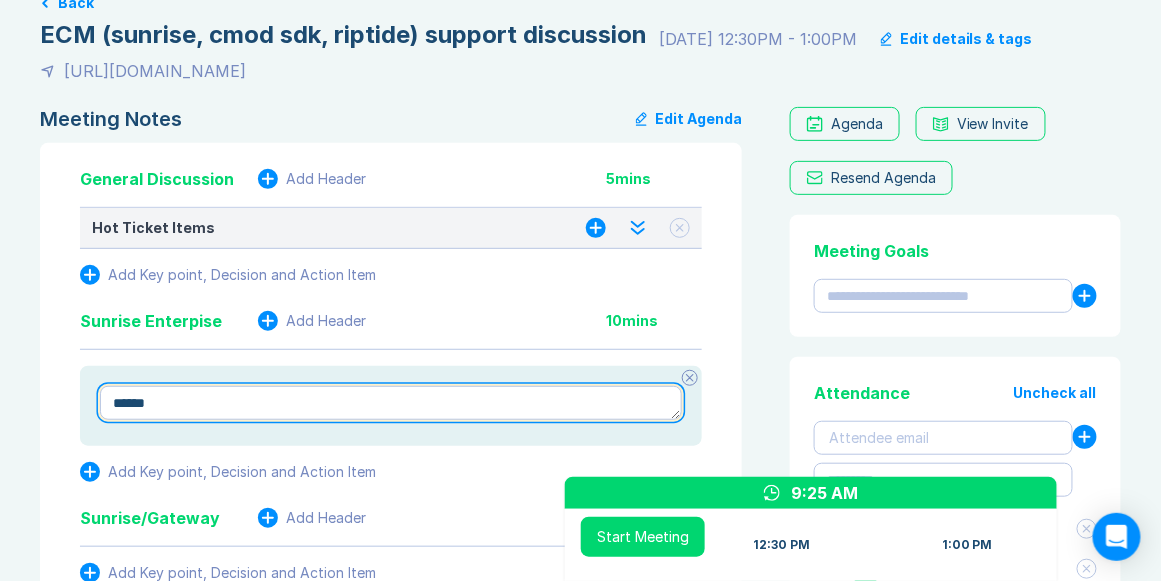 type on "*" 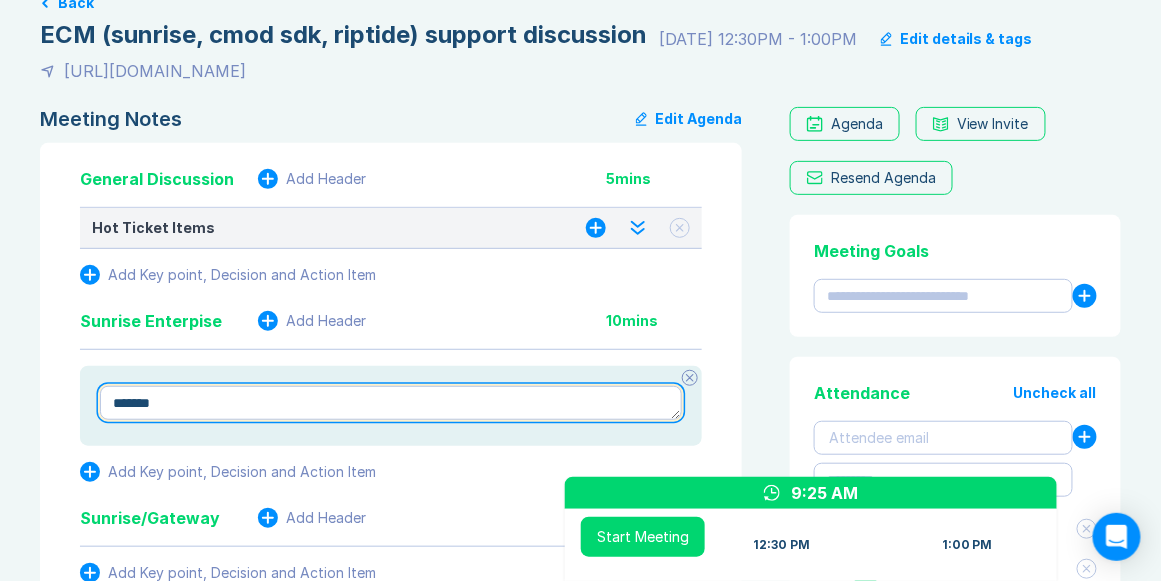 type on "*" 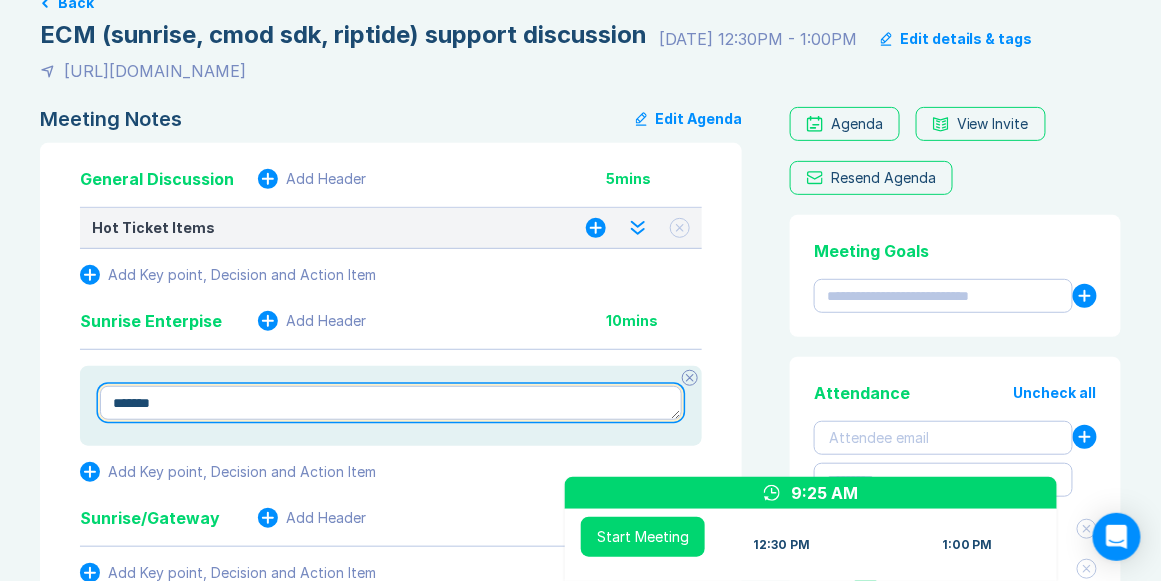 type on "******" 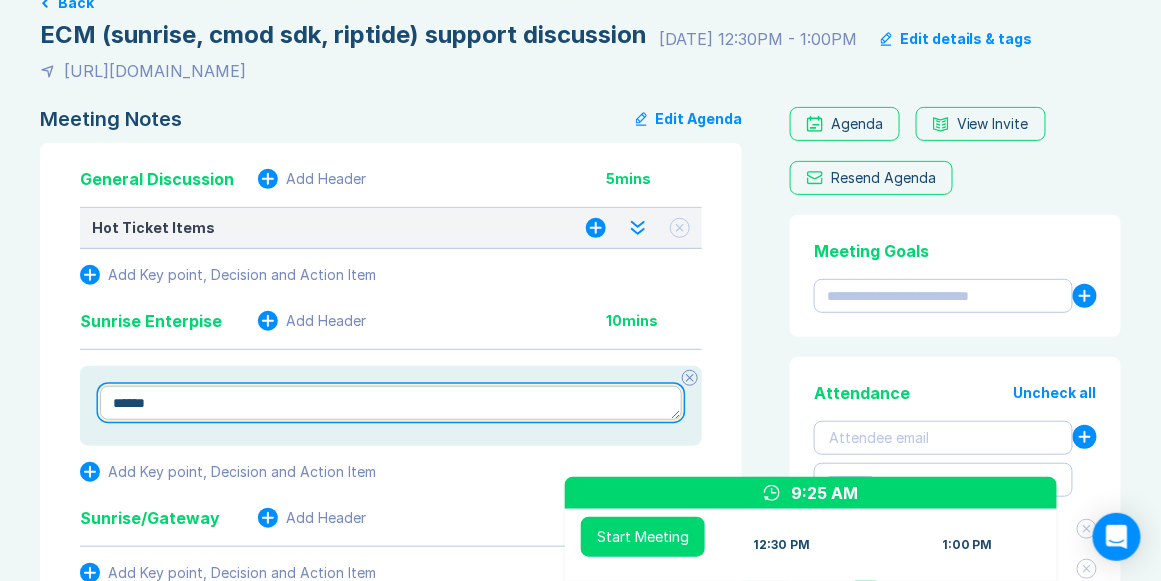 type on "*" 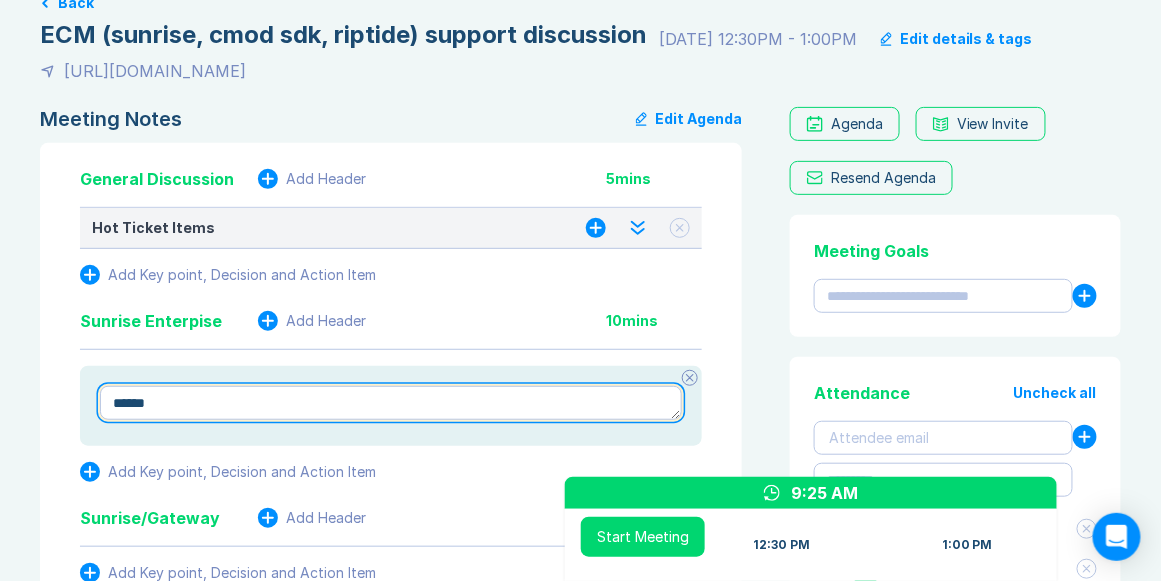 type on "*******" 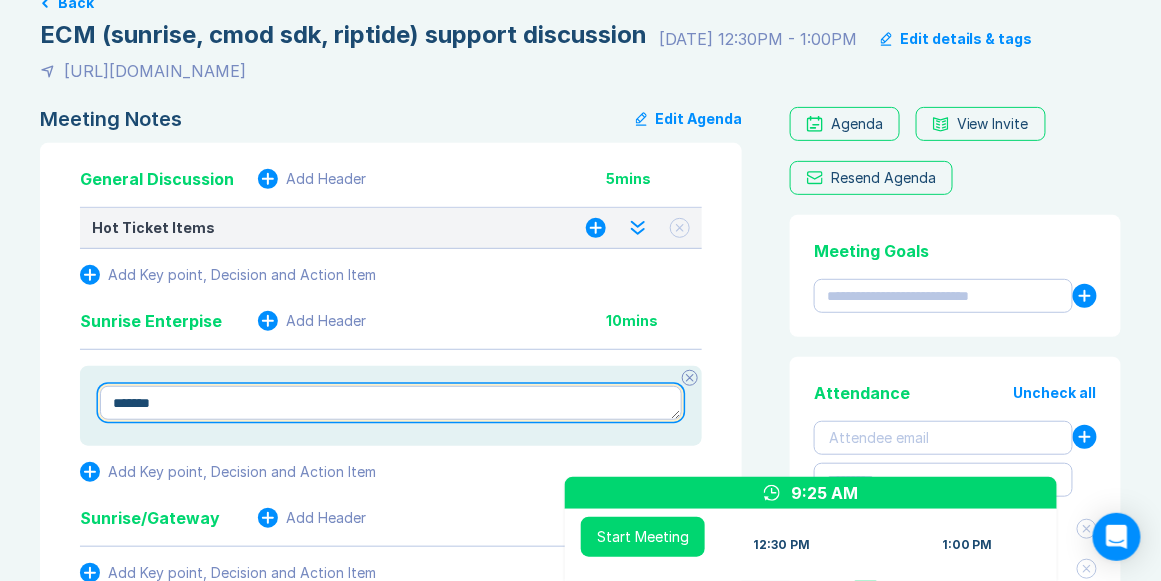 type on "*" 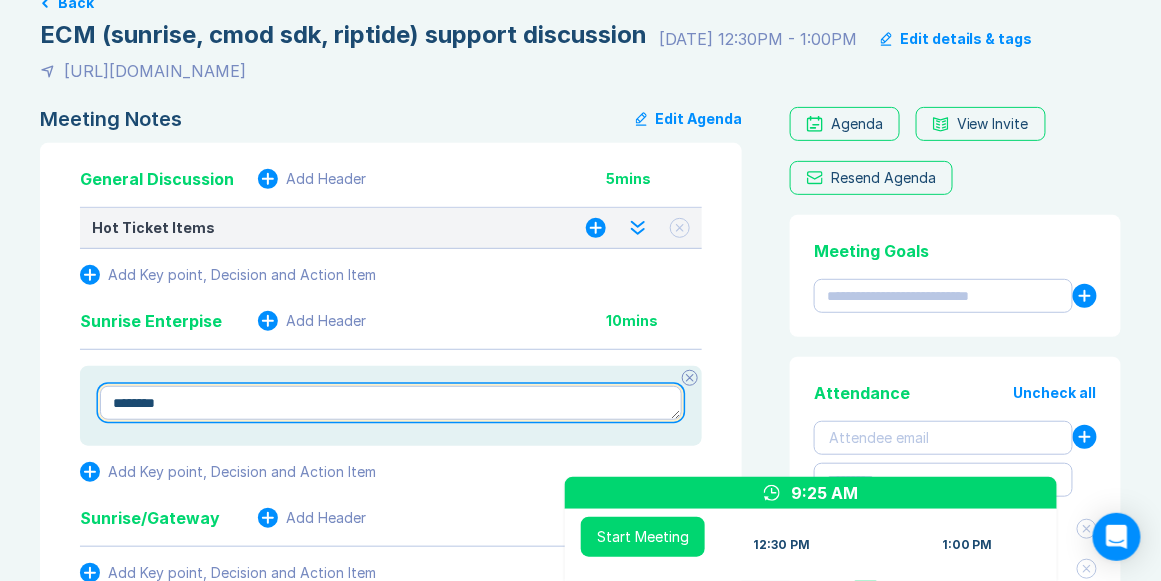 type on "*" 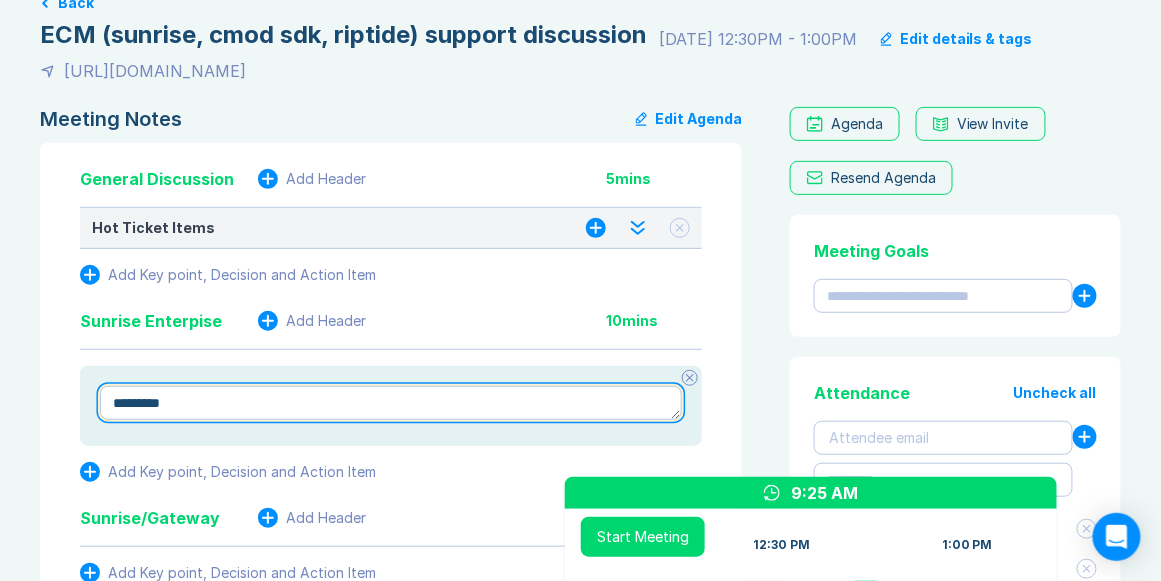 type on "*" 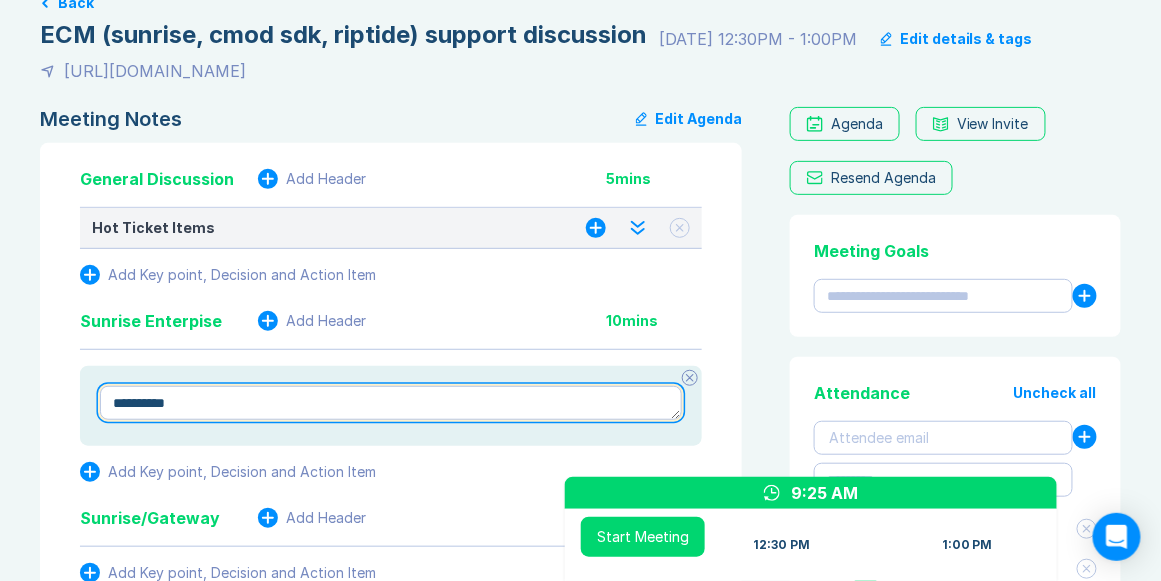 type on "*" 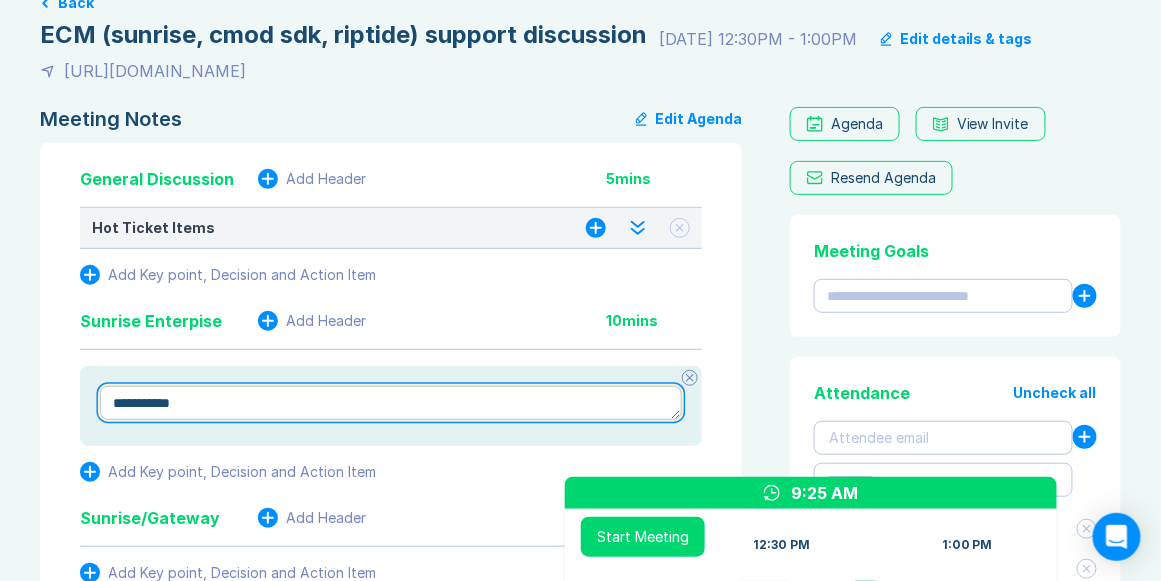 type on "*" 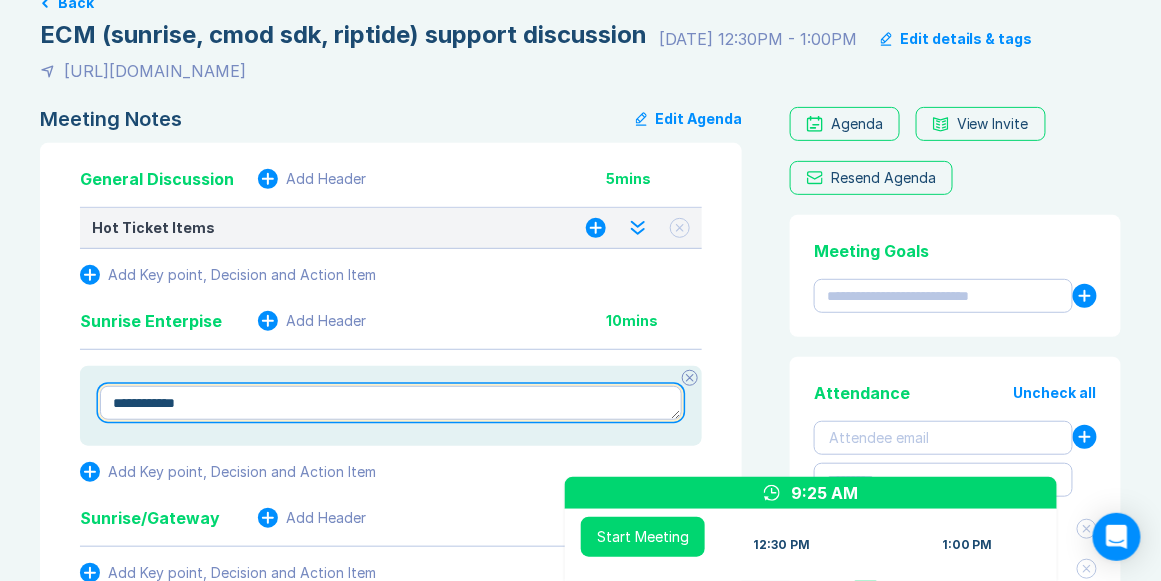 type on "*" 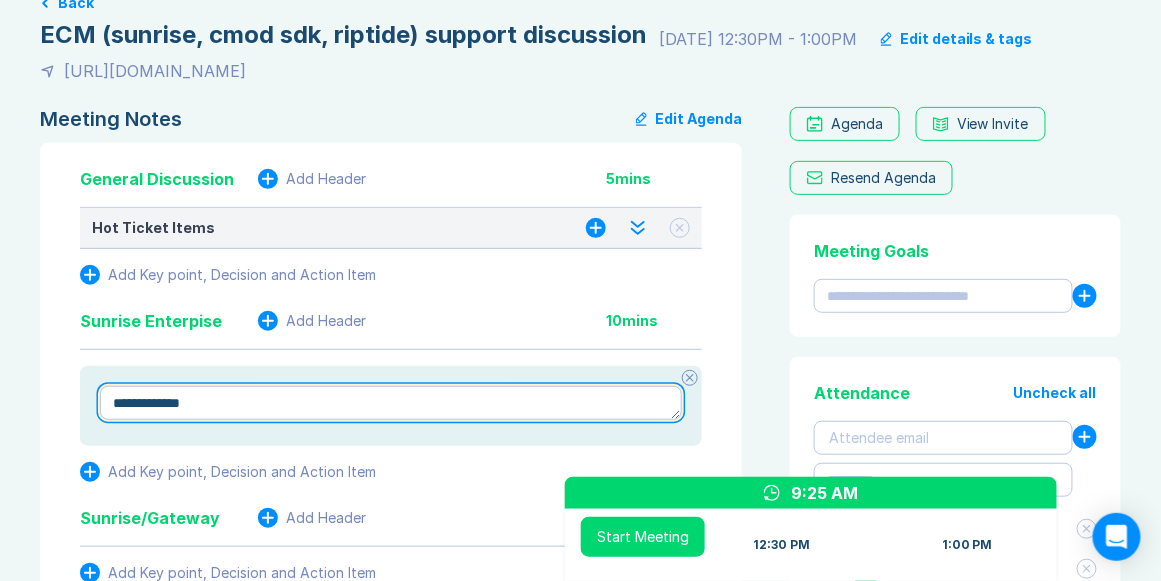 type on "*" 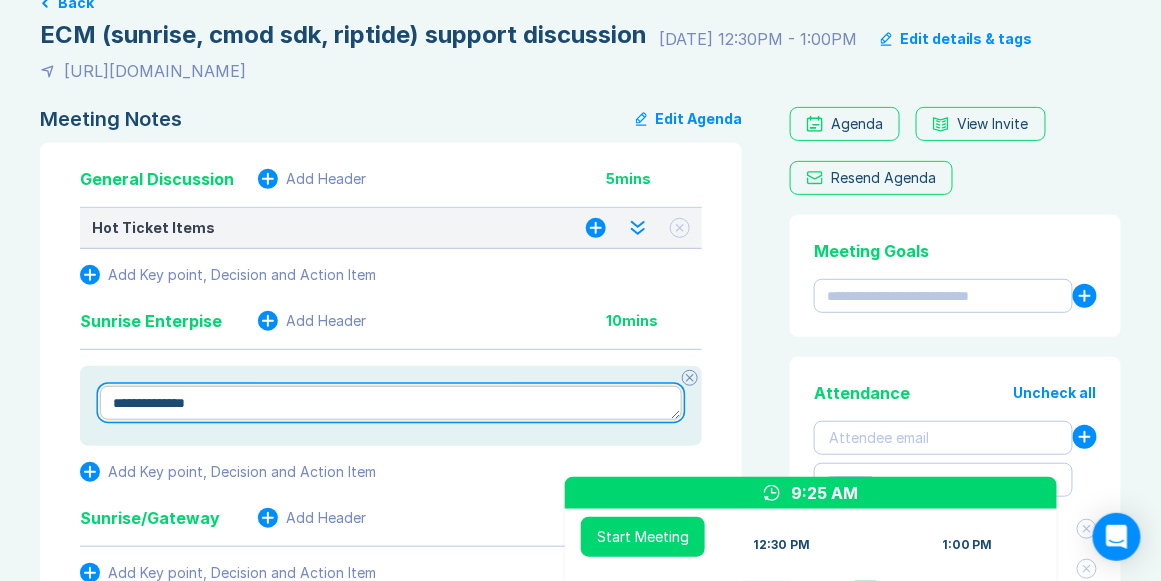 type on "*" 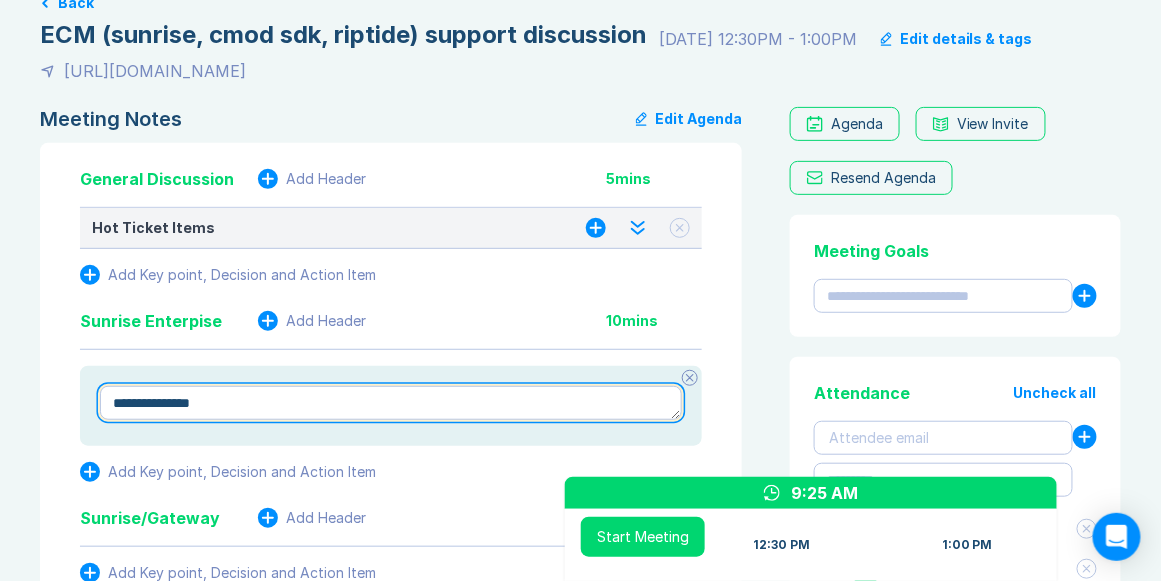 type on "*" 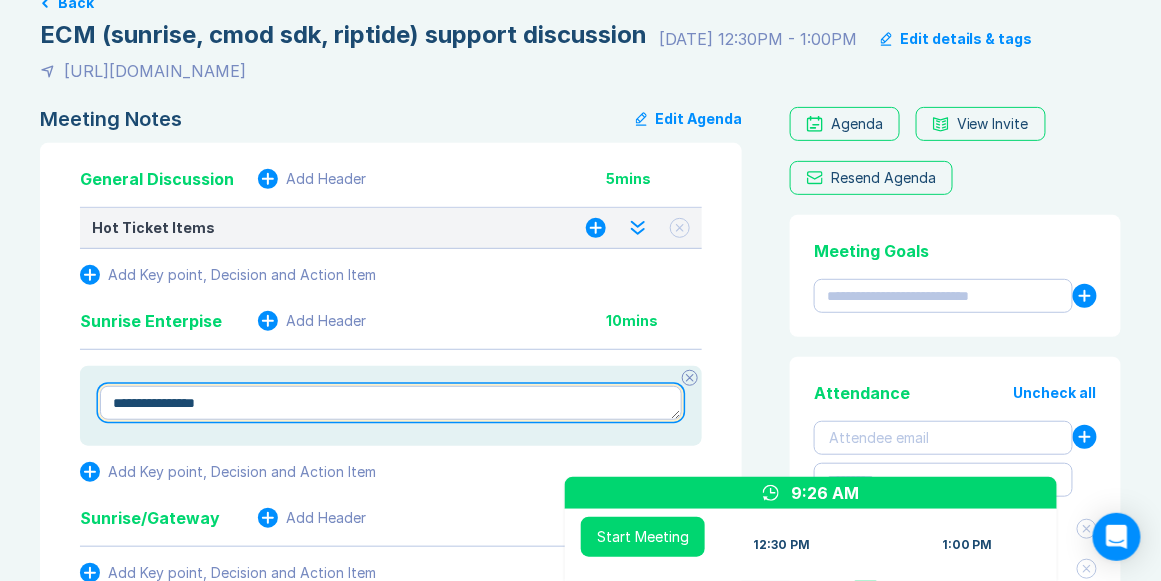type on "*" 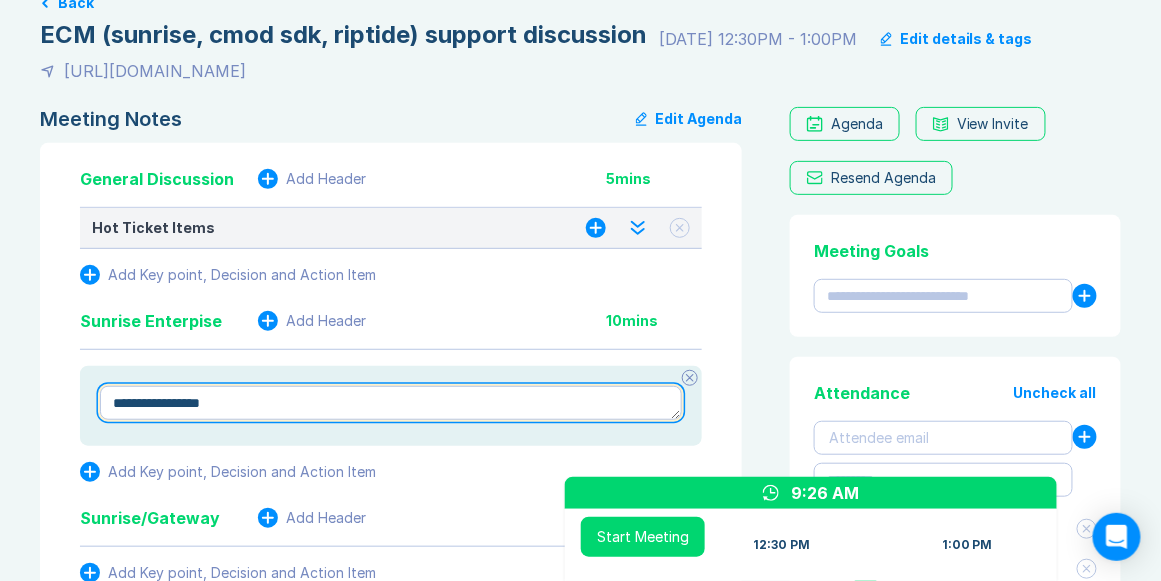 type on "*" 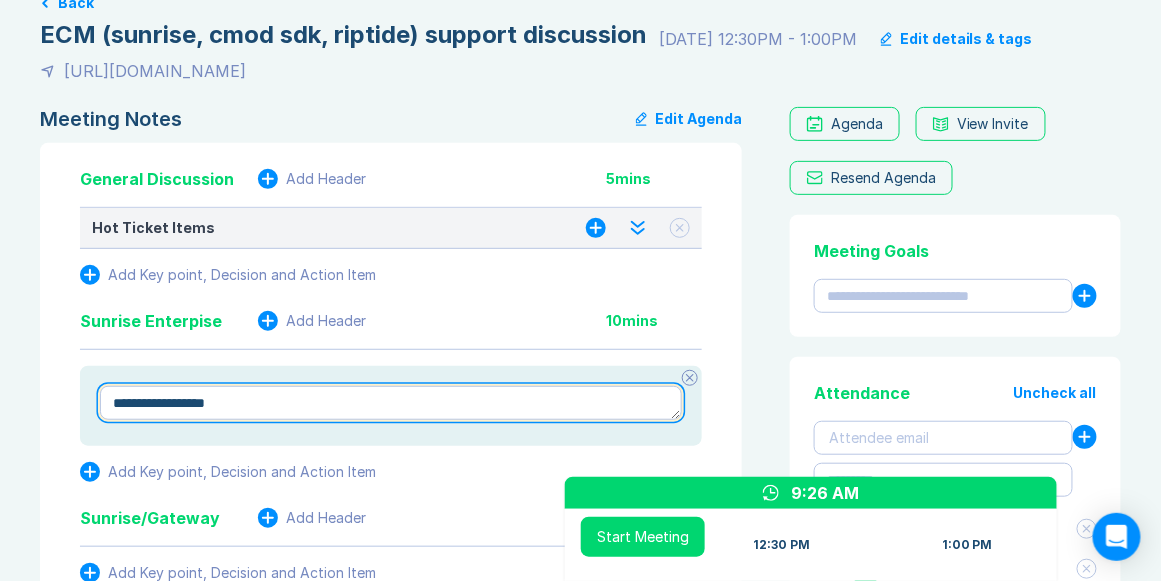 type on "*" 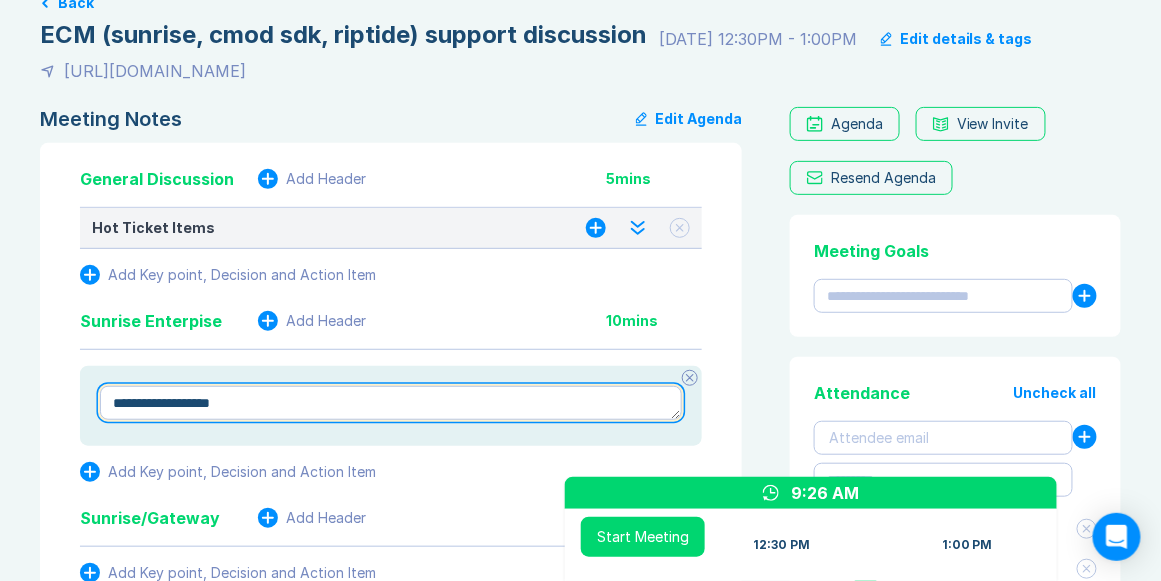 type on "*" 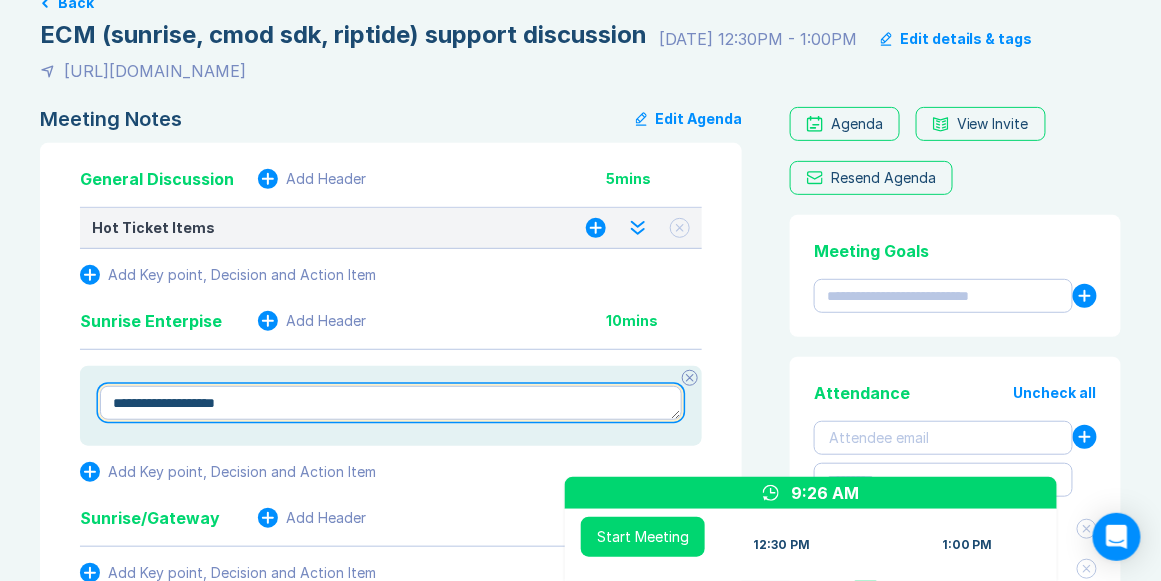 type on "*" 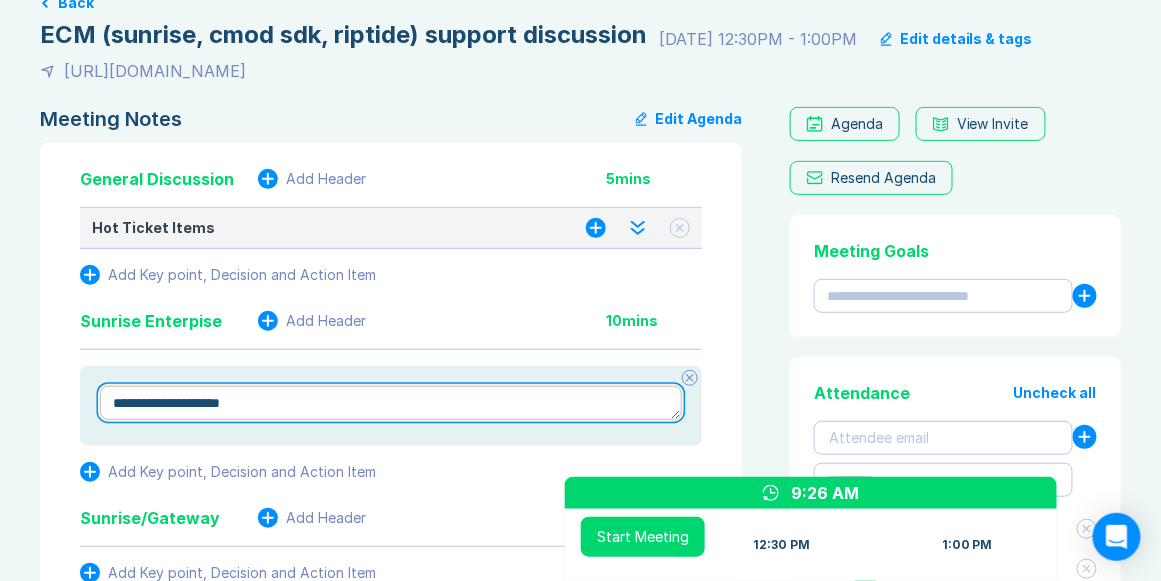 type on "*" 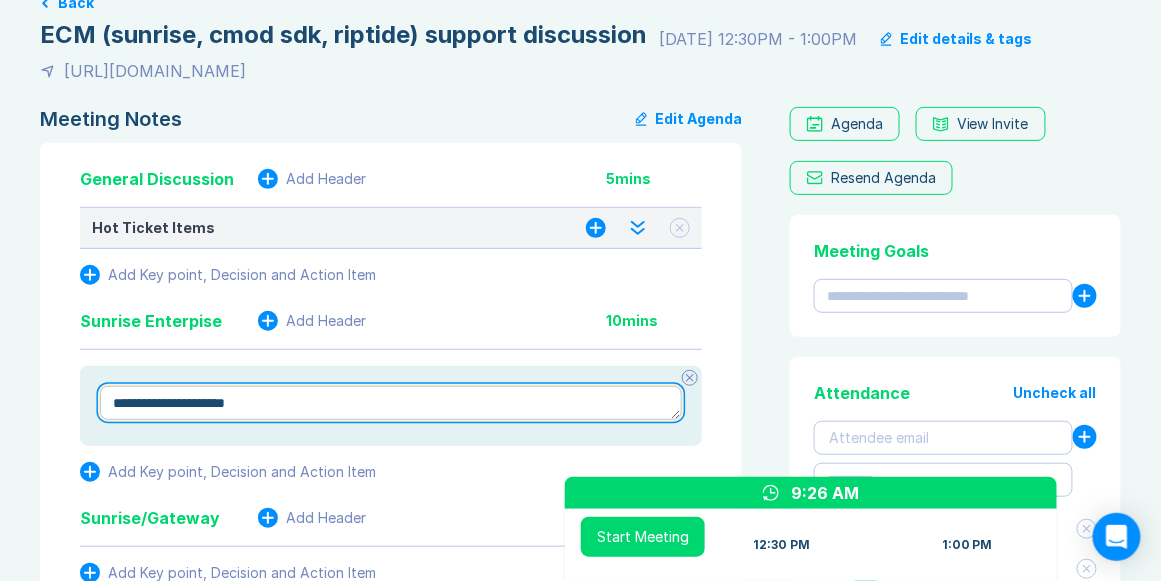 type on "*" 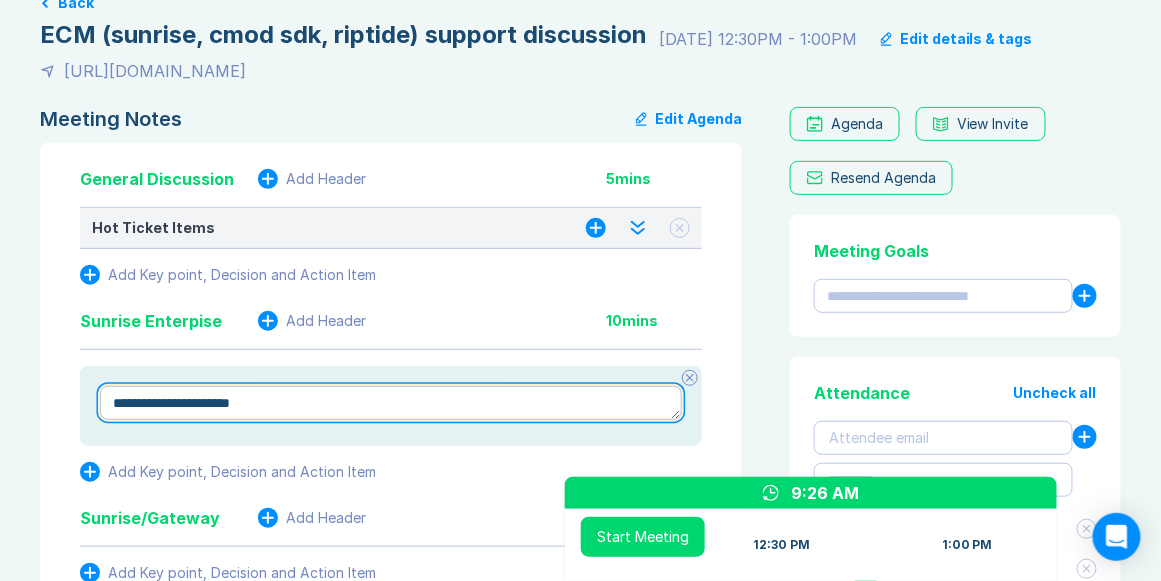 type on "*" 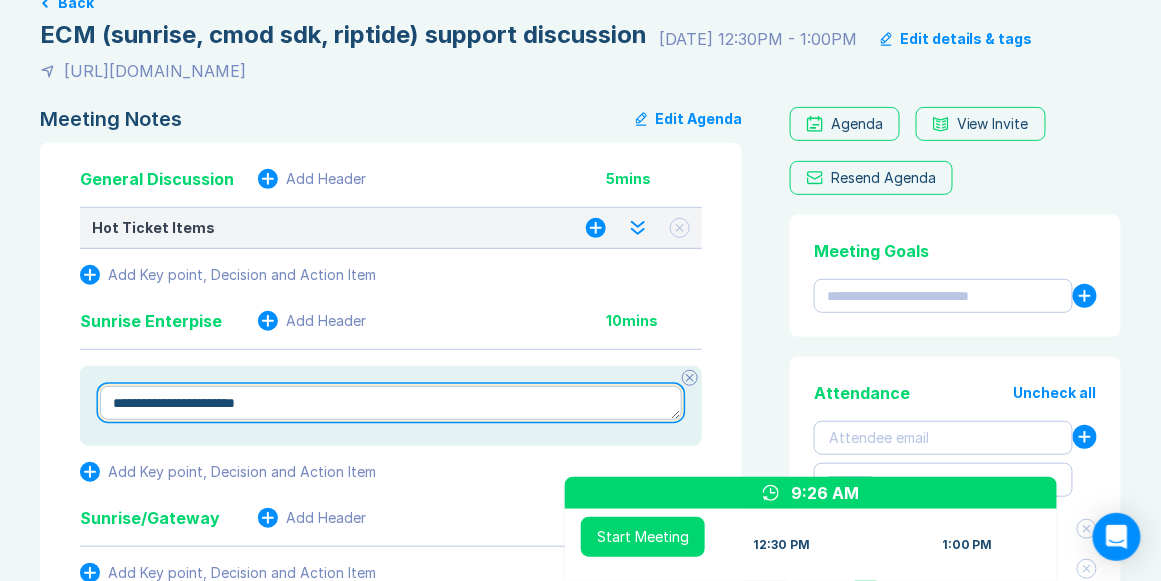 type on "*" 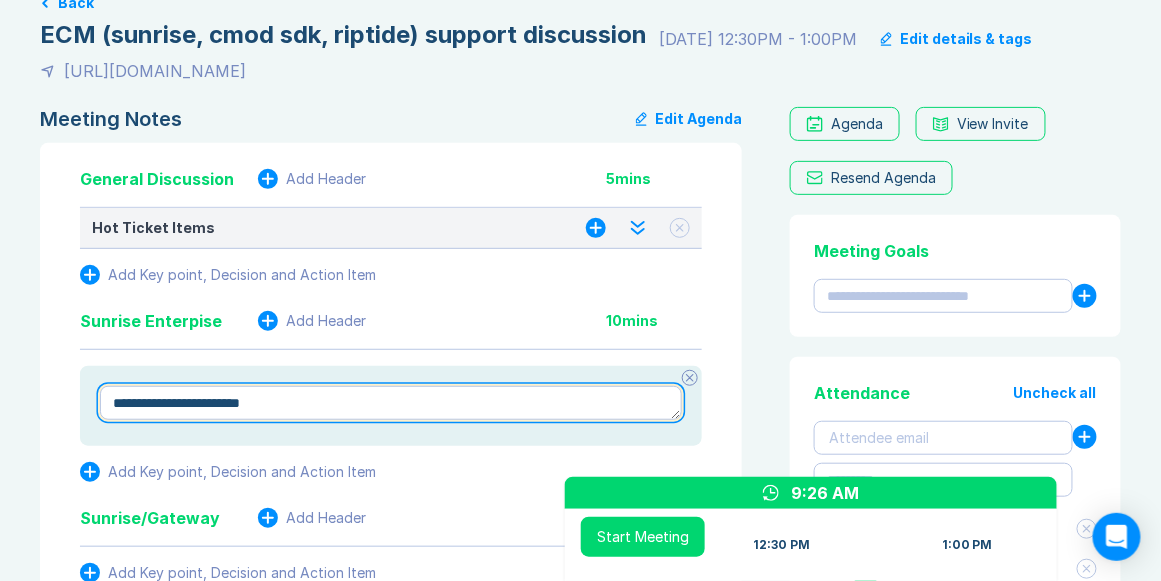 type on "*" 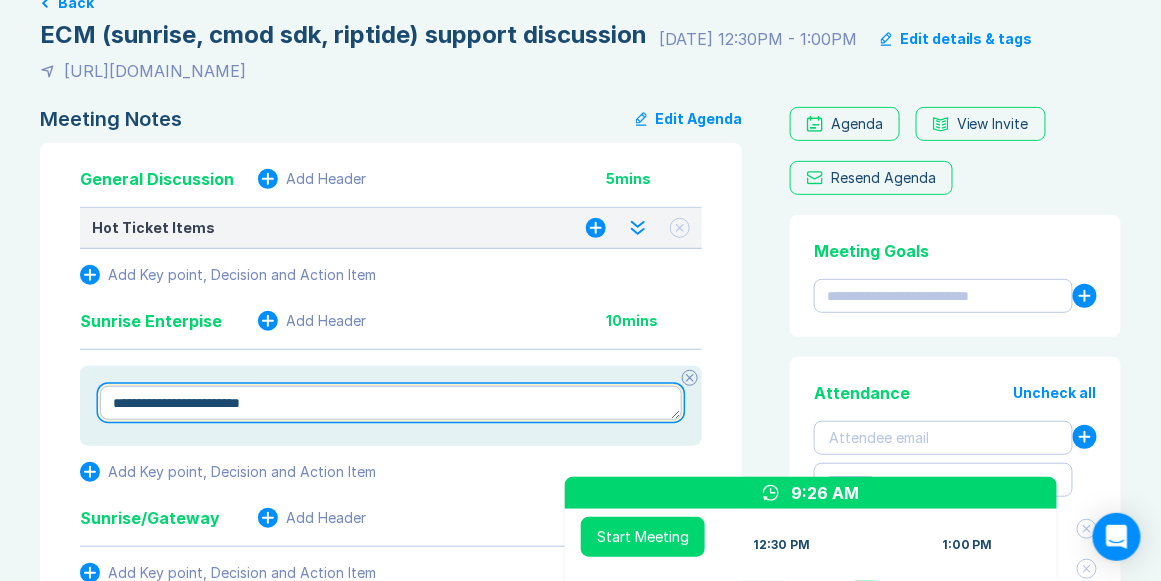 type on "**********" 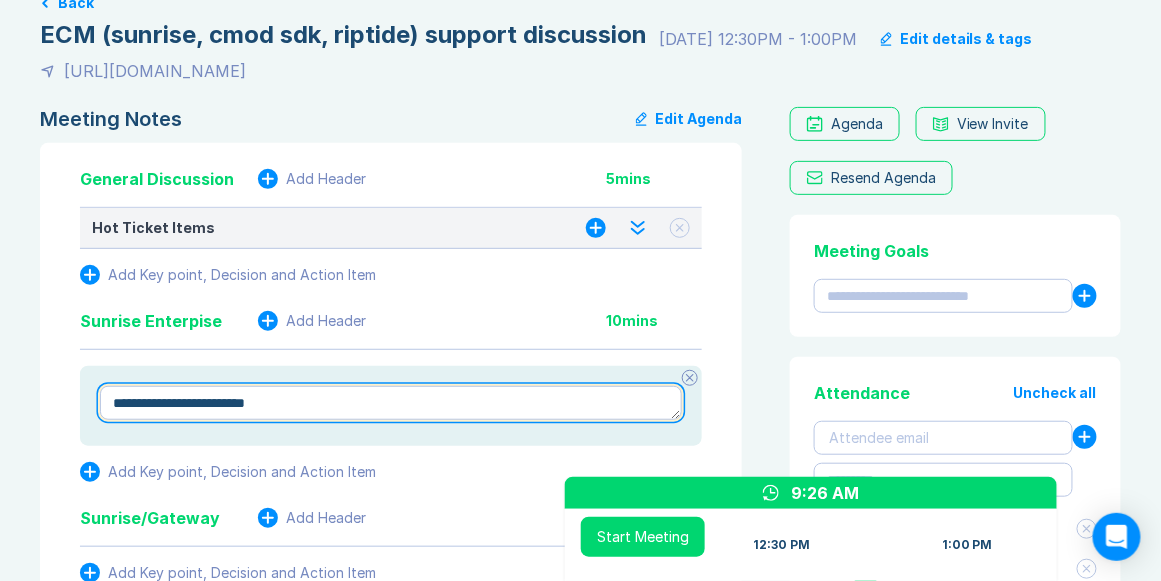 type on "*" 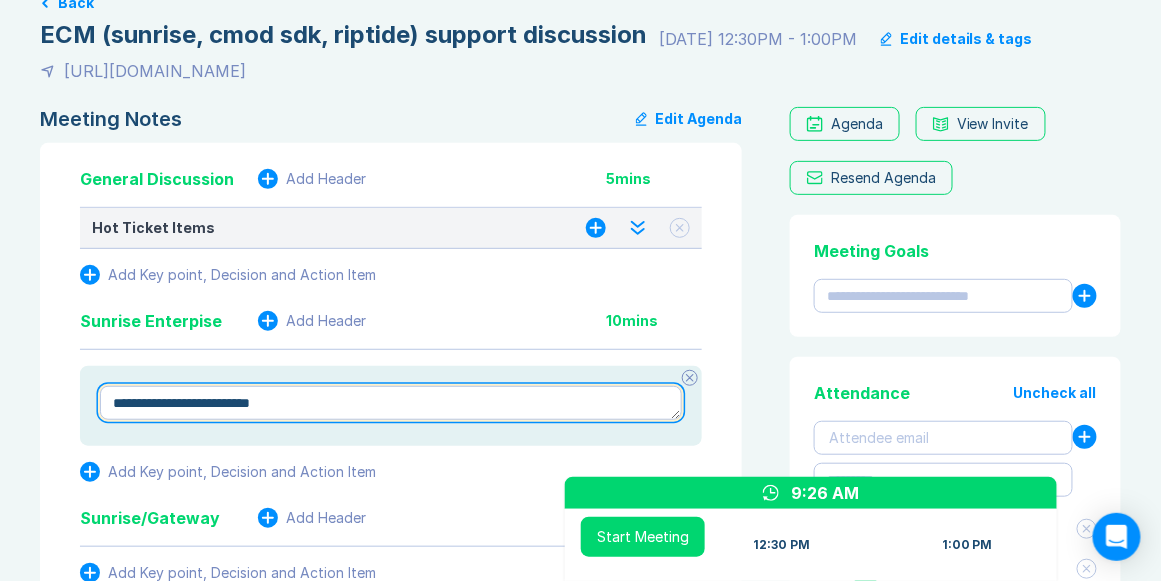 type on "*" 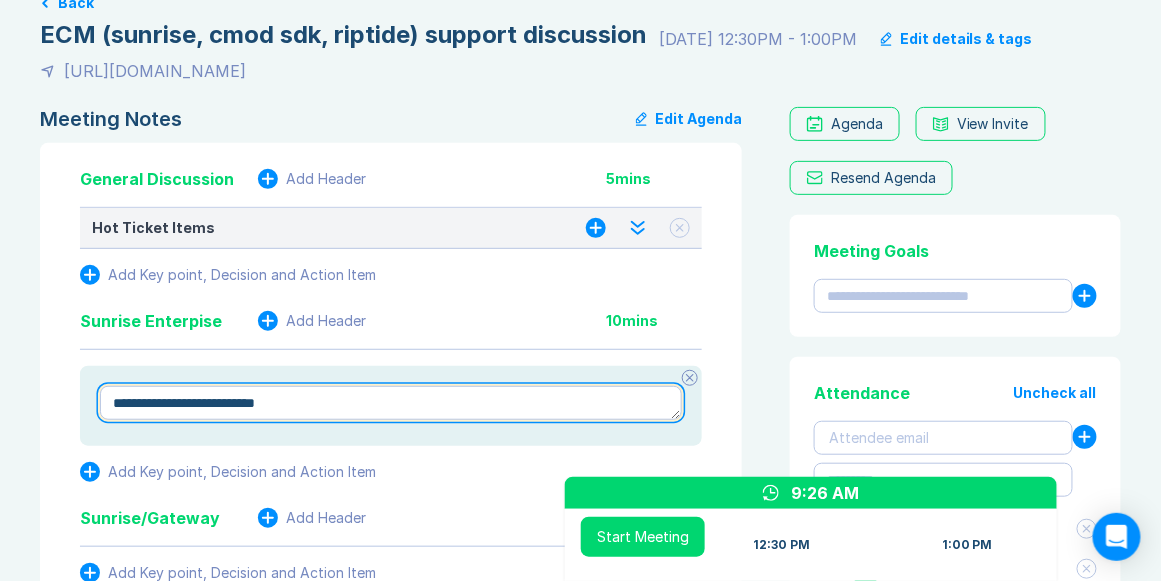 type on "*" 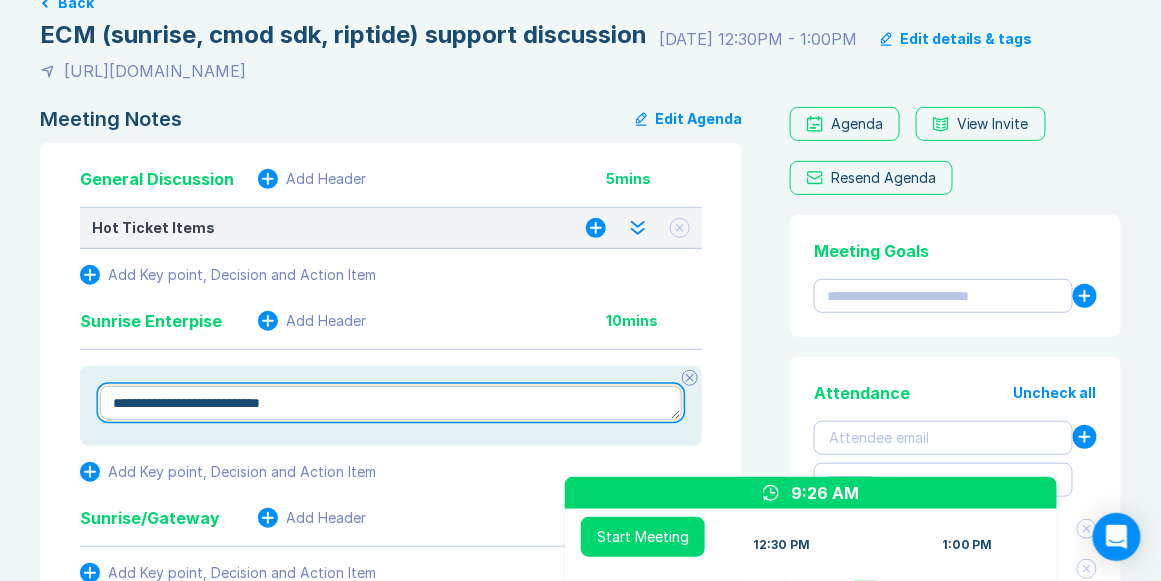 type on "*" 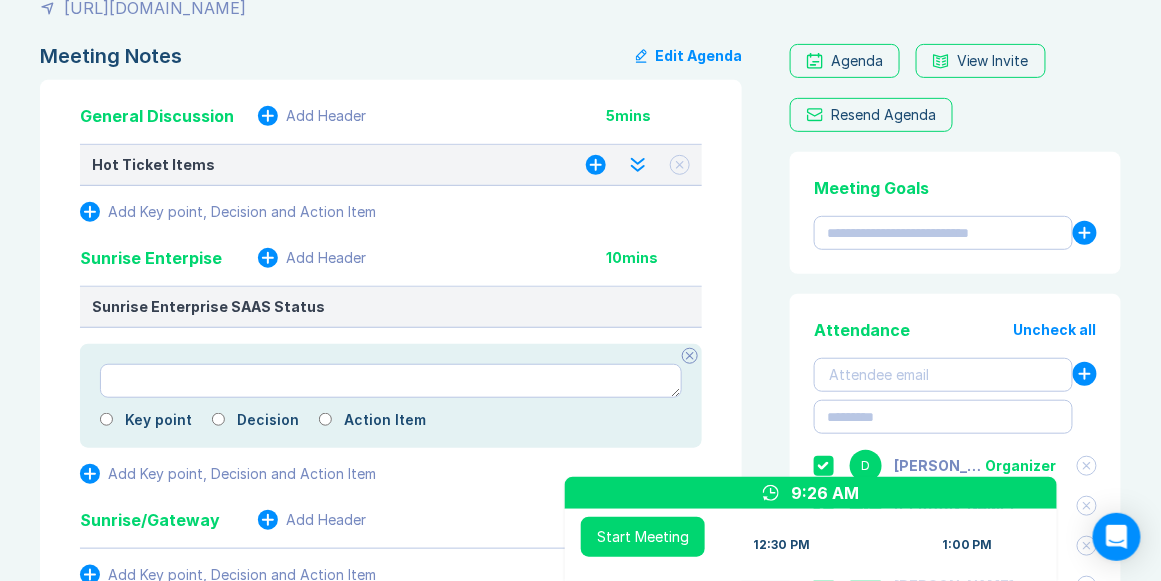 scroll, scrollTop: 228, scrollLeft: 0, axis: vertical 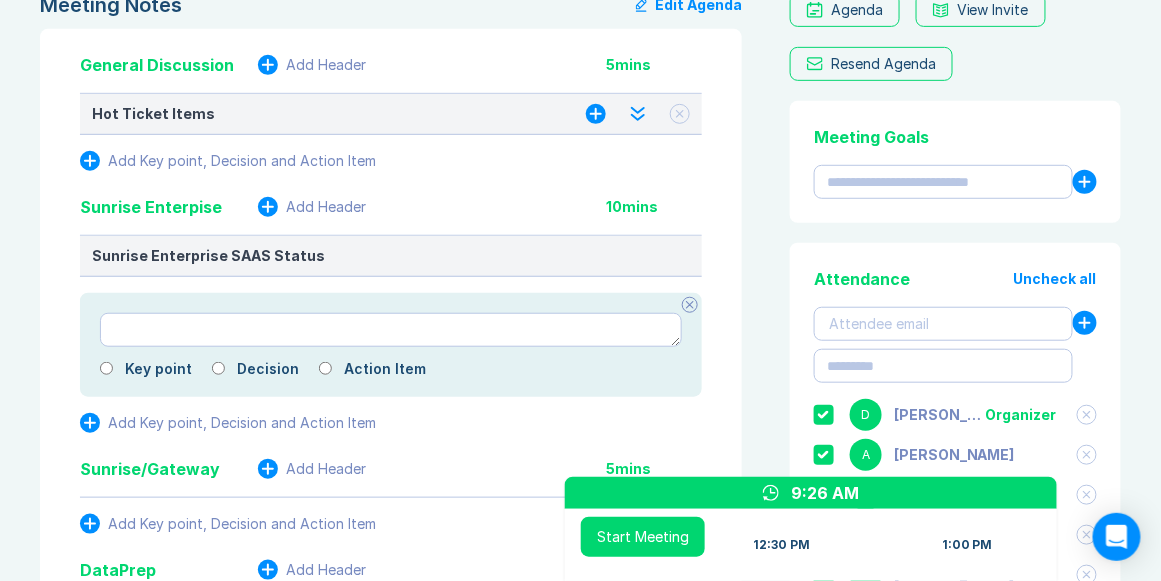 click at bounding box center (391, 330) 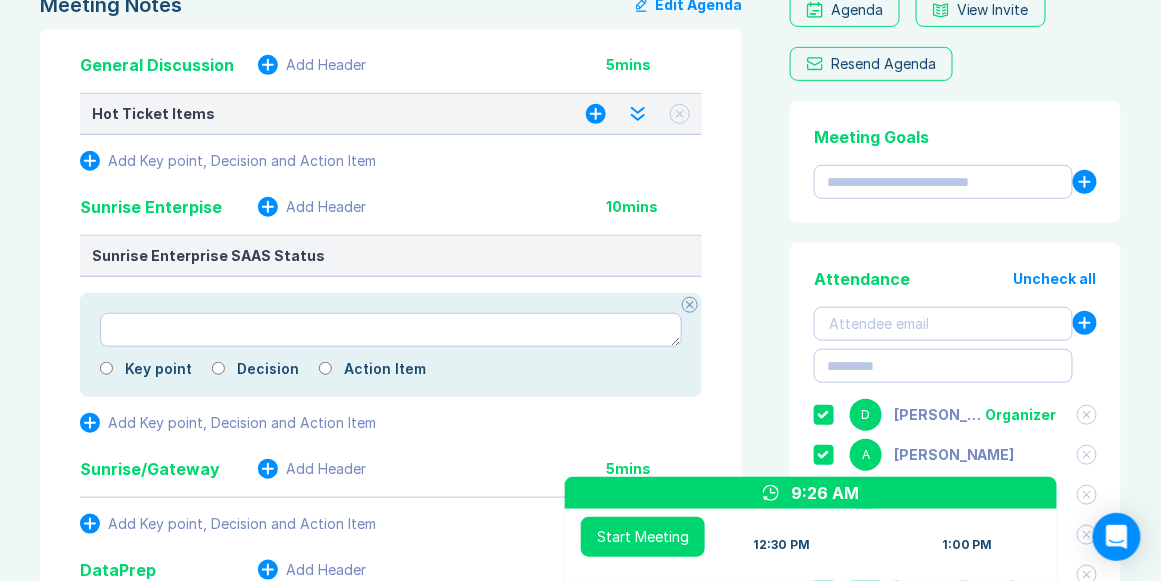 type on "*" 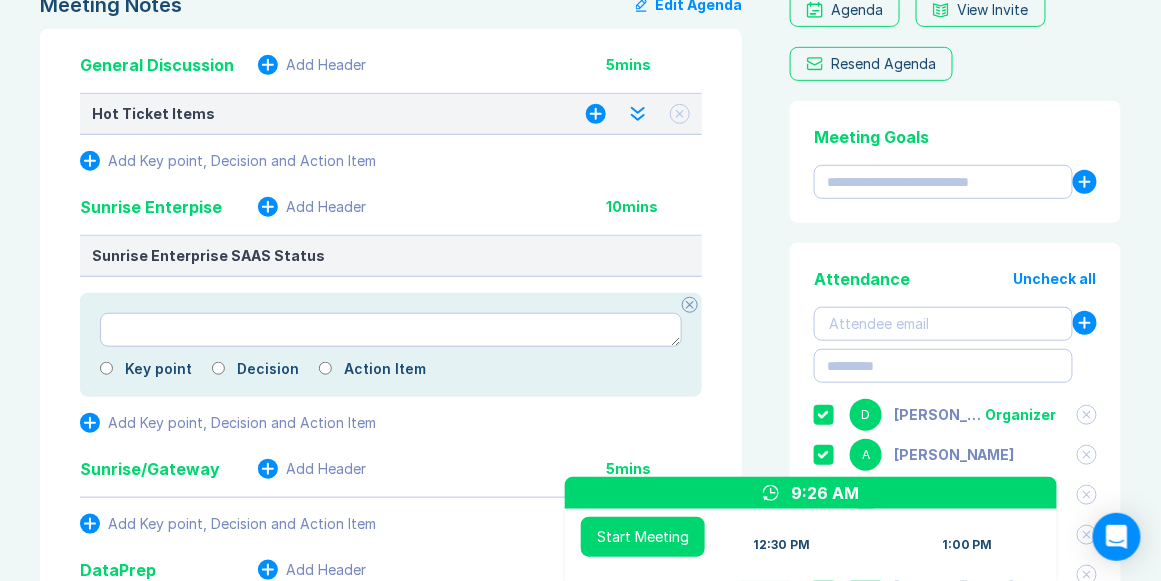 type on "*" 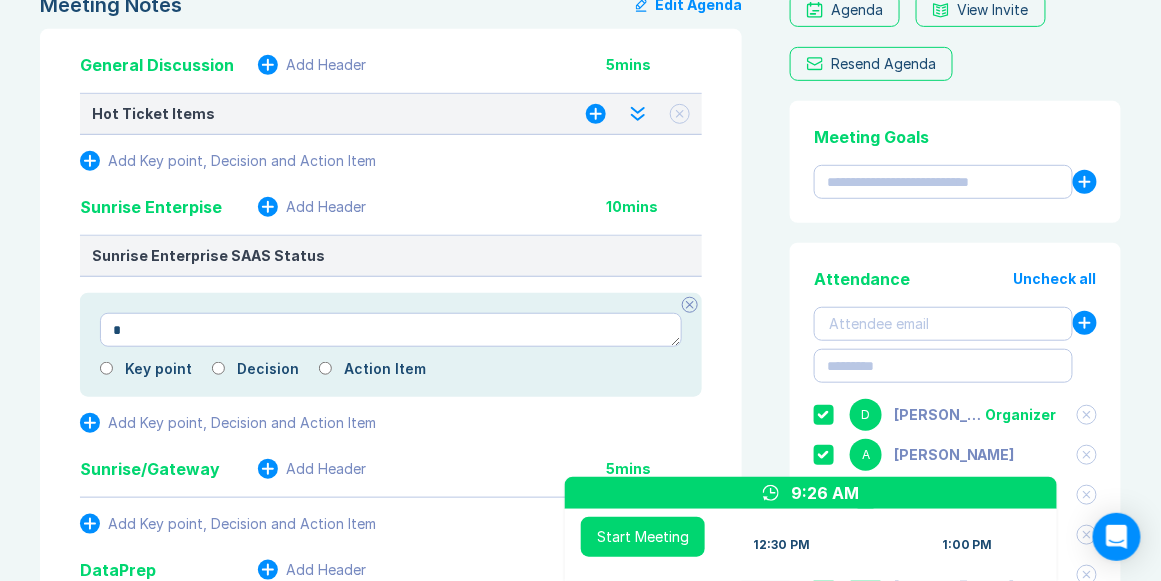type on "*" 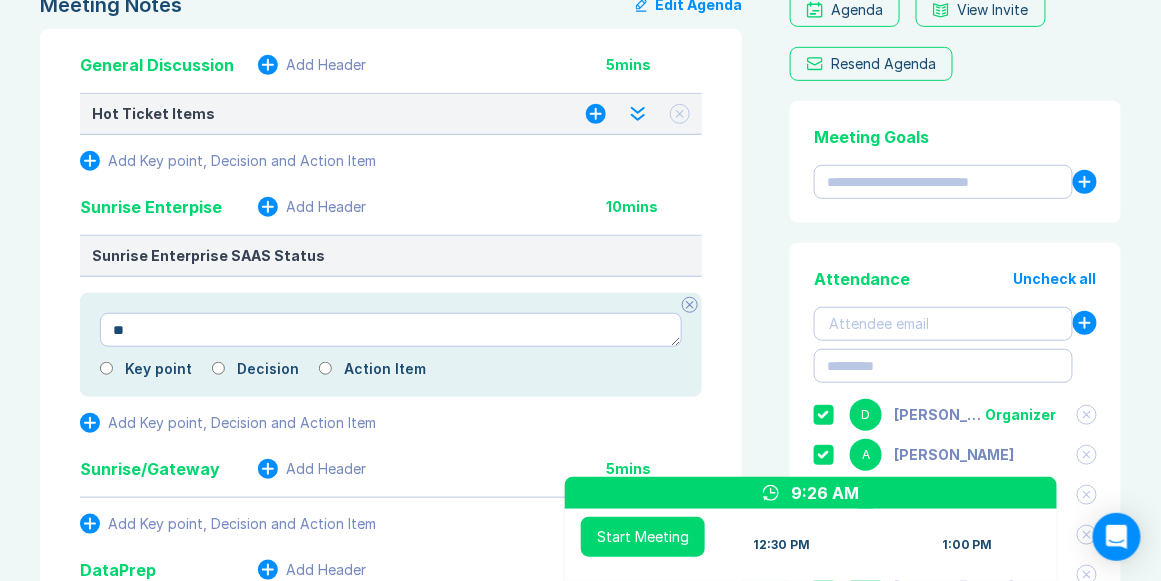 type on "*" 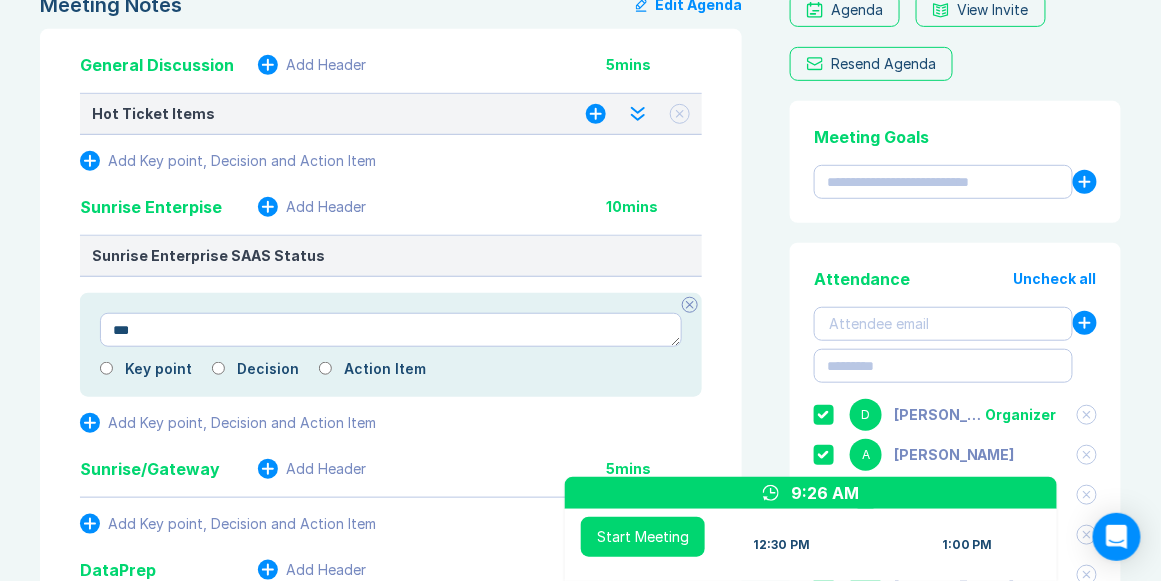 type on "*" 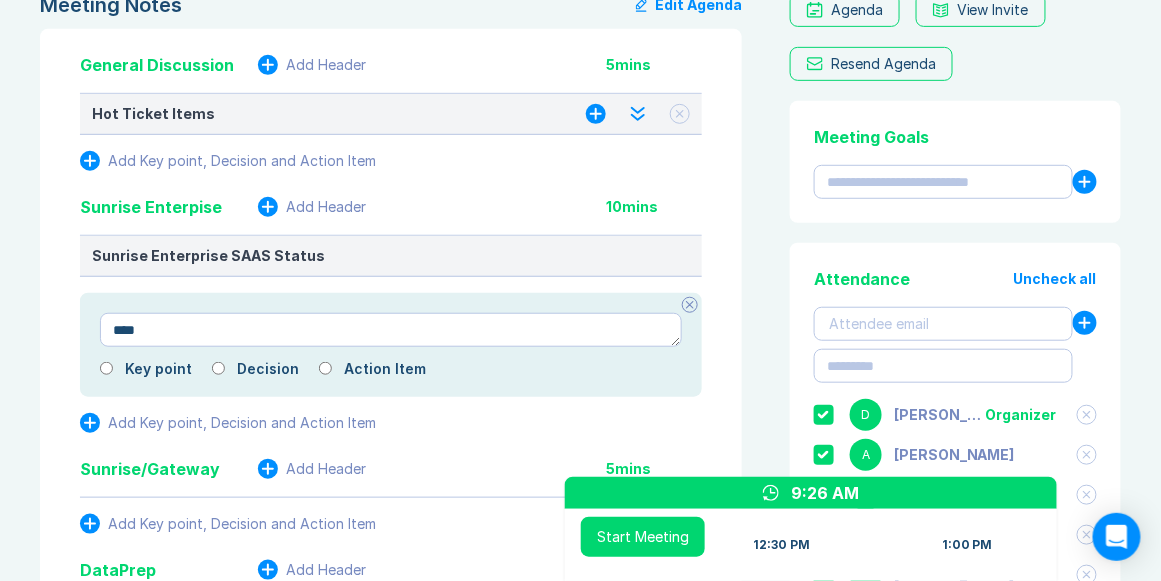 type on "*" 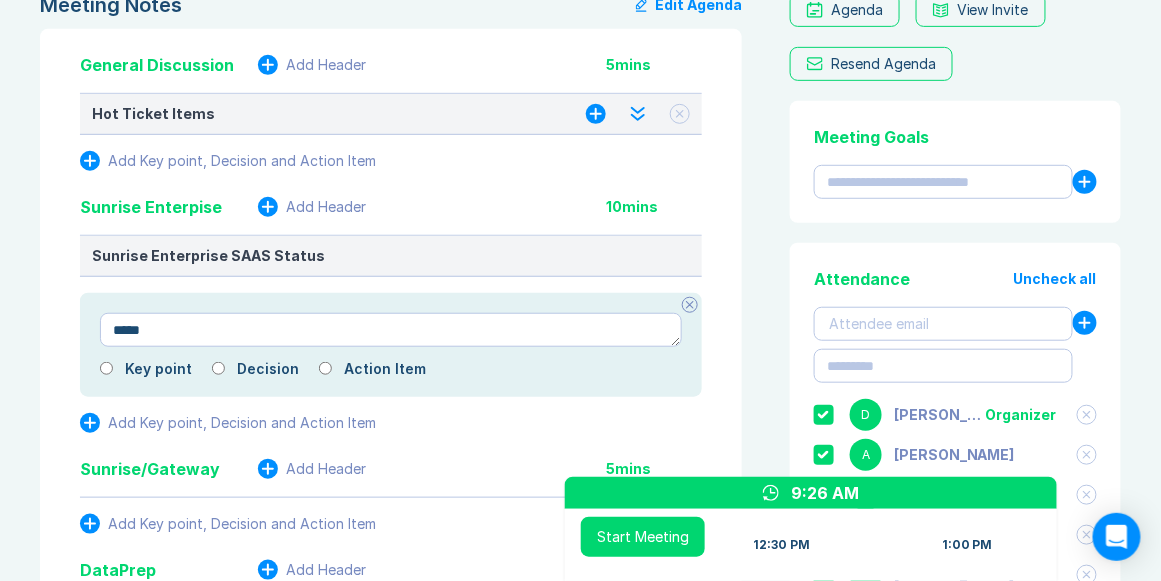type on "*" 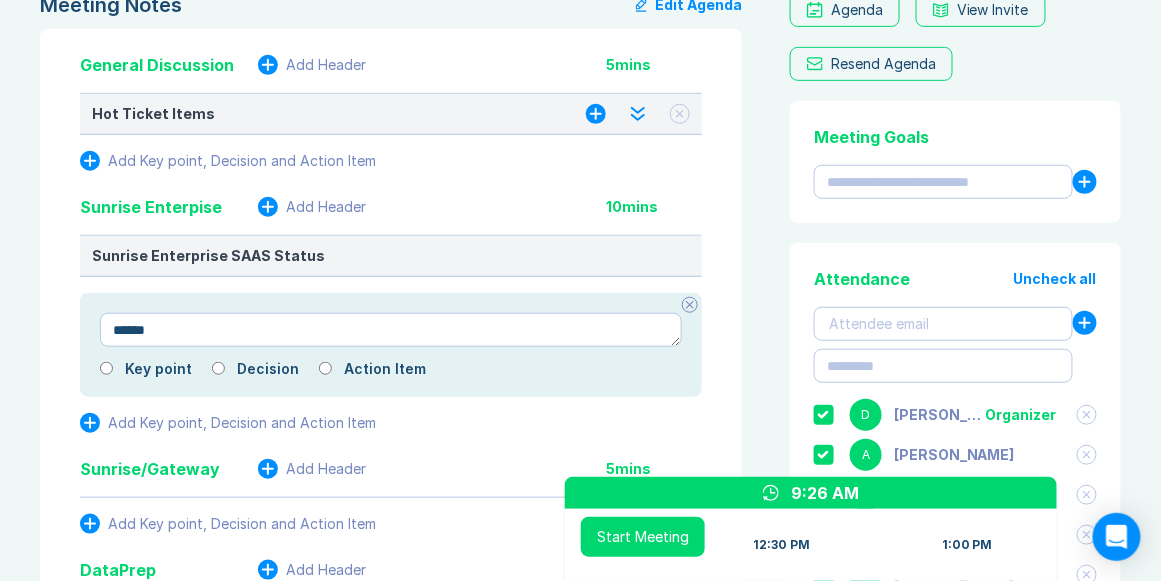 type on "*" 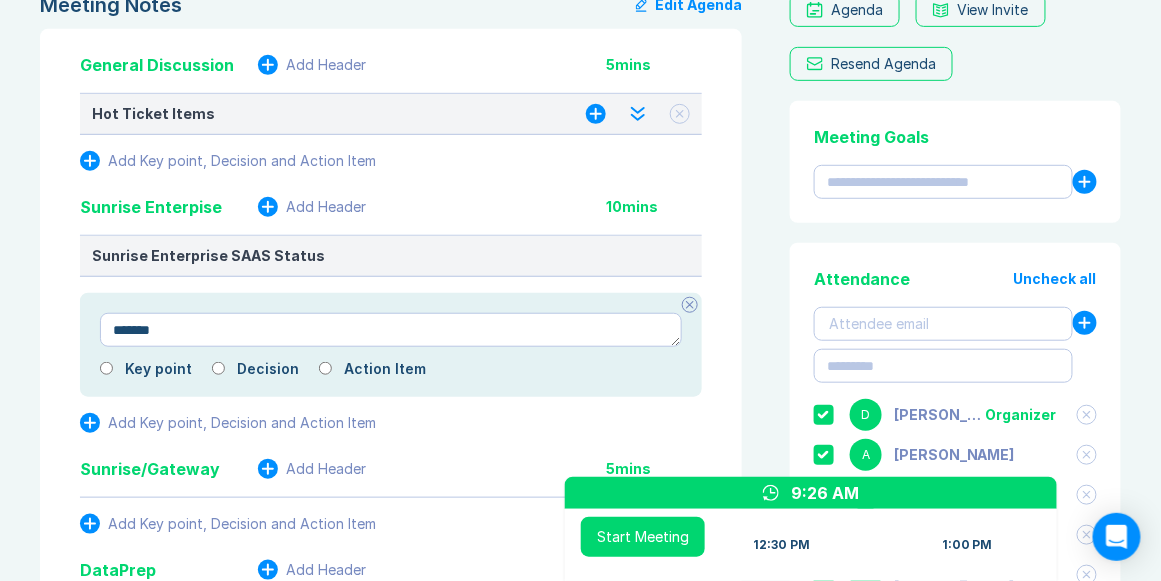 type on "*" 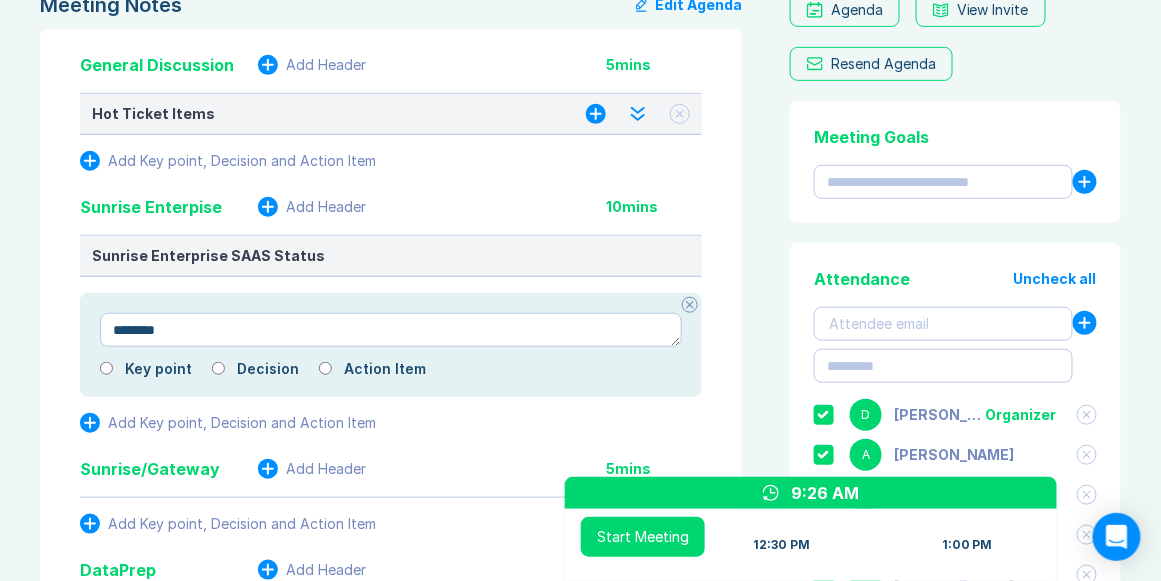type on "*" 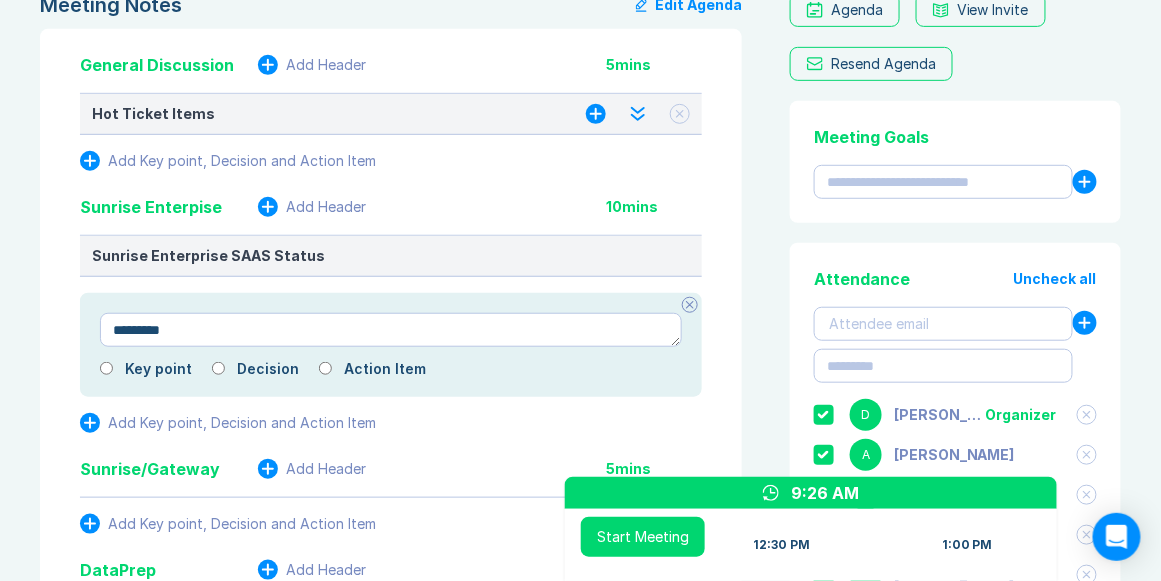 type on "*" 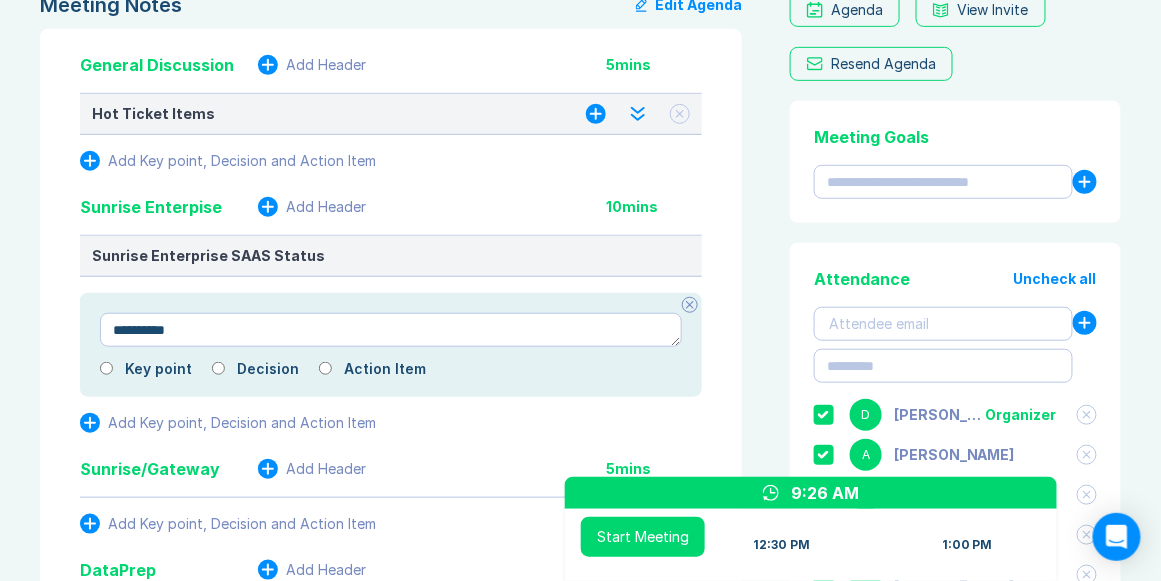 type on "*" 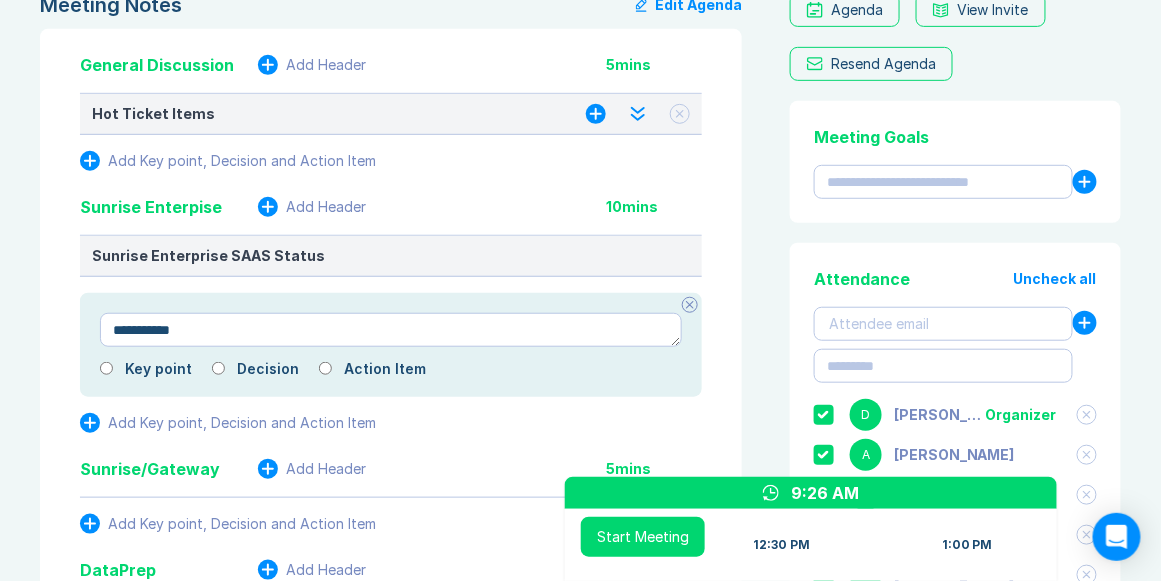 type on "*" 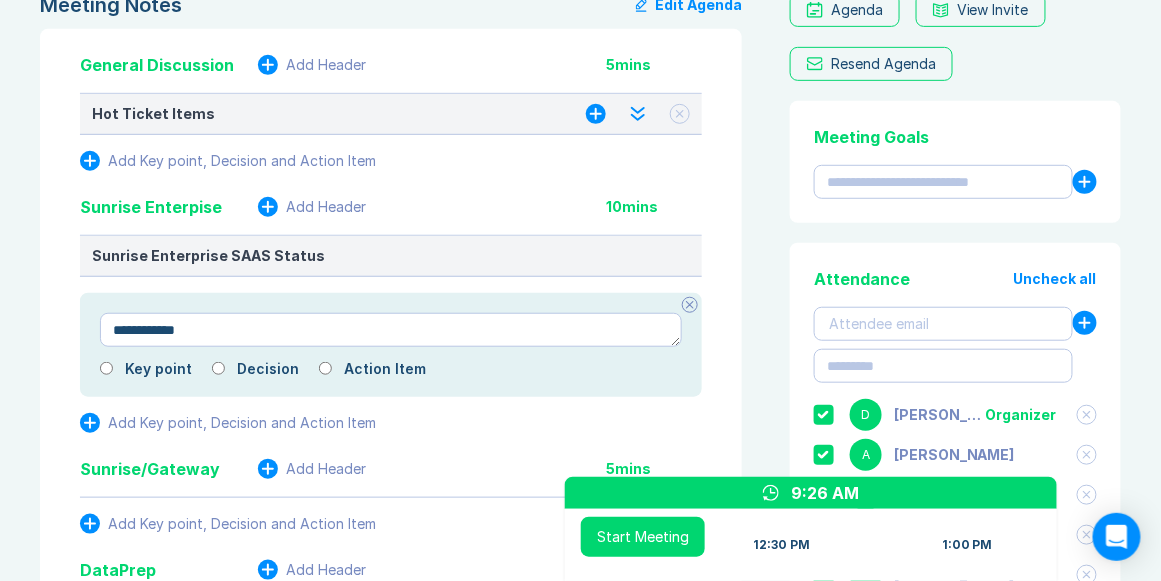 type on "*" 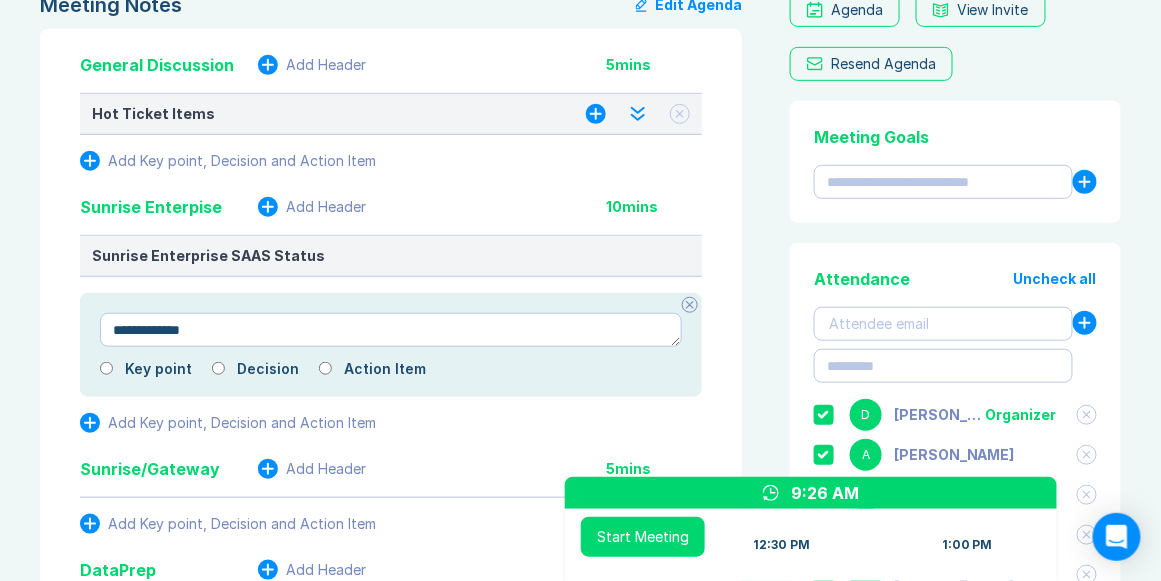 type on "*" 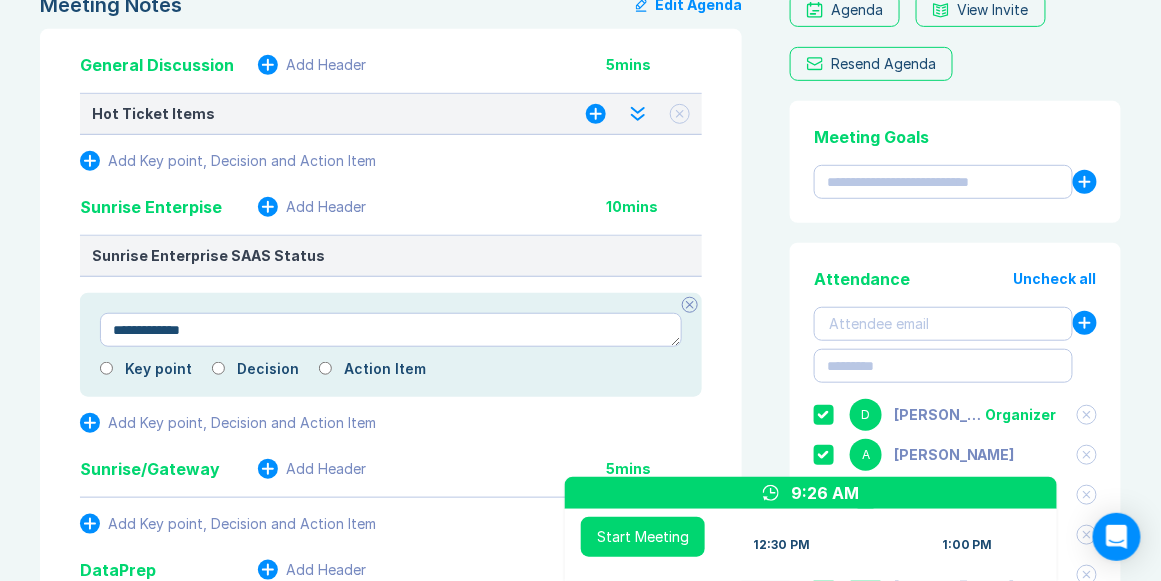 type on "**********" 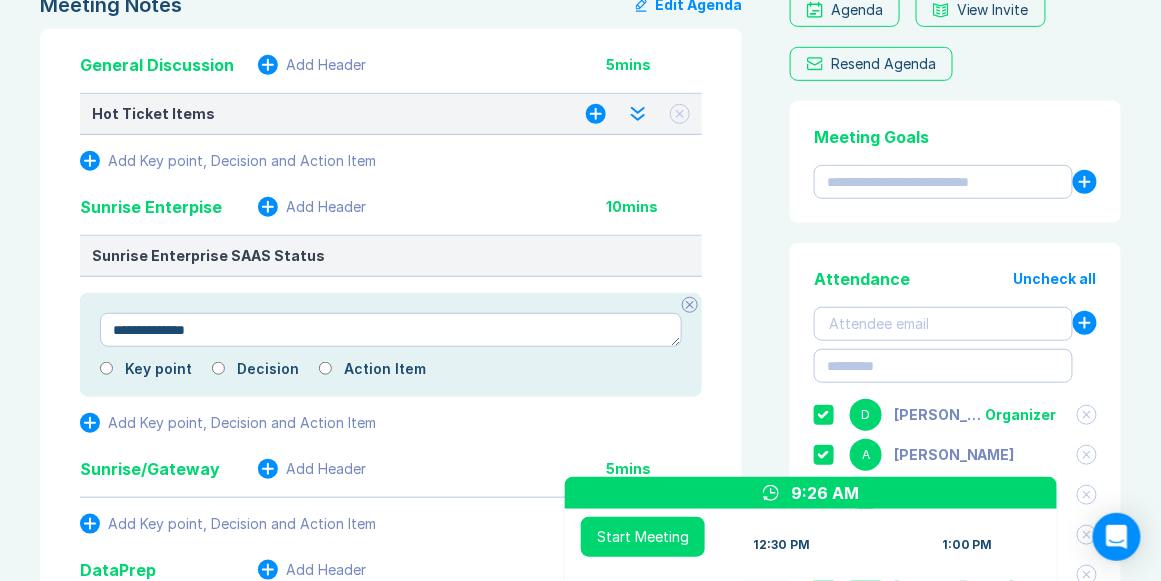 type on "*" 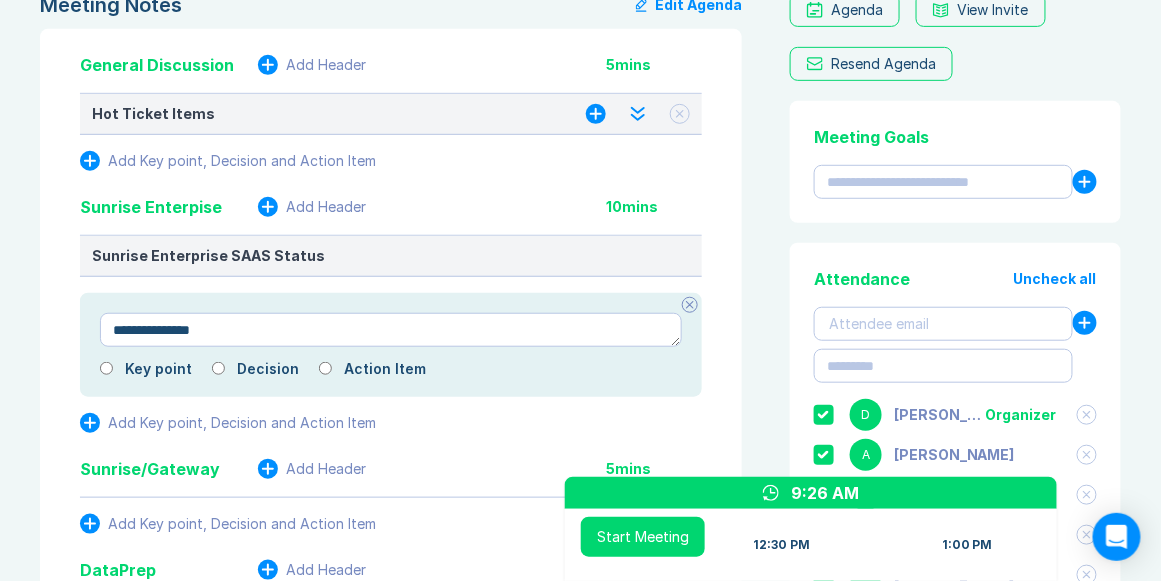 type on "*" 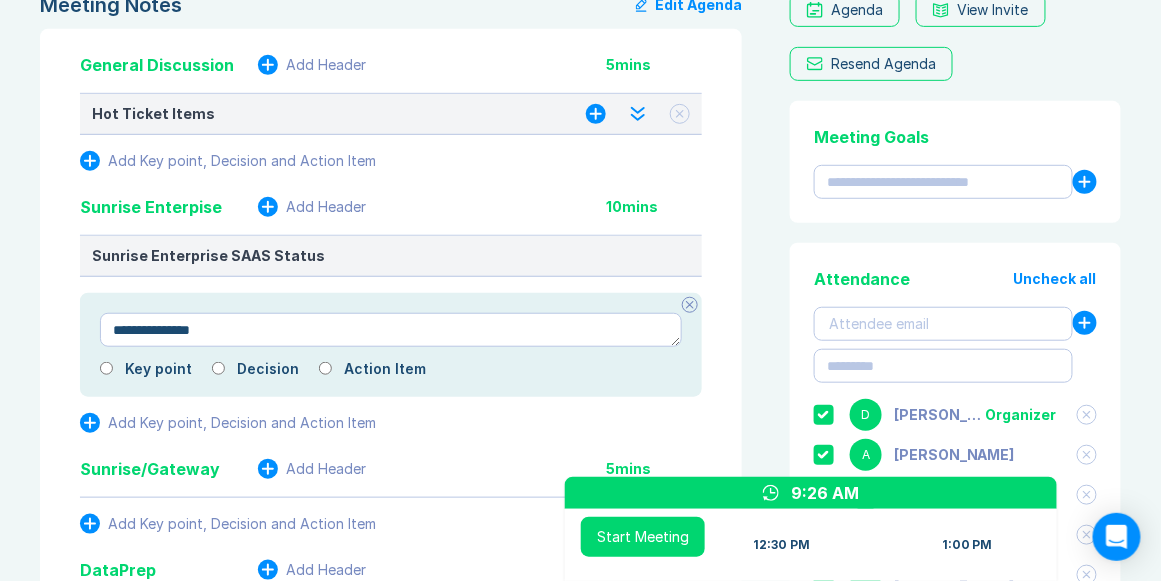 type on "**********" 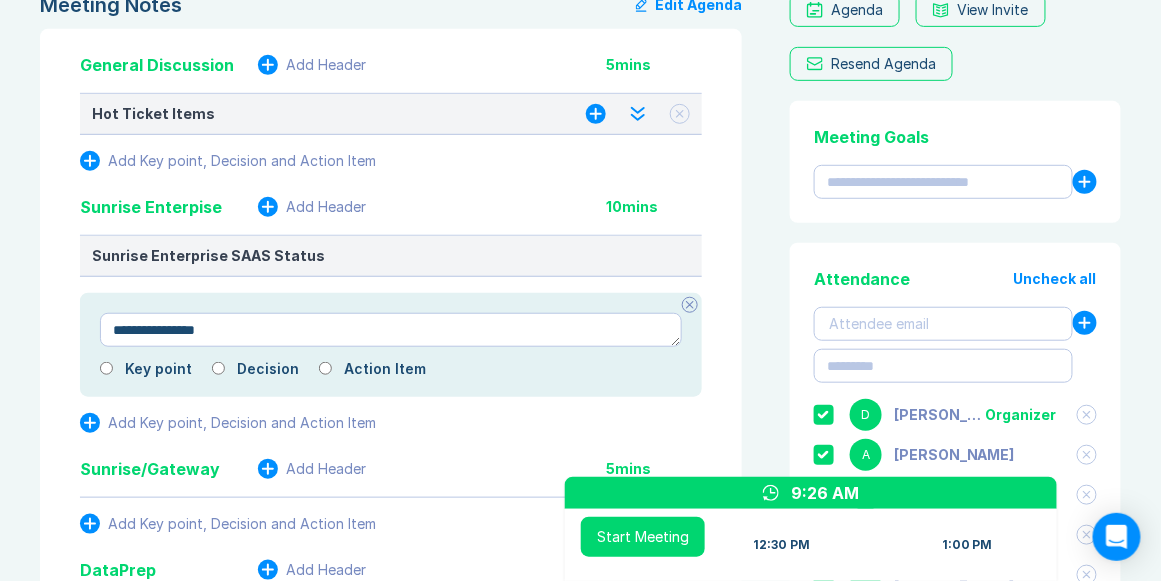type on "*" 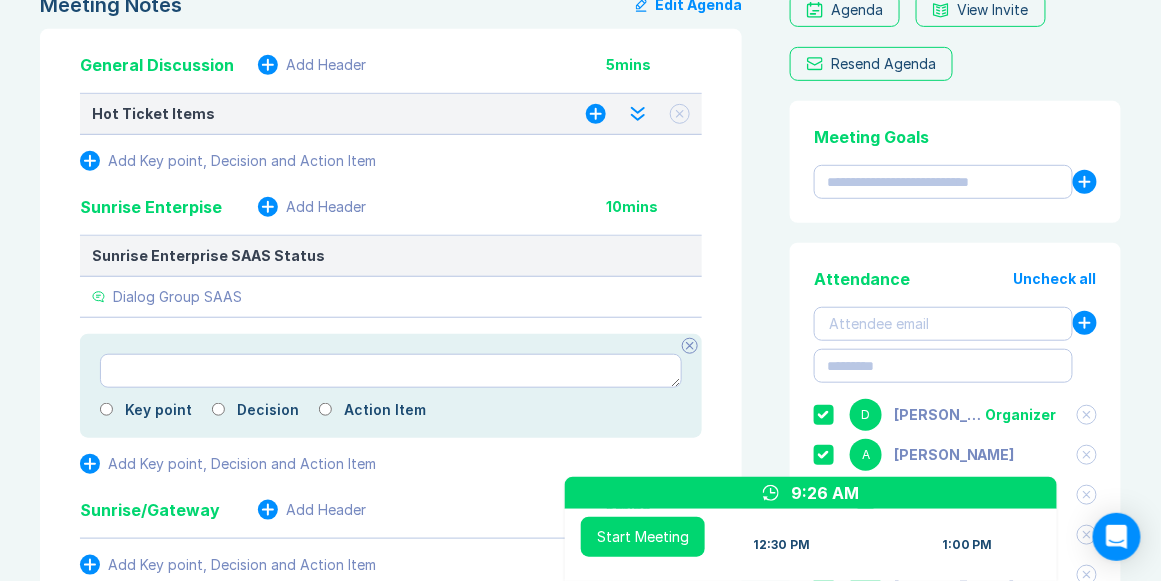 type on "*" 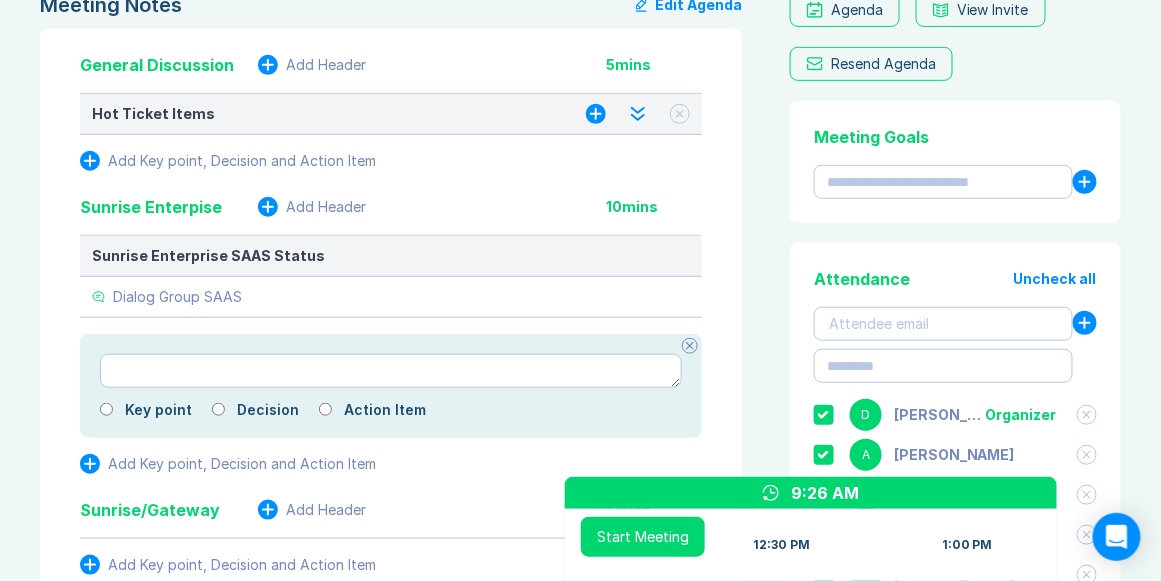 type on "*" 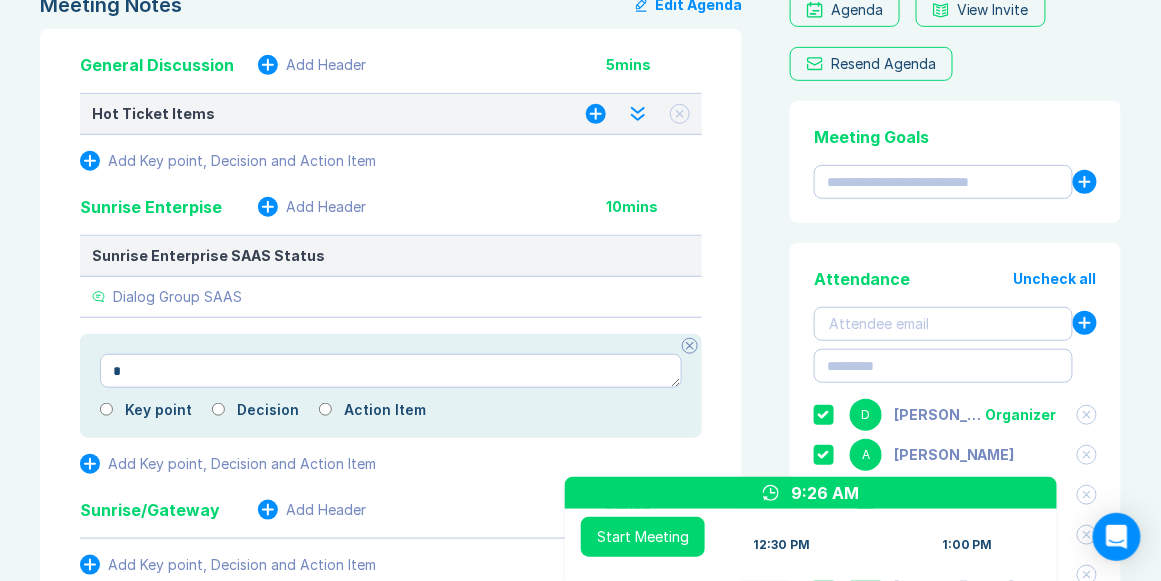 type on "*" 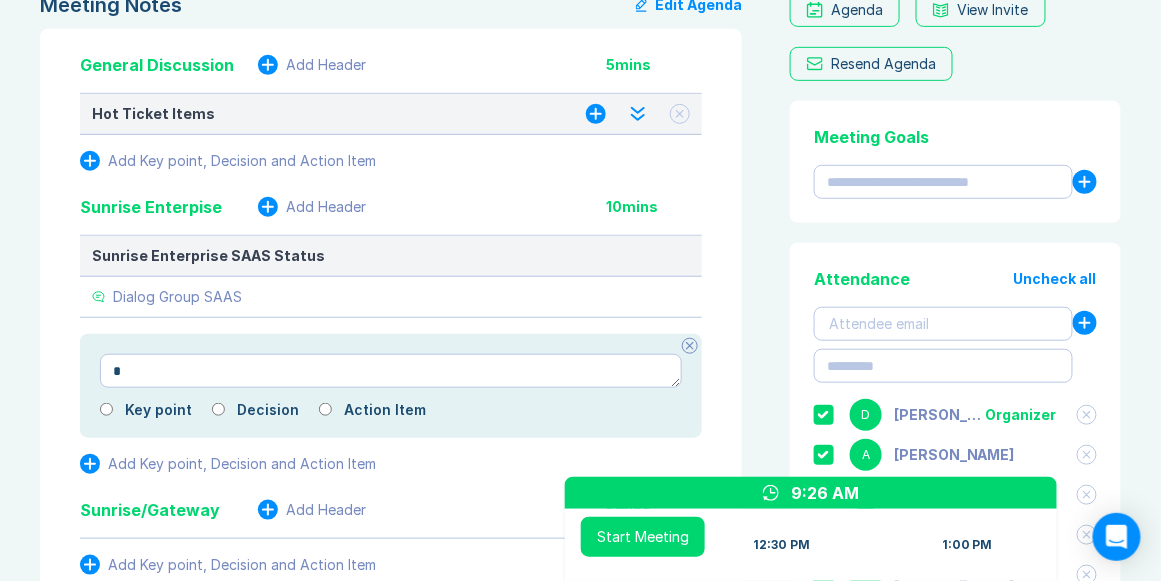 type on "**" 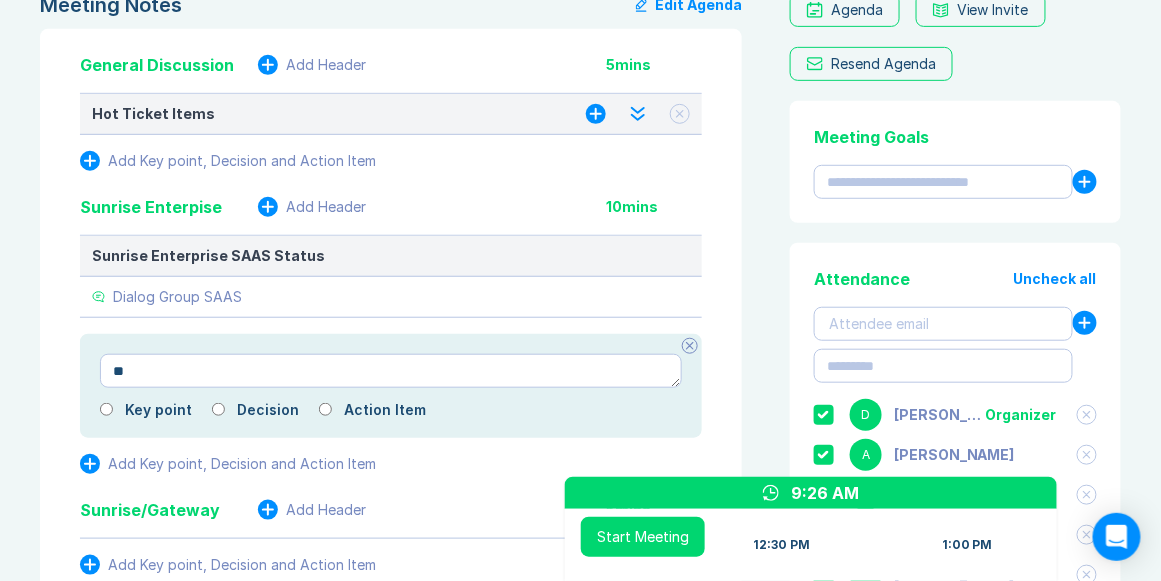 type on "*" 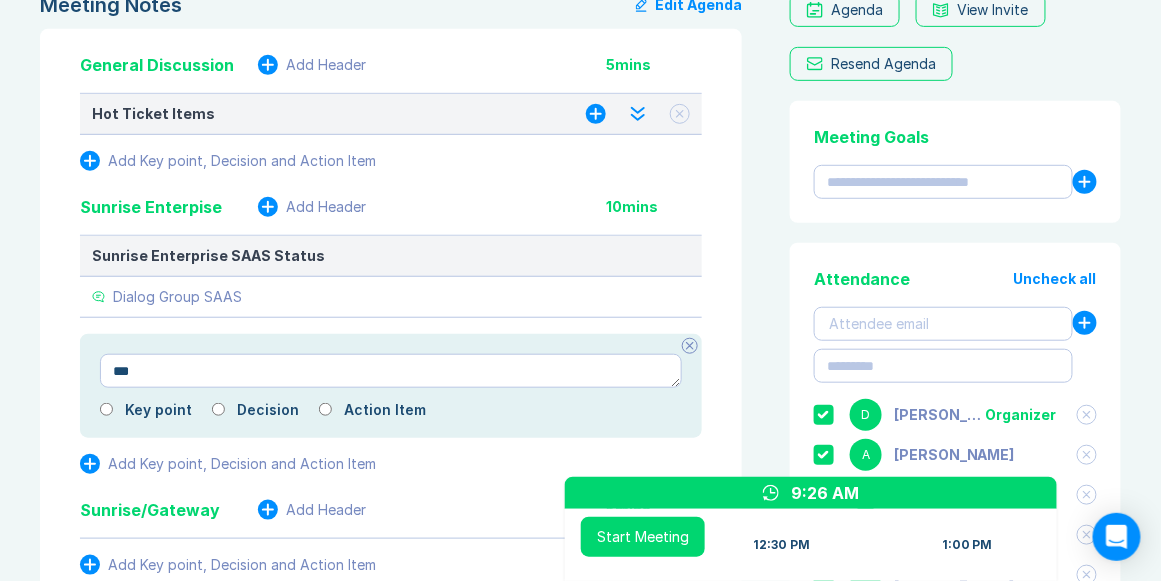 type on "*" 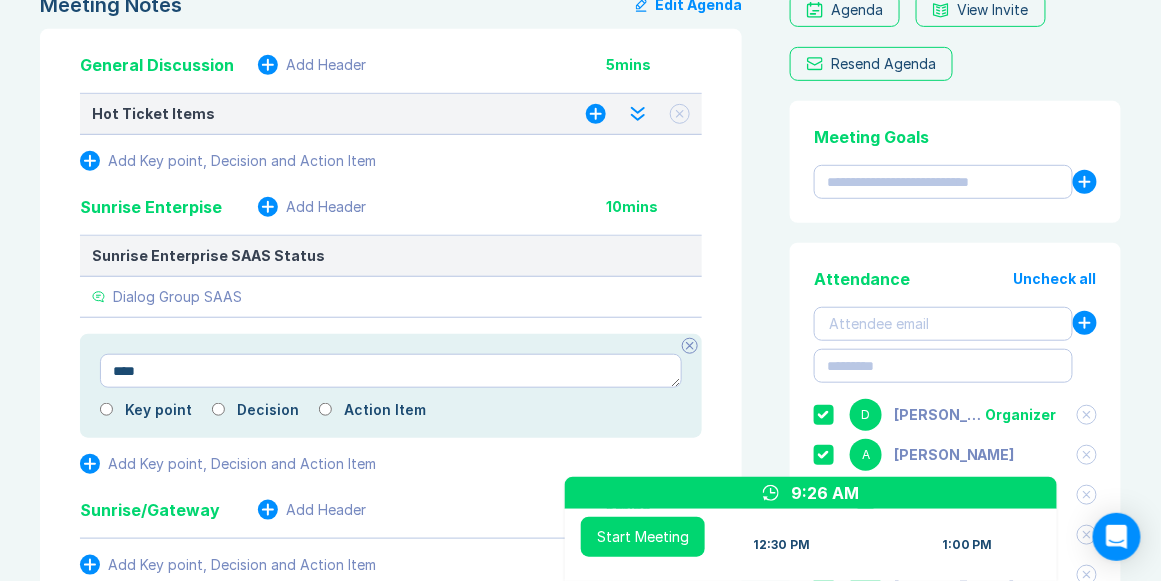type on "*" 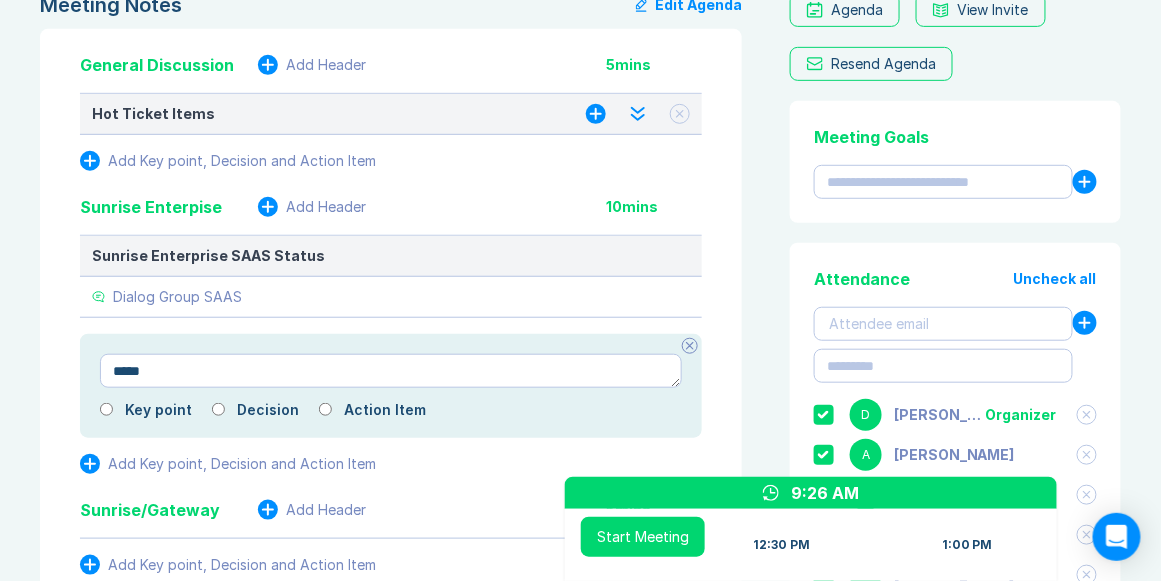 type on "*" 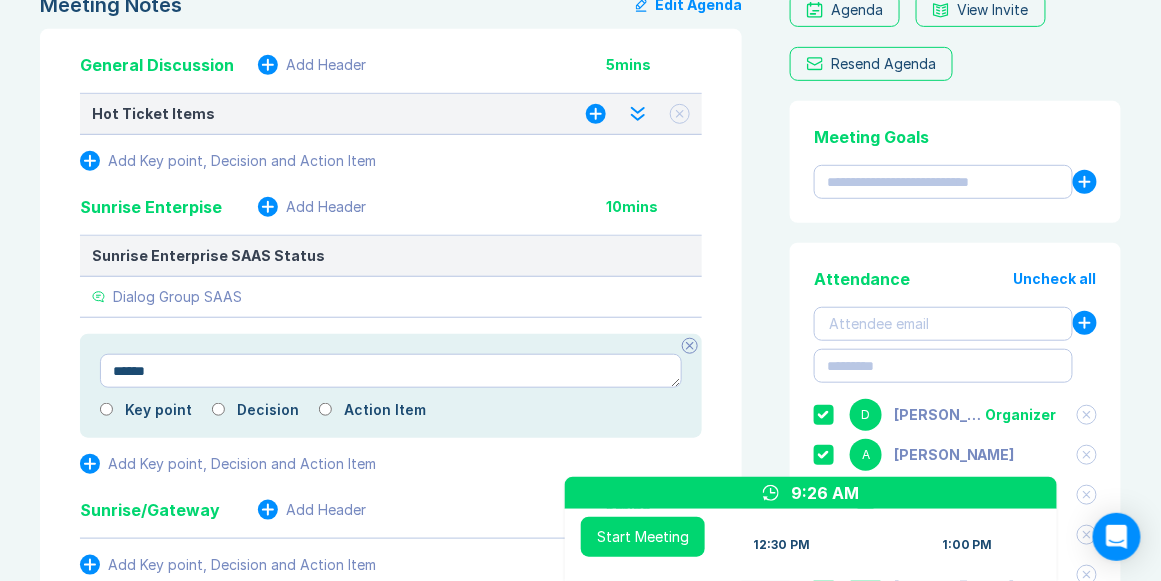 type on "*" 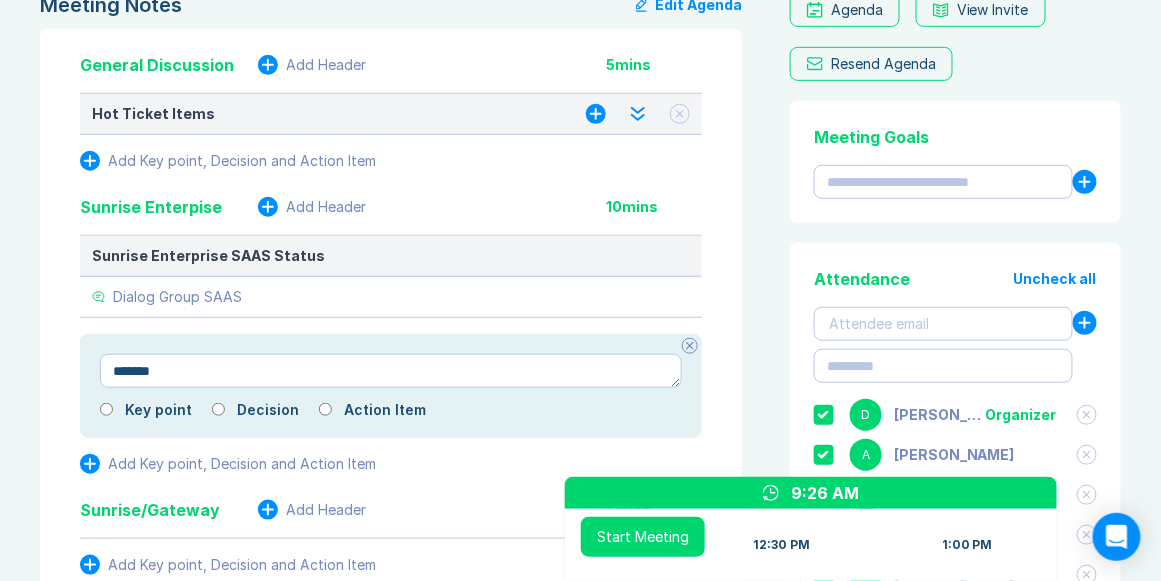 type on "*" 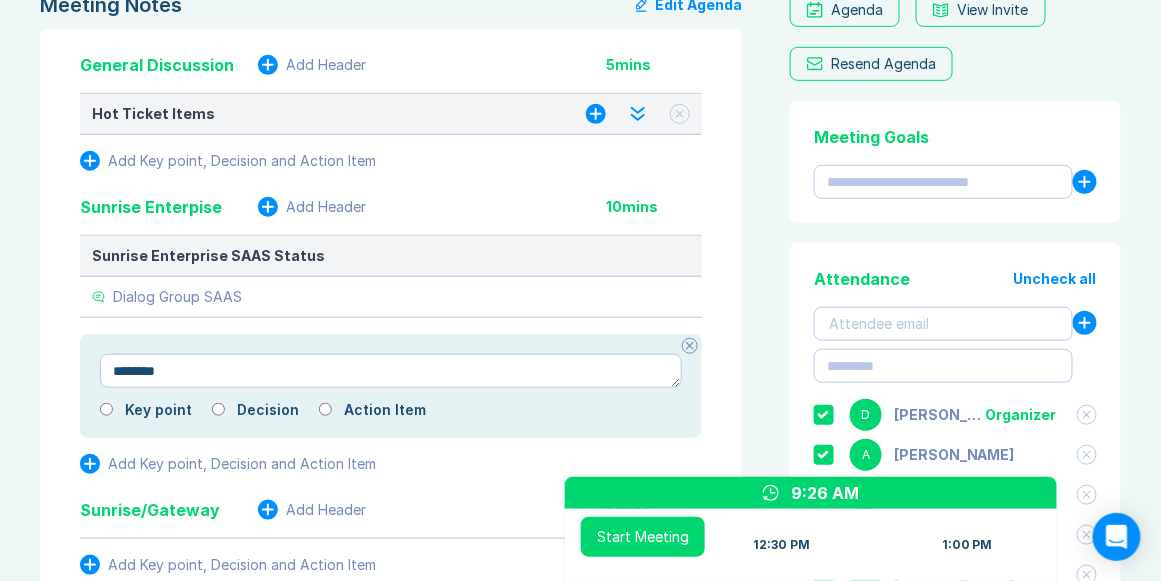 type on "*" 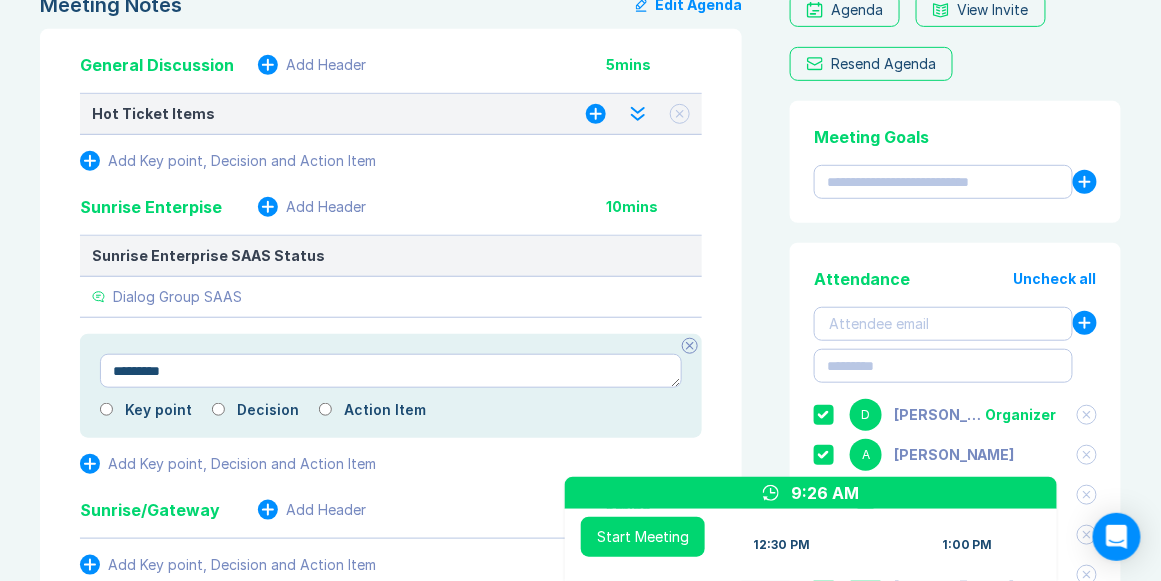 type on "*" 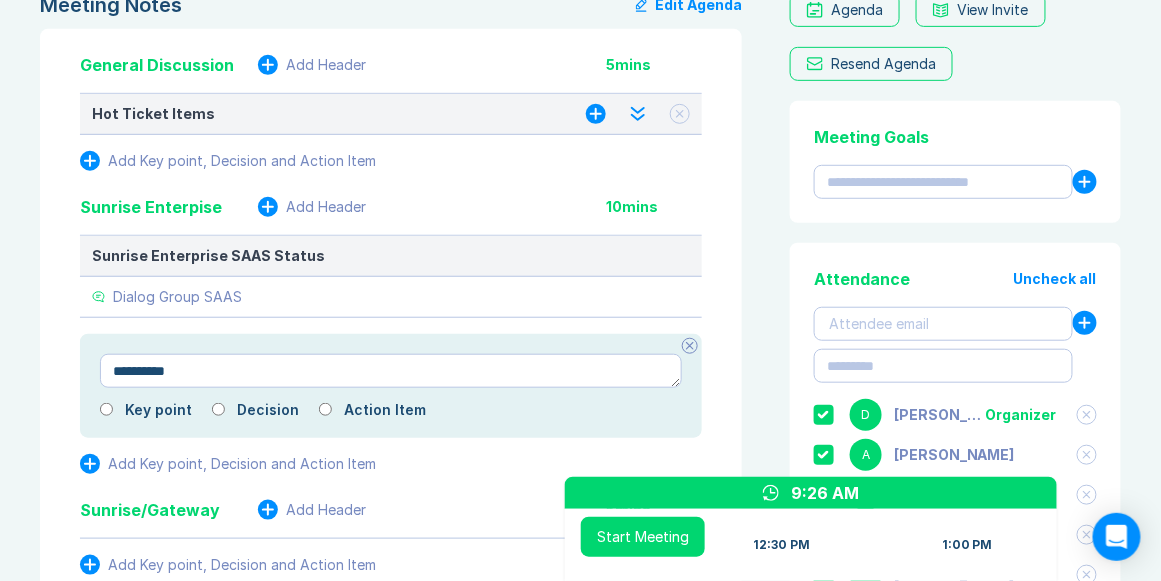 type on "*" 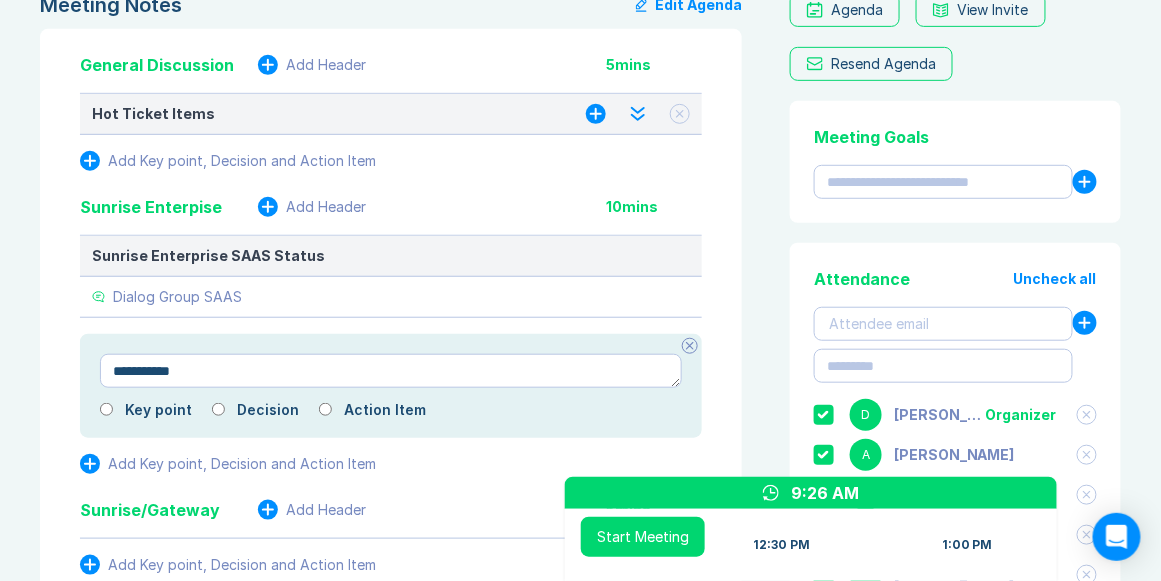 type on "*" 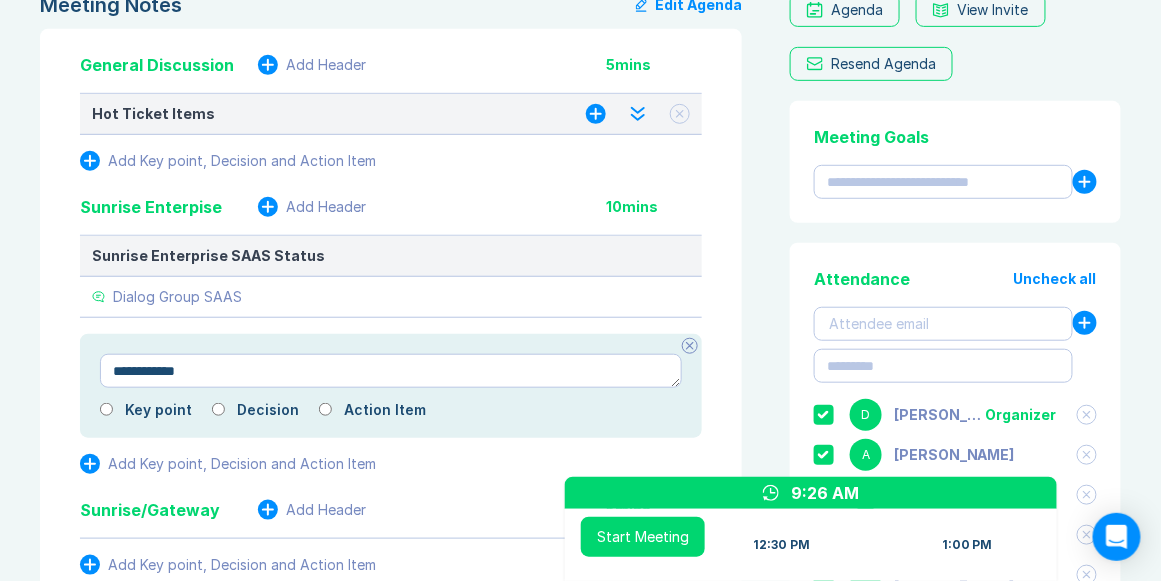 type on "**********" 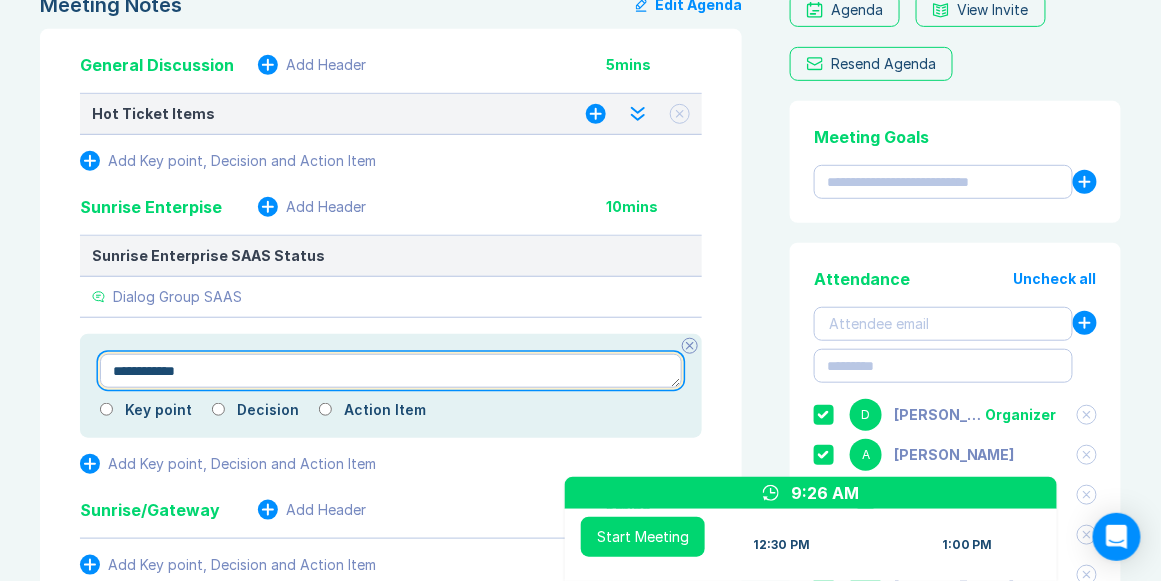 click on "**********" at bounding box center (391, 371) 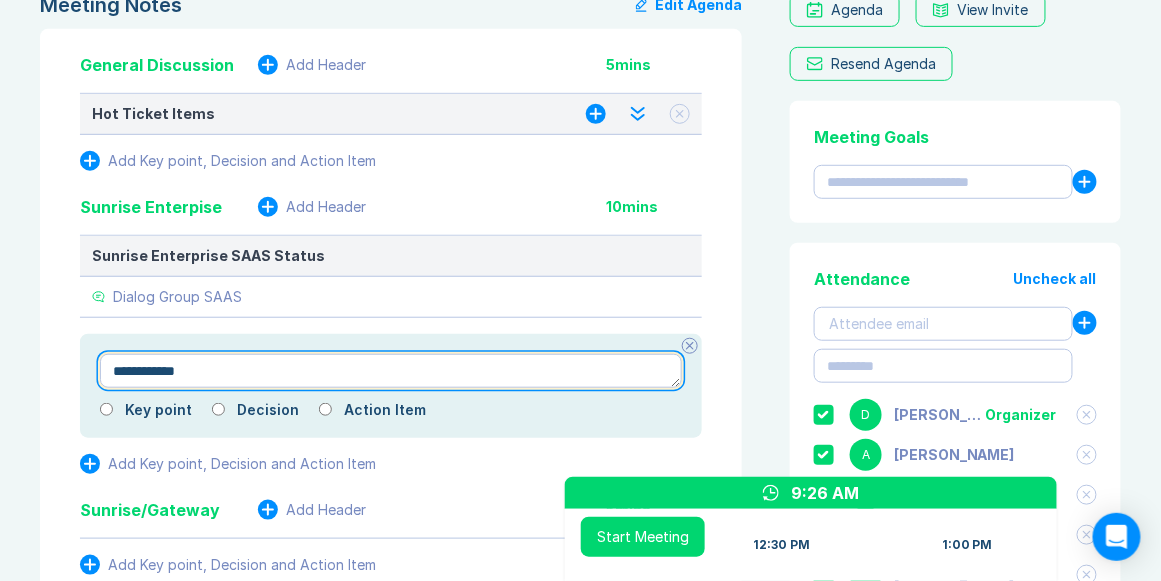 type on "*" 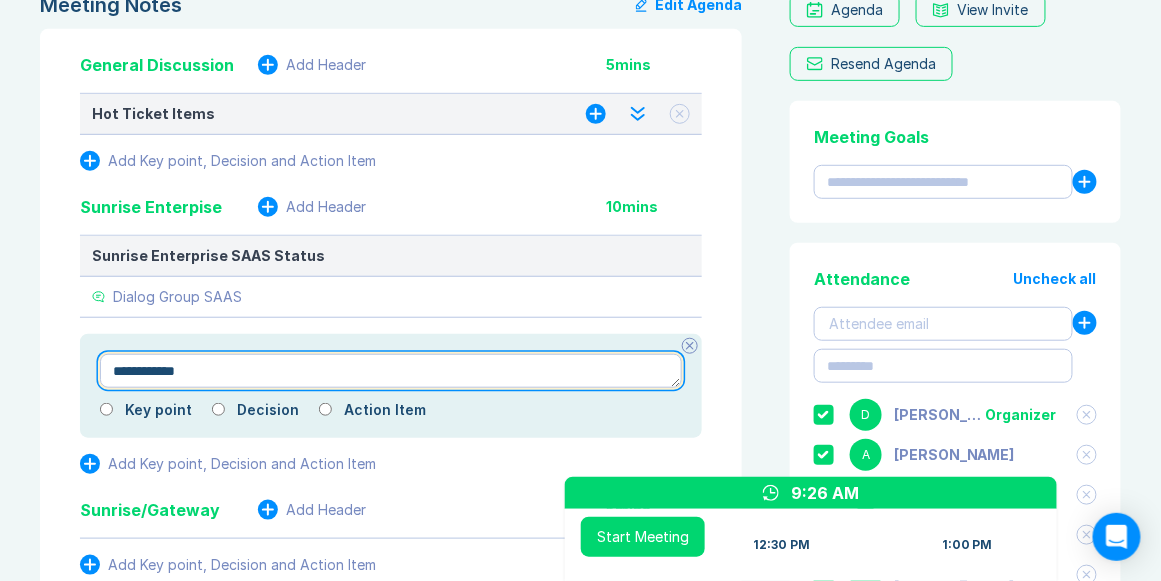 type on "**********" 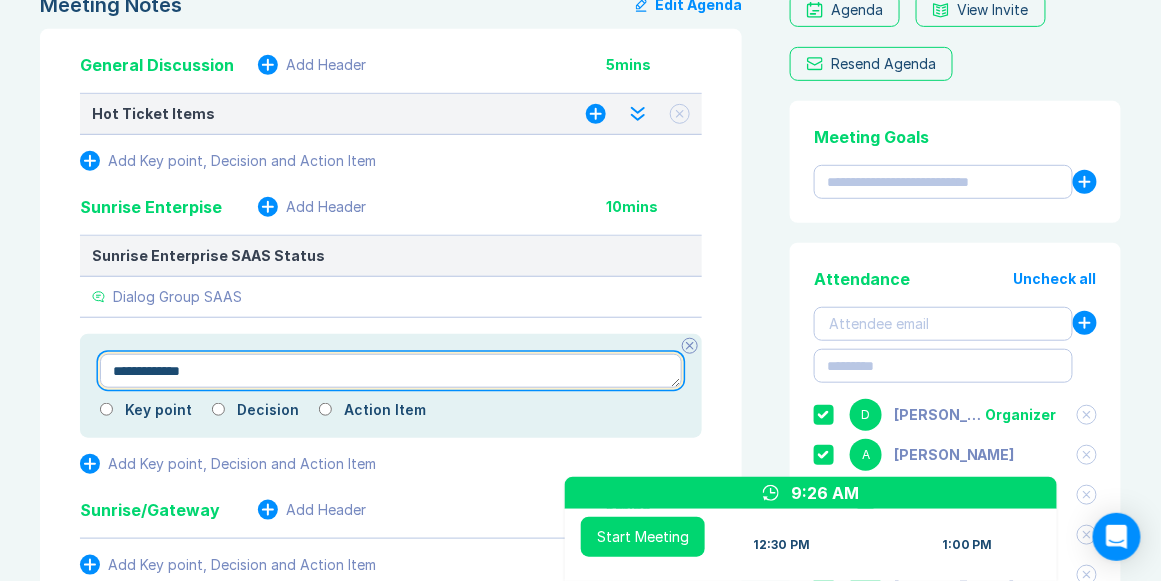 type on "*" 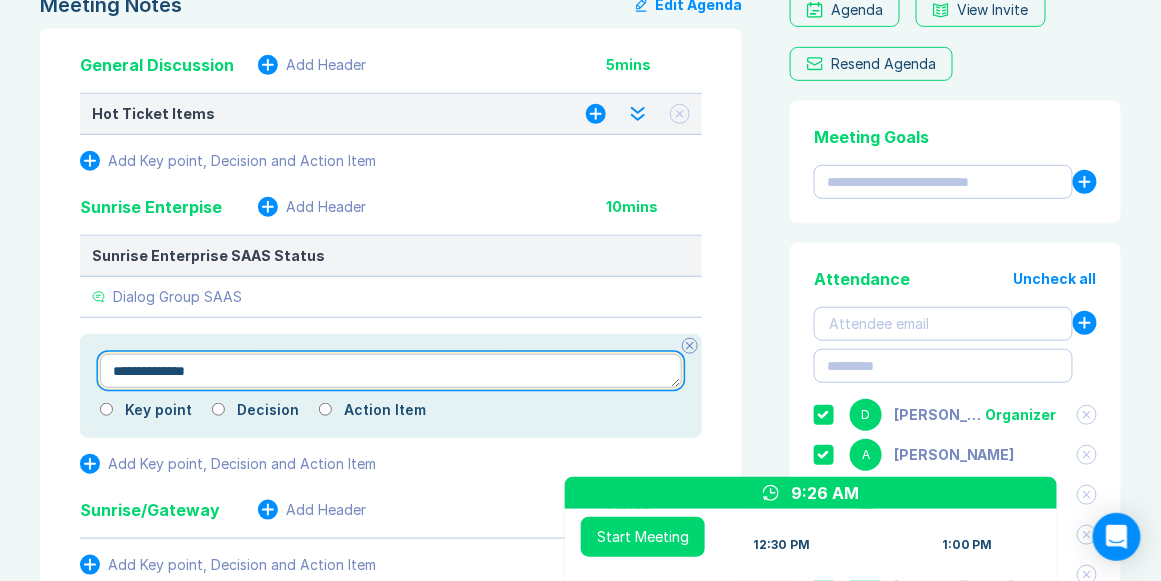 type on "*" 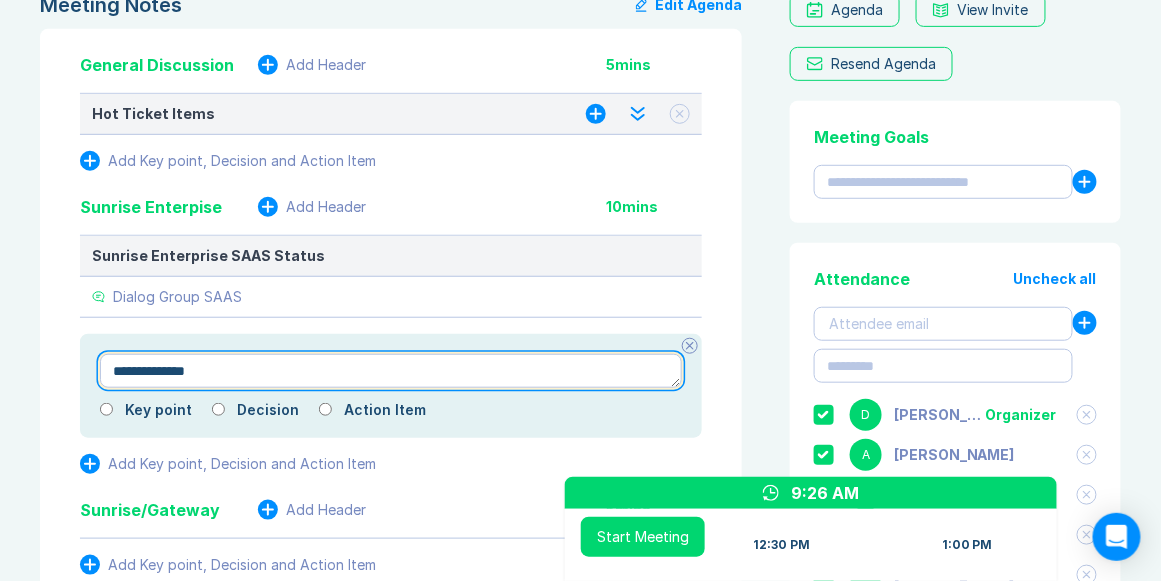 type on "**********" 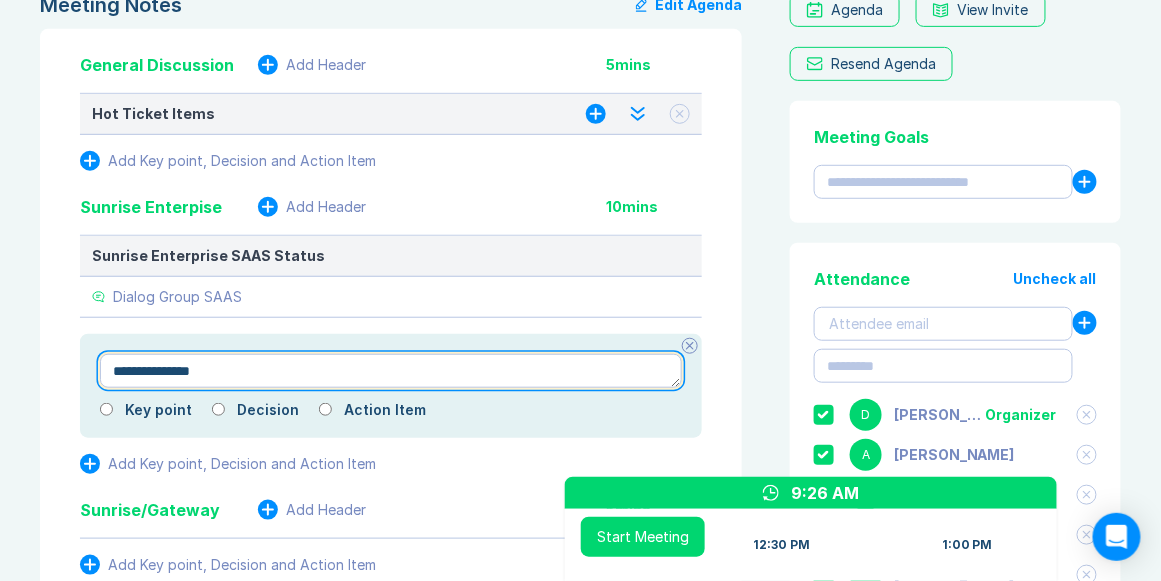 type on "*" 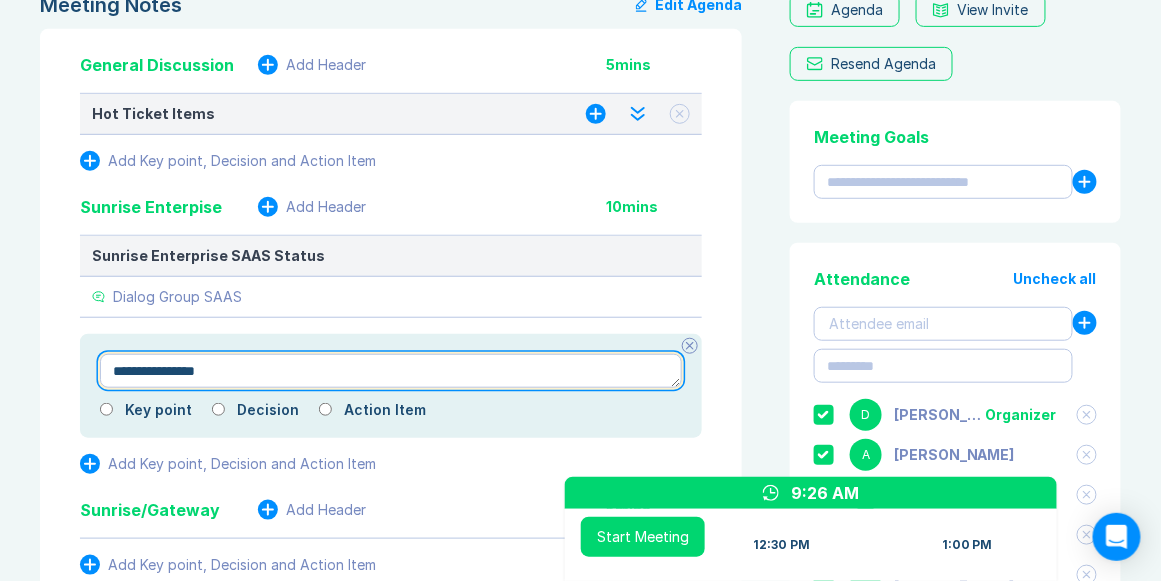 type on "*" 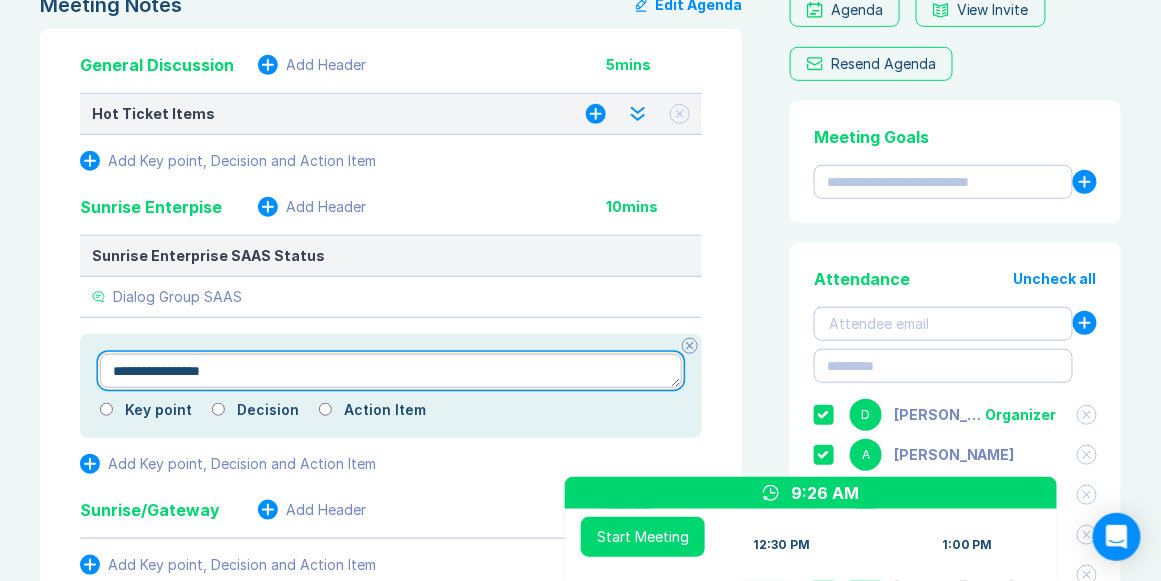 type on "*" 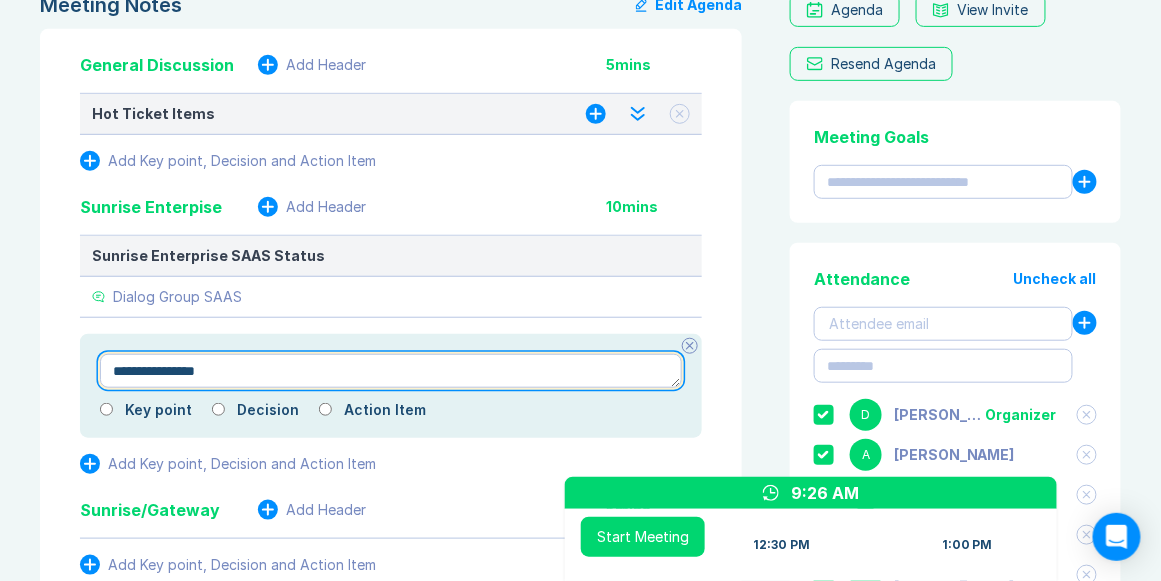 type on "*" 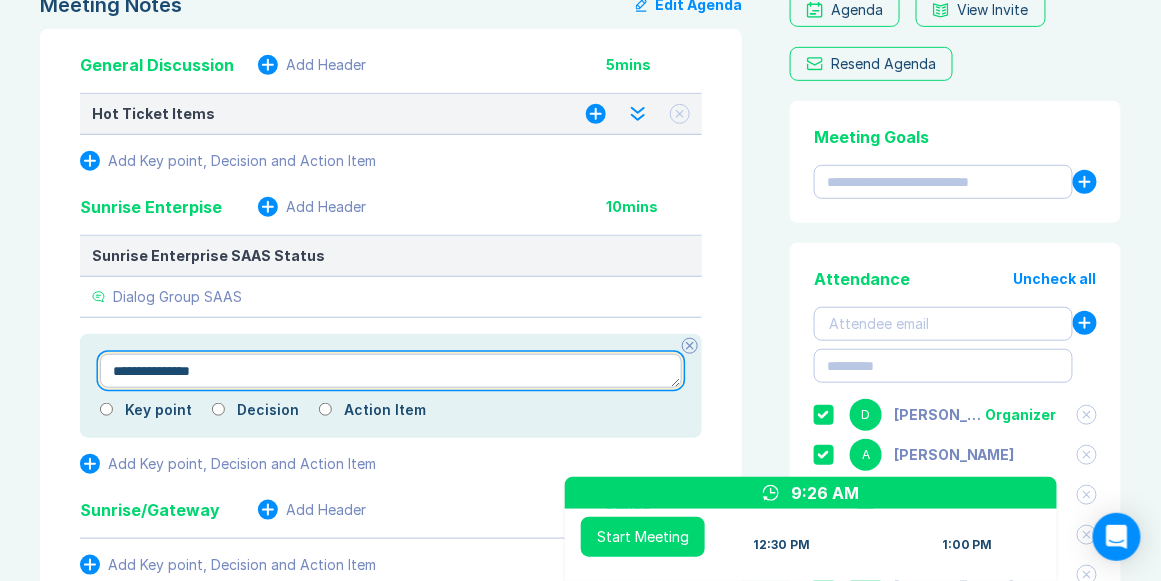 type on "*" 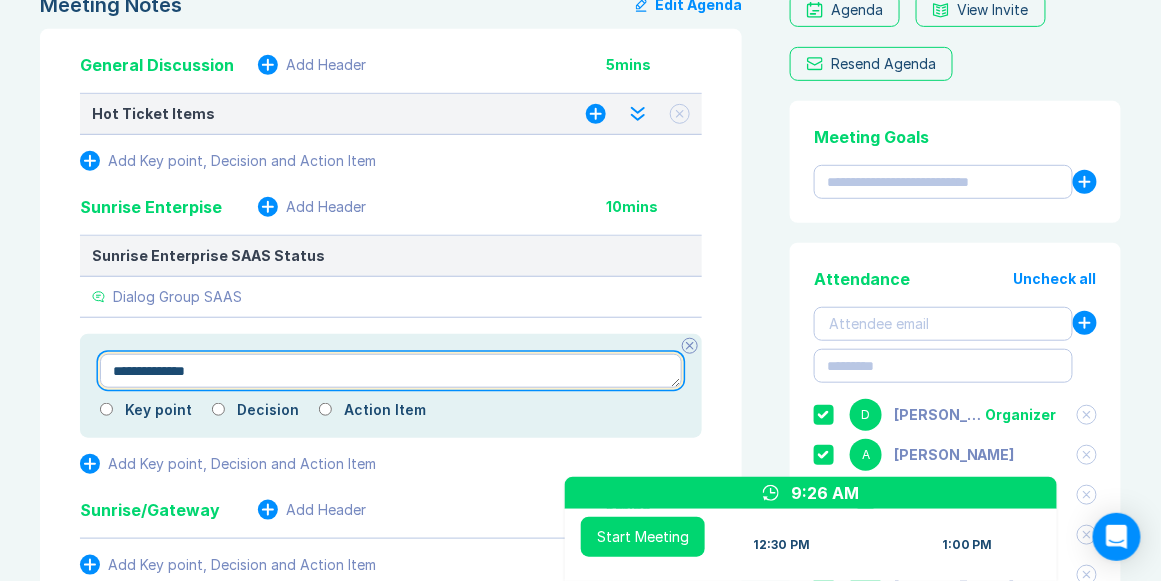 type on "*" 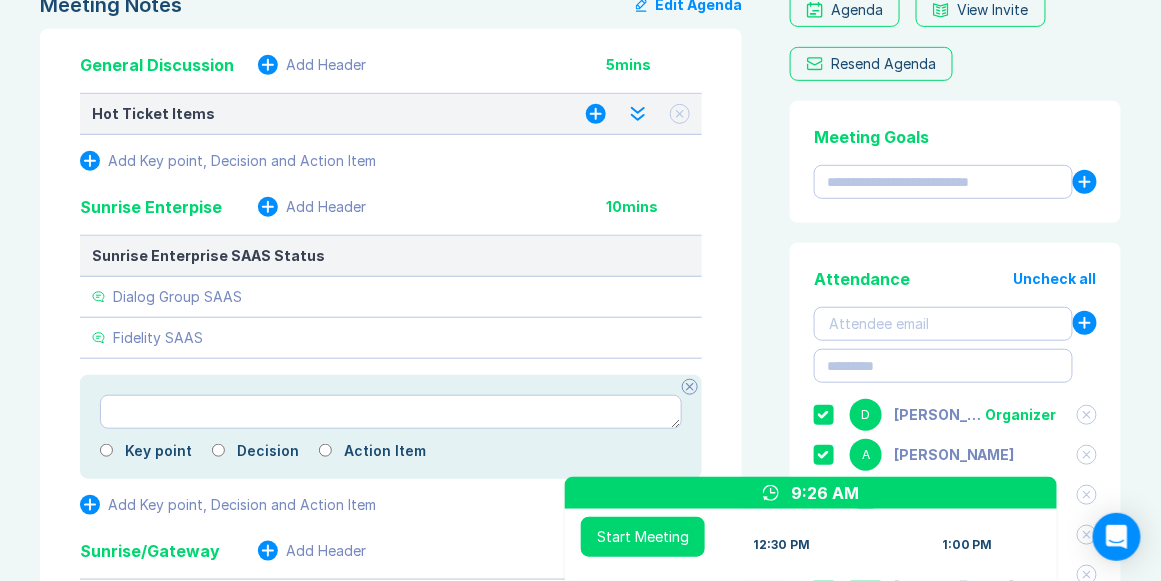 type on "*" 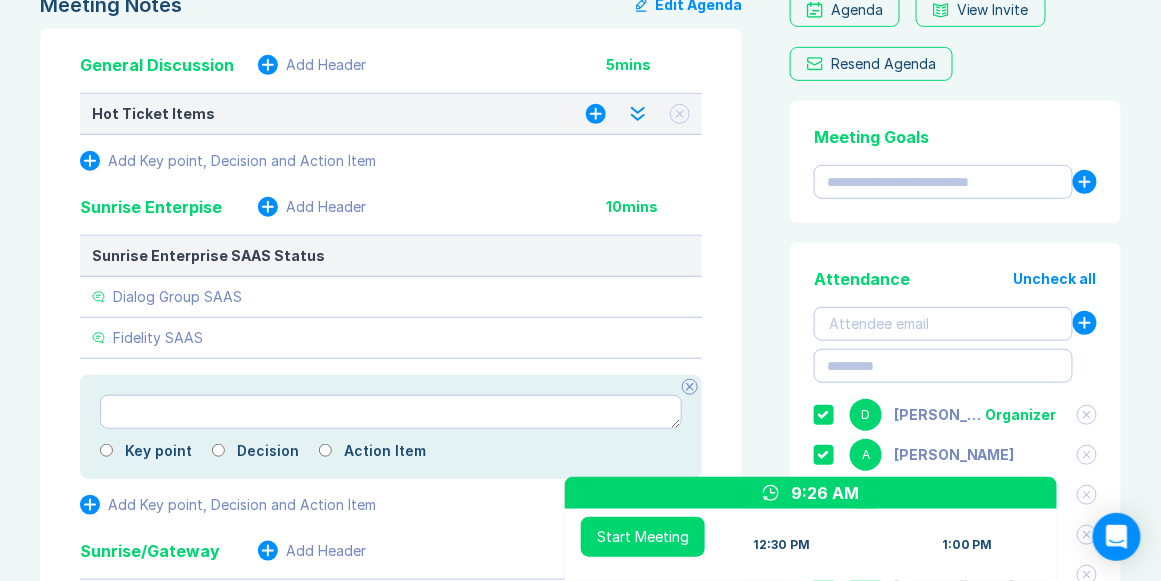 type on "*" 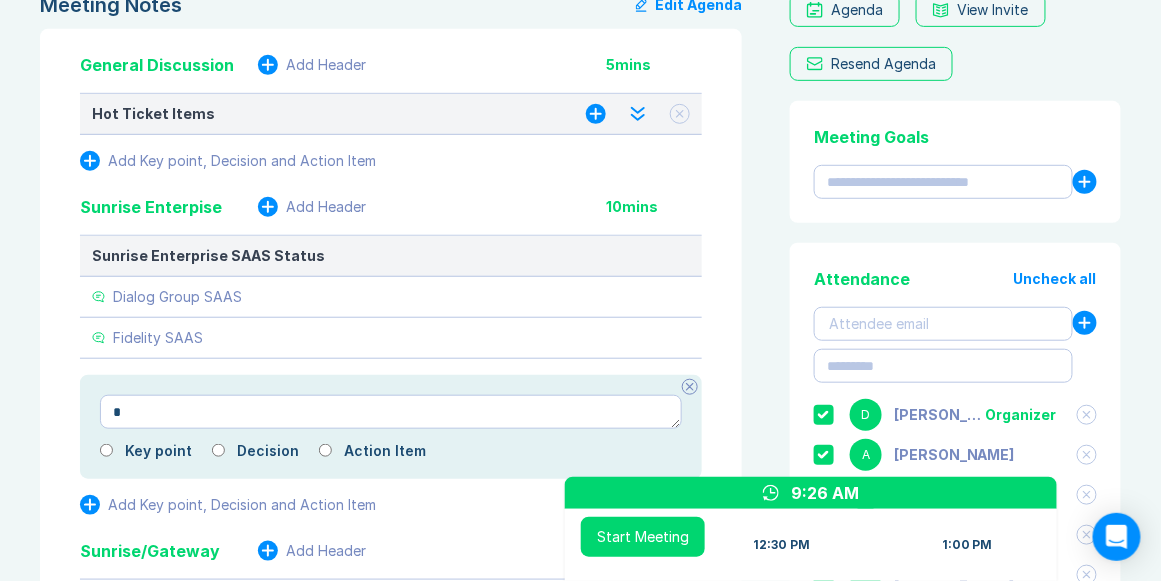 type on "*" 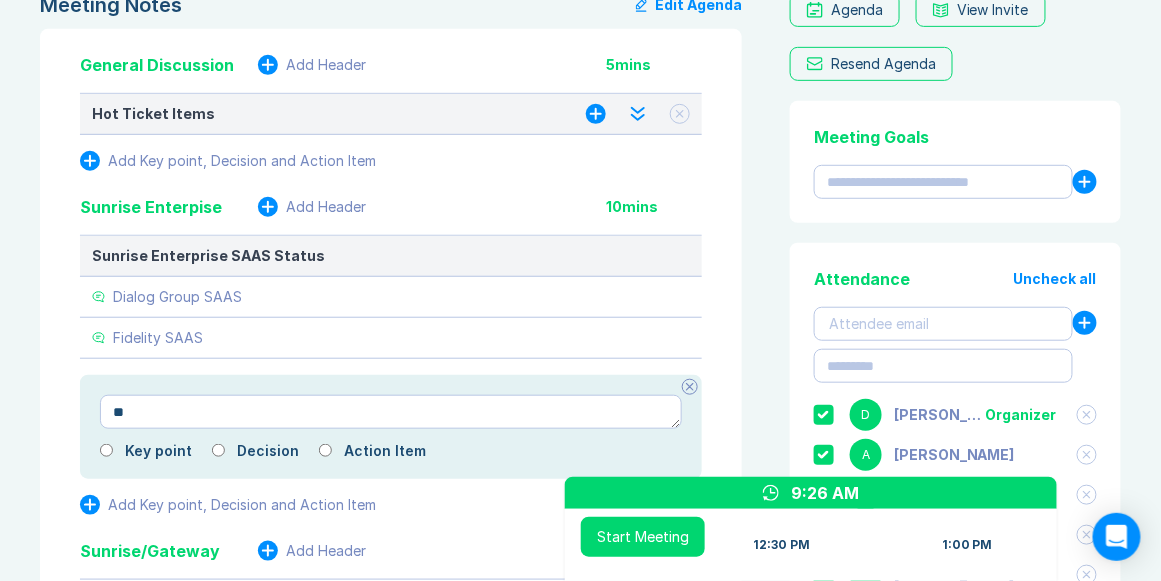 type on "*" 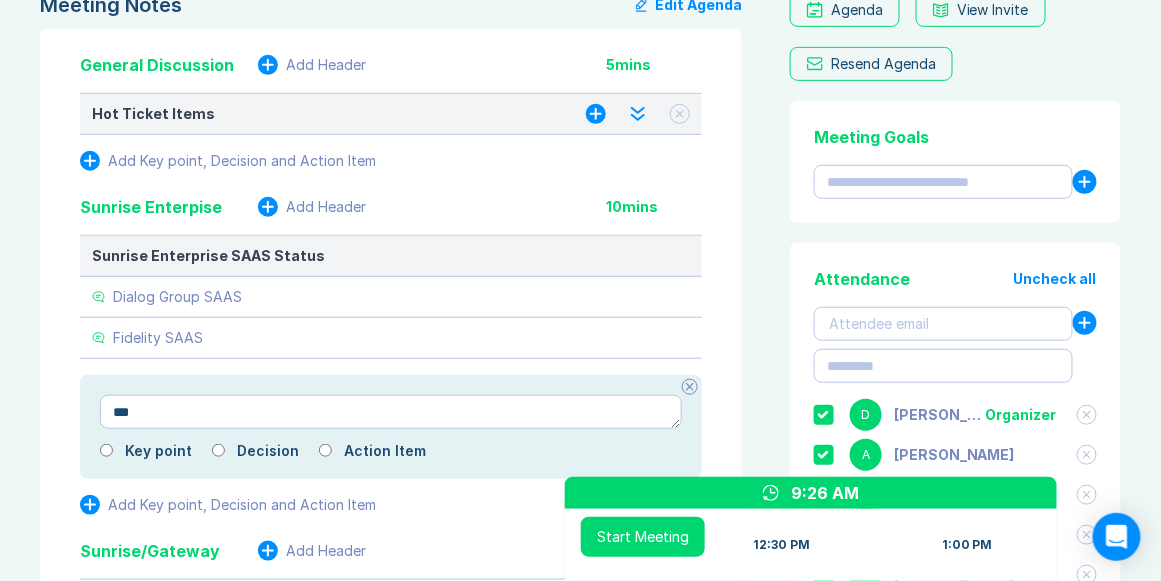 type on "*" 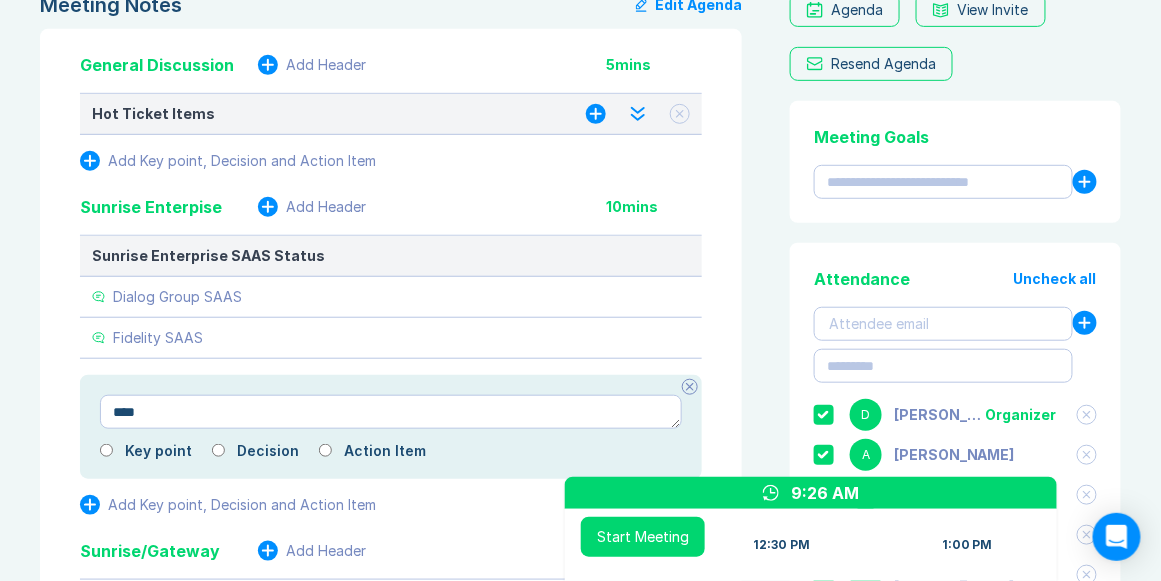 type on "*" 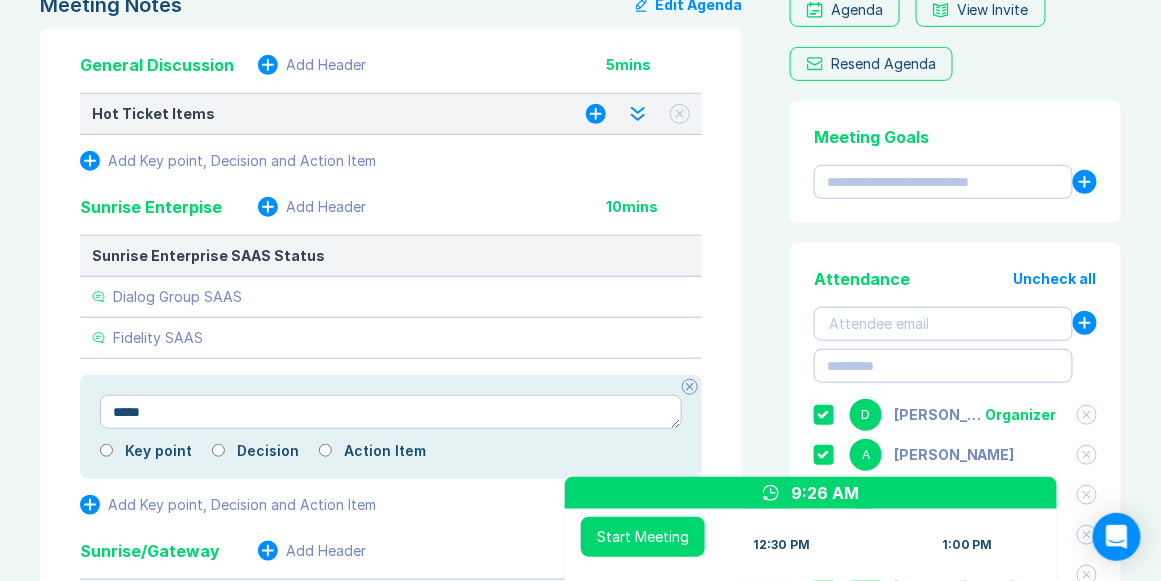 type 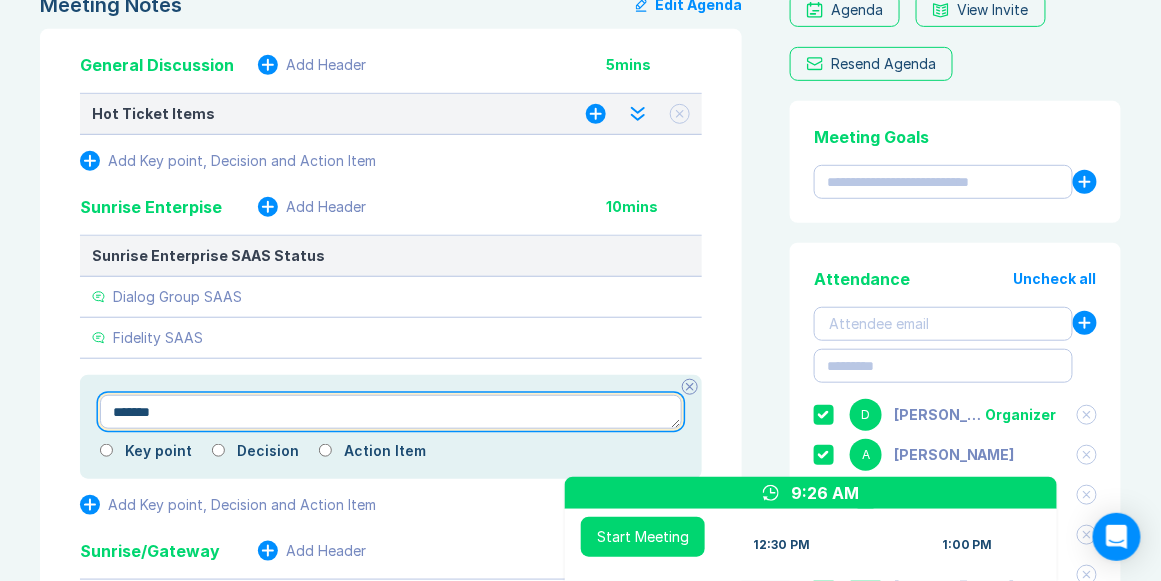 click on "******" at bounding box center [391, 412] 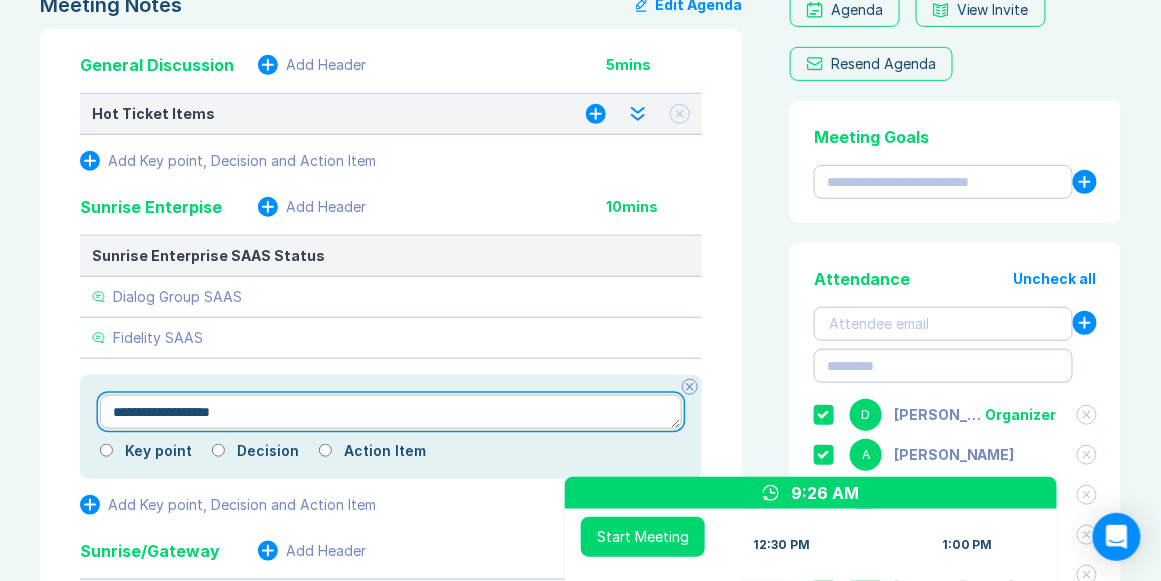 click on "**********" at bounding box center (391, 412) 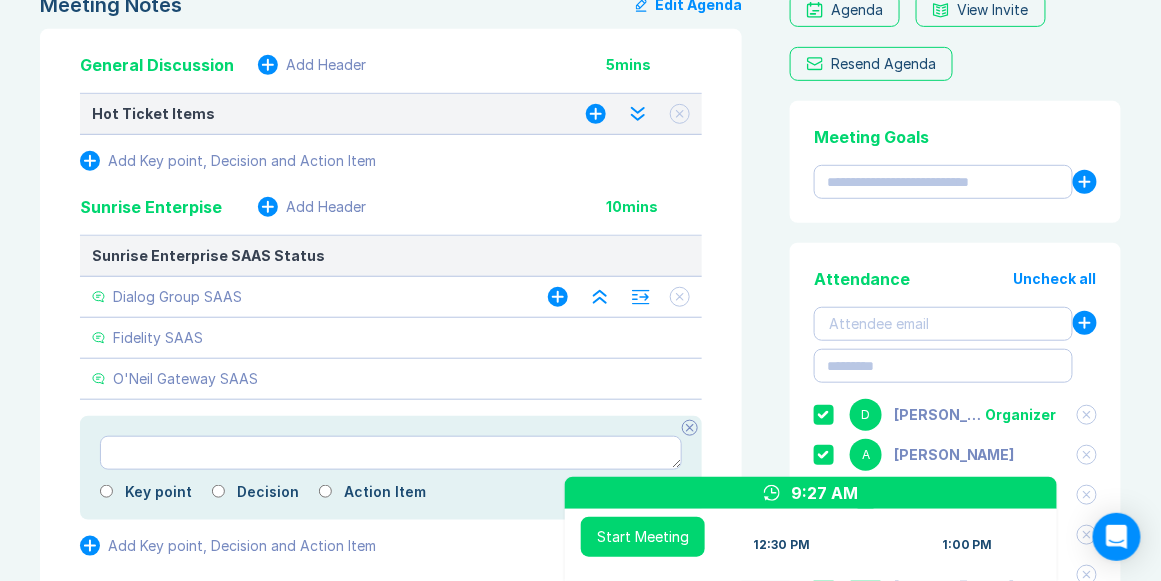 click 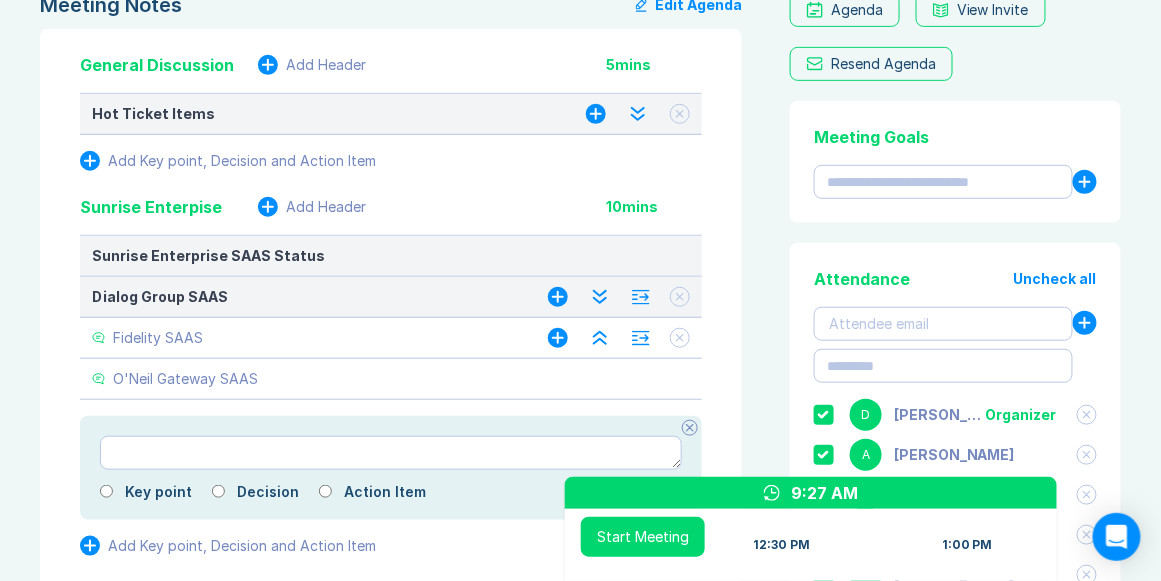 click 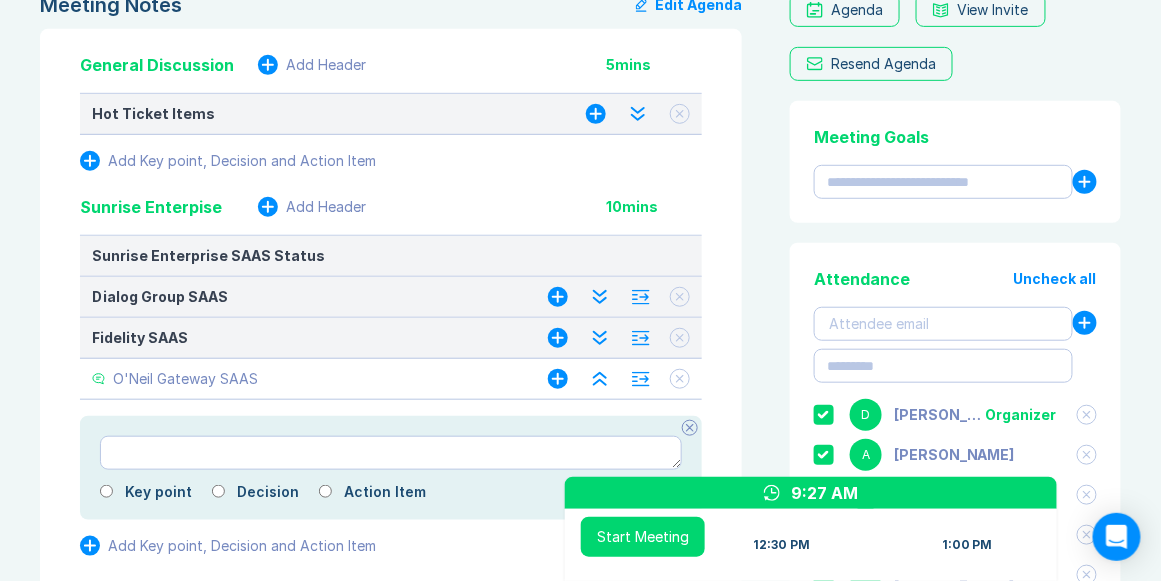click 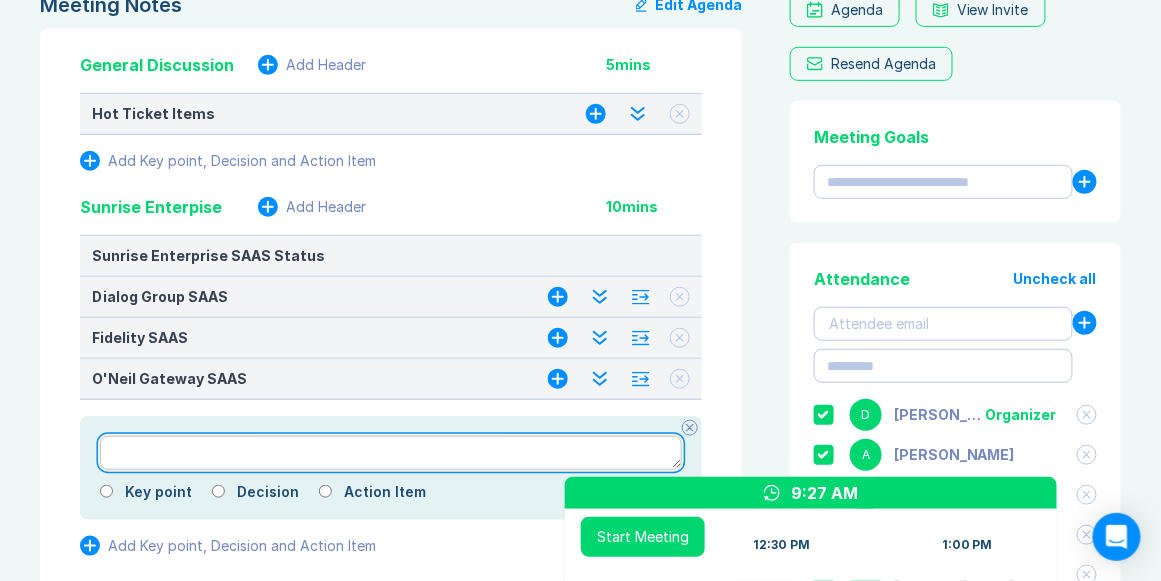 click at bounding box center [391, 453] 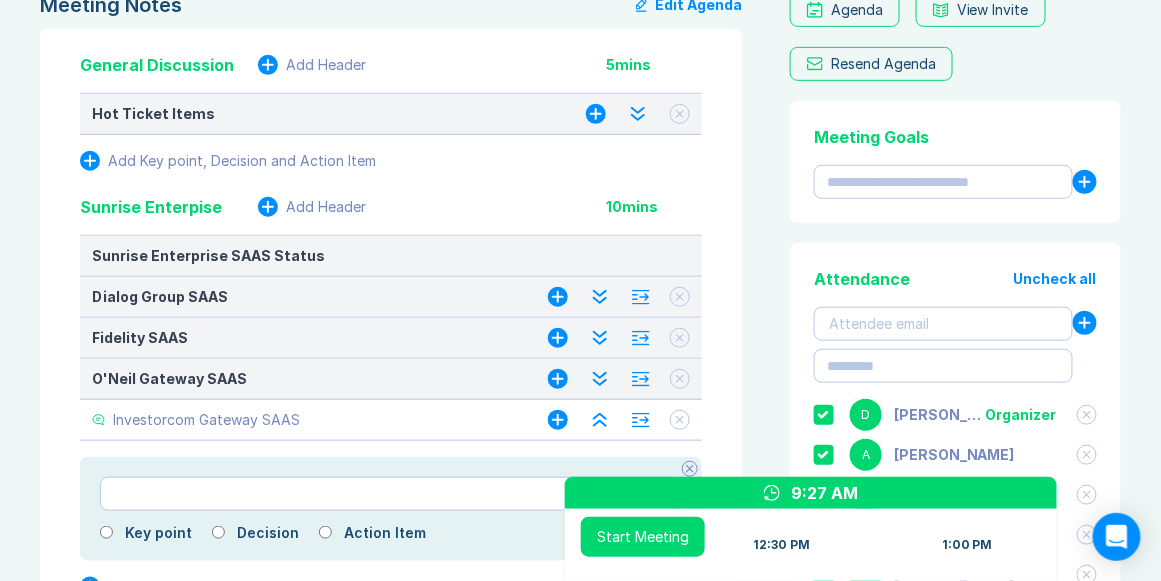 click 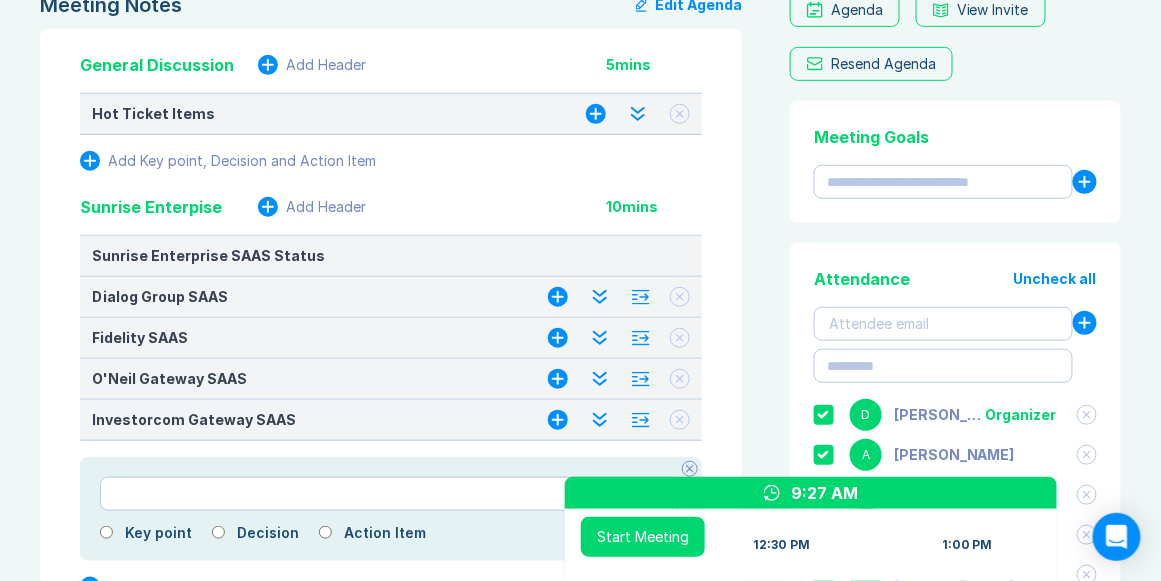 click on "Fidelity SAAS" at bounding box center [300, 338] 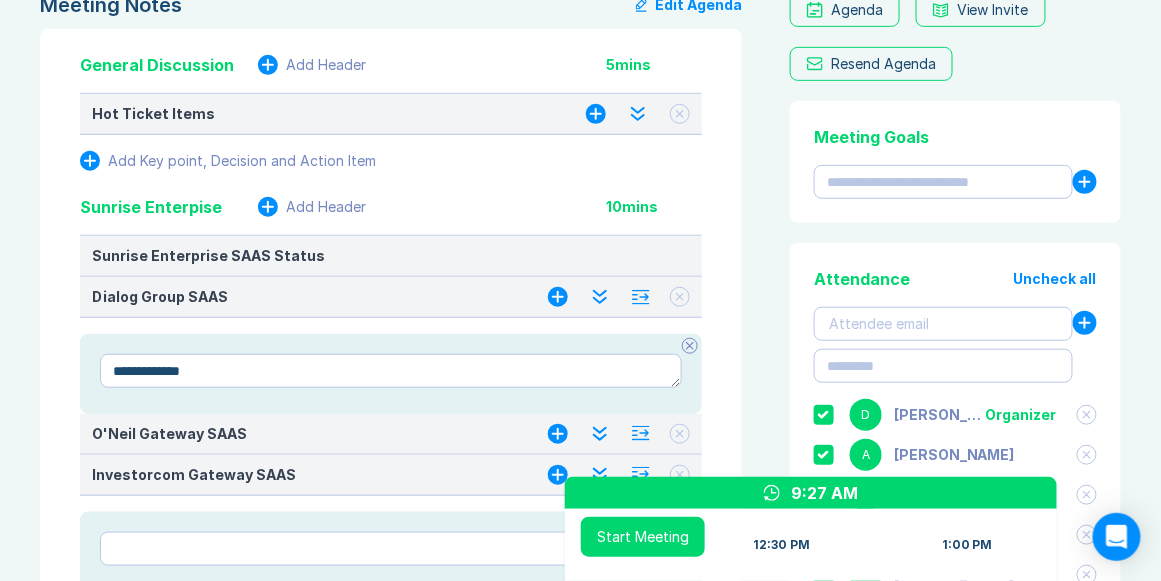 click on "**********" at bounding box center (391, 371) 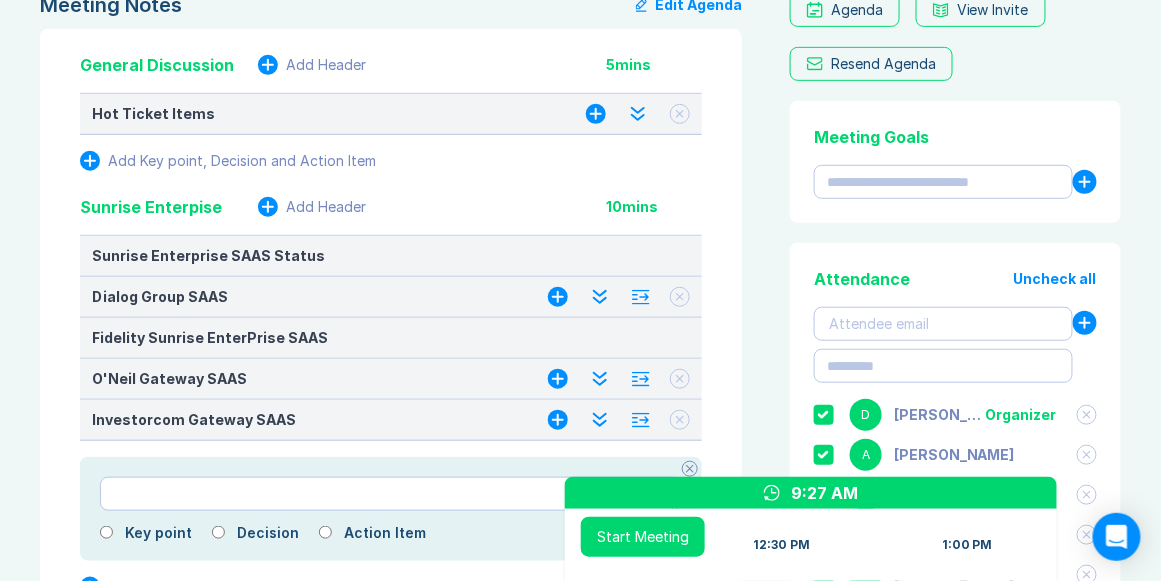 click on "Dialog Group SAAS" at bounding box center [300, 297] 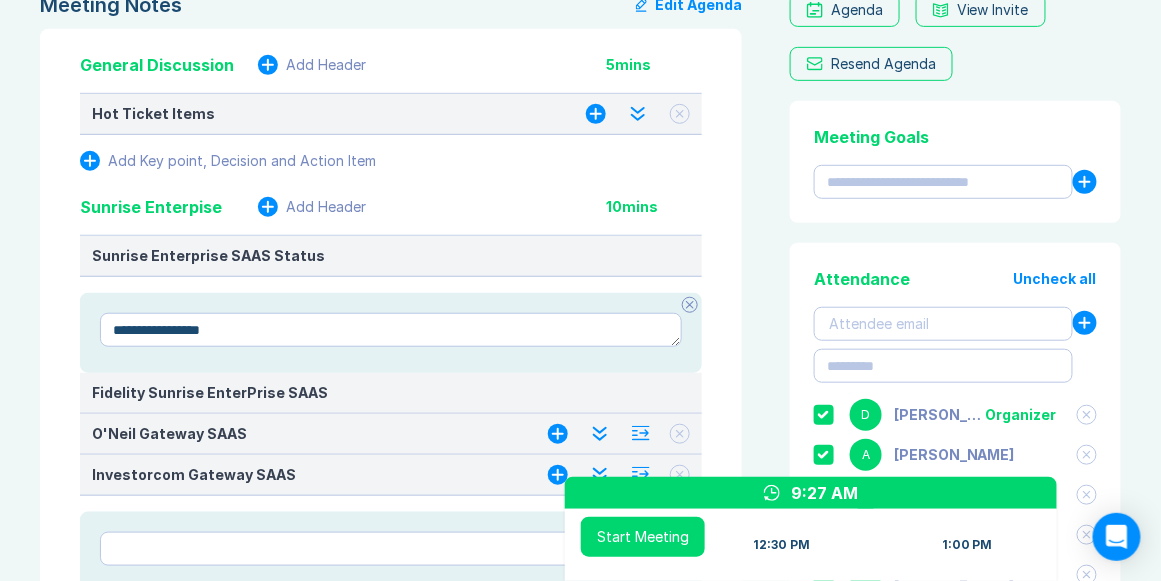 click on "**********" at bounding box center (391, 330) 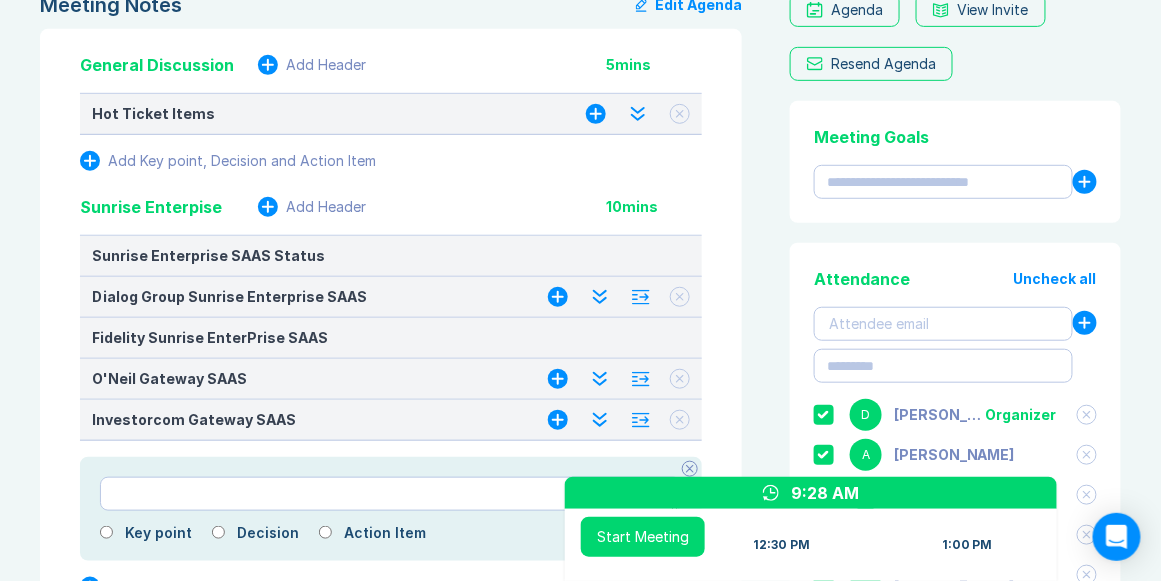 click 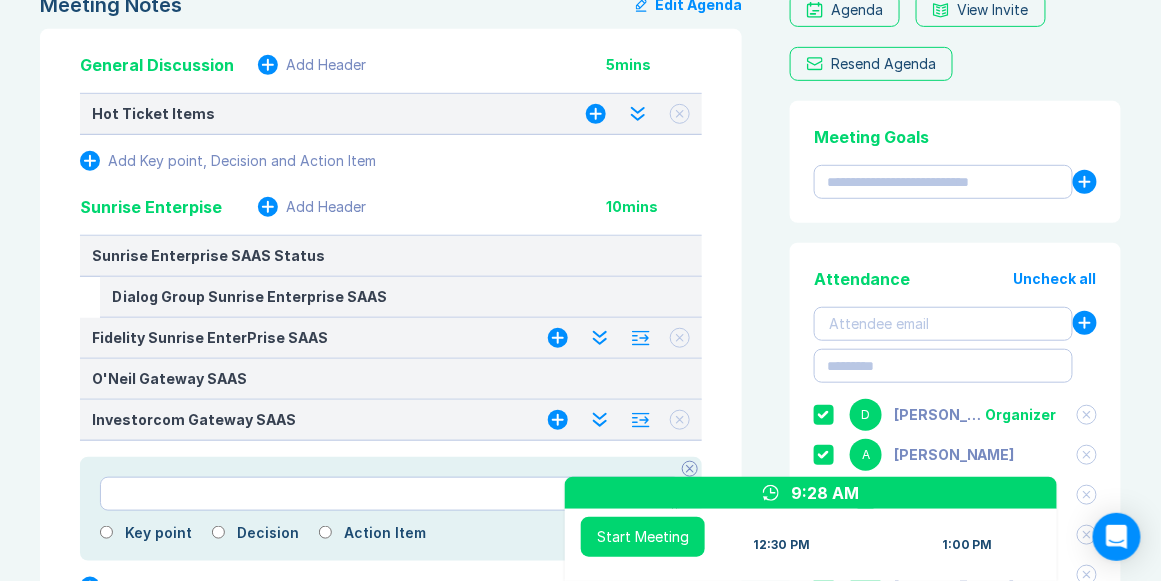 click 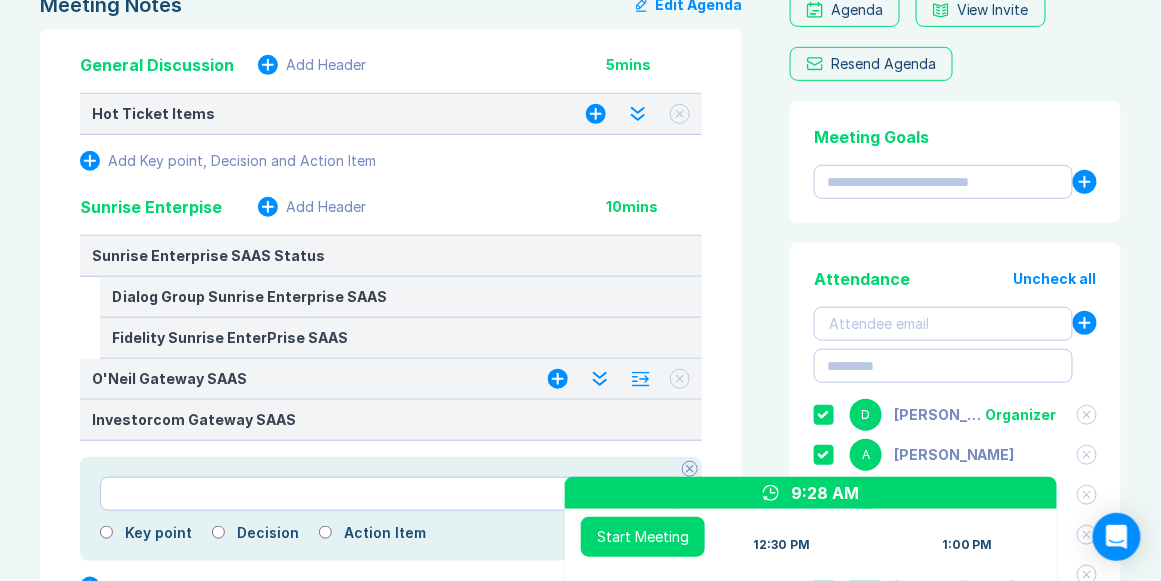 click 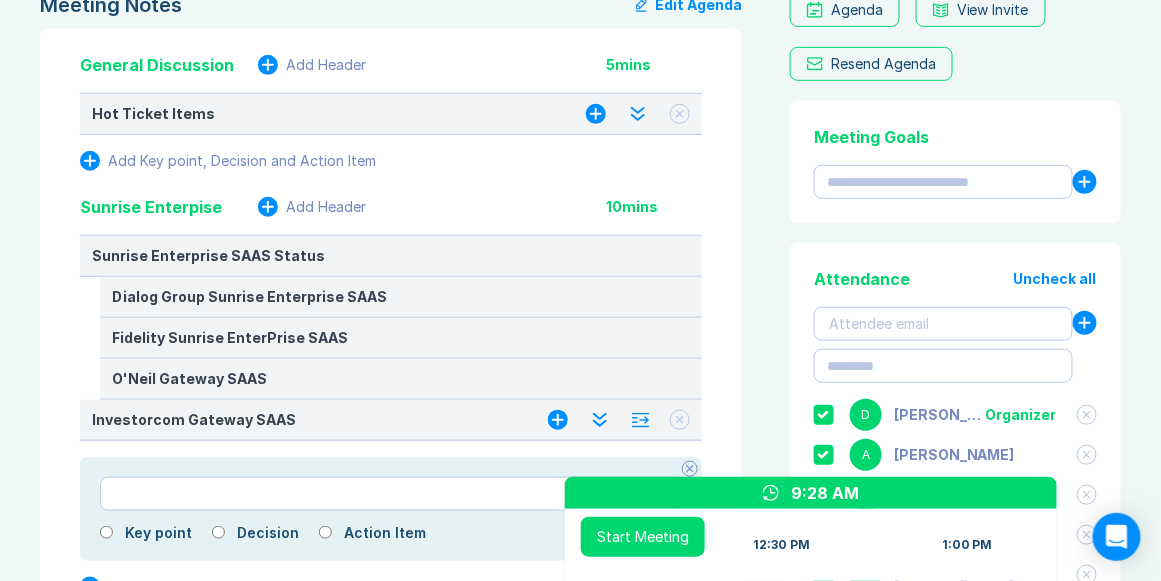 click 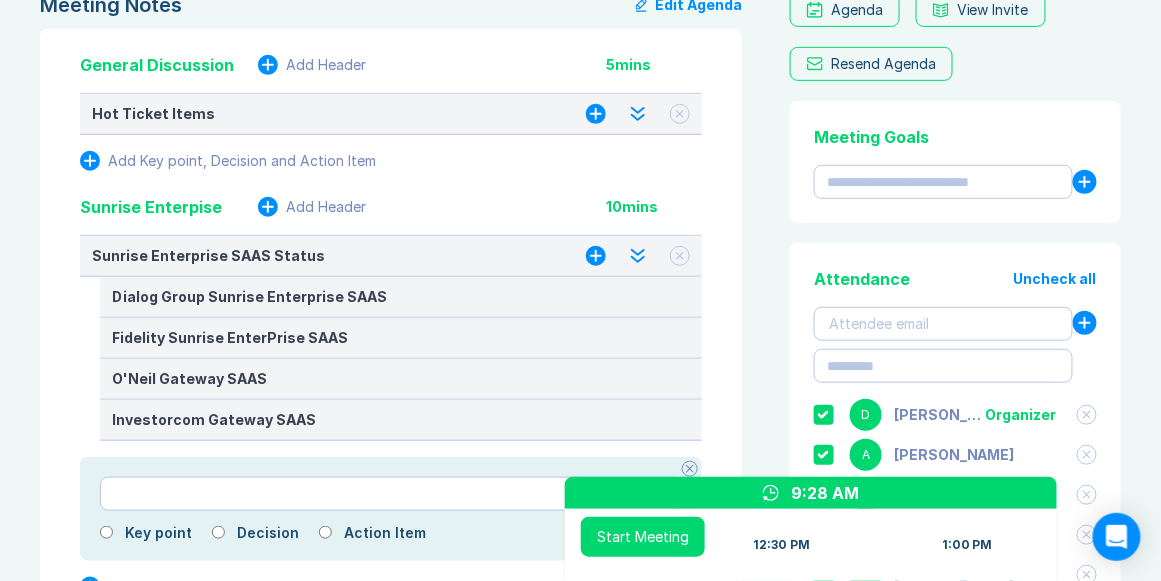 click on "Sunrise Enterprise SAAS Status" at bounding box center [319, 256] 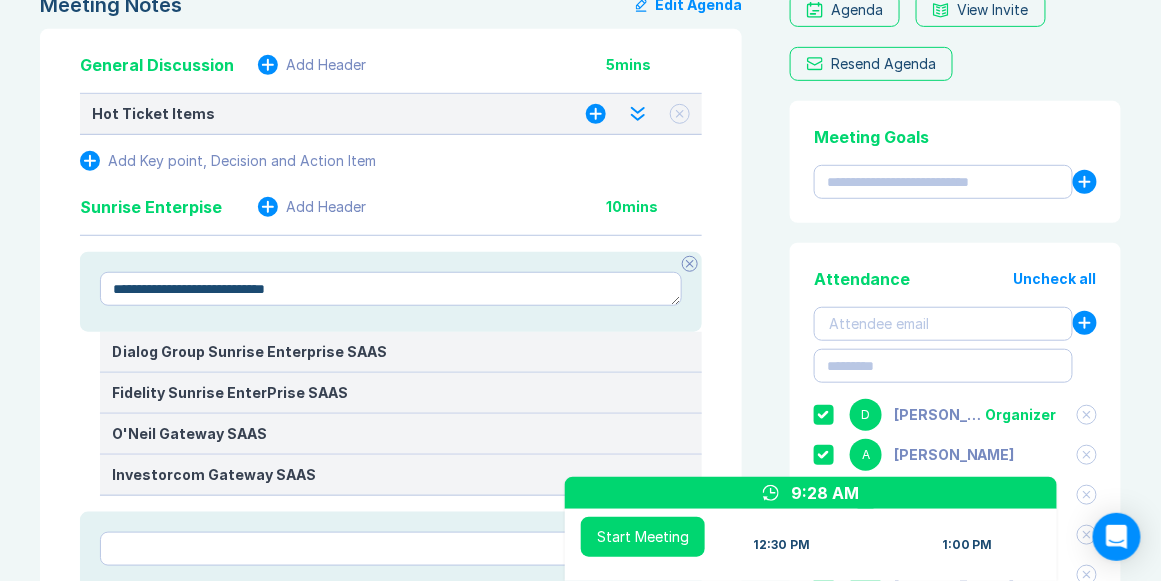 click on "**********" at bounding box center (391, 289) 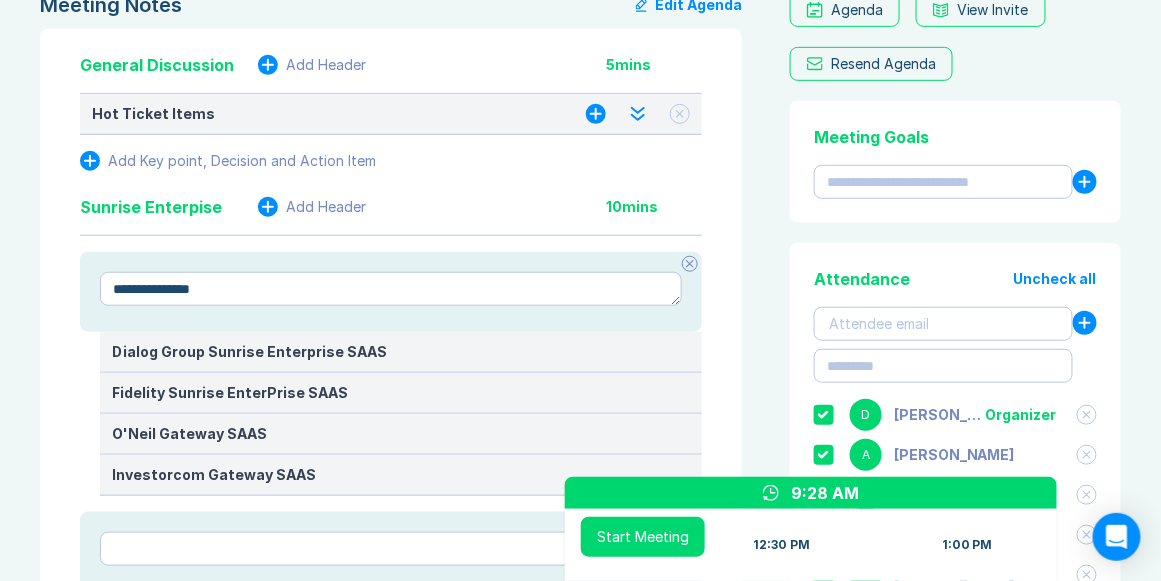click on "**********" at bounding box center [391, 289] 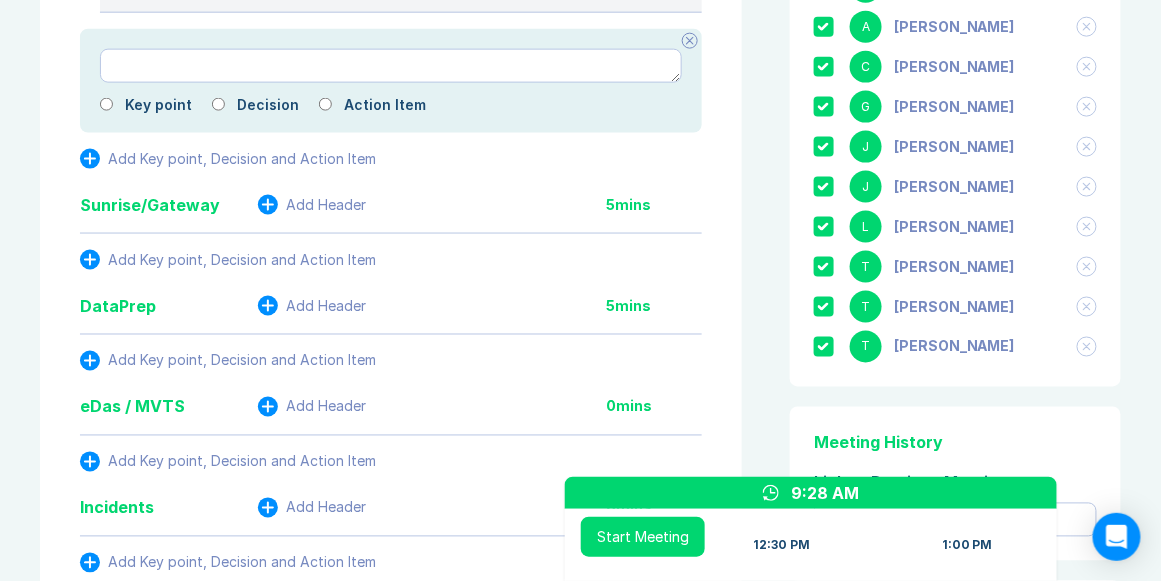 scroll, scrollTop: 685, scrollLeft: 0, axis: vertical 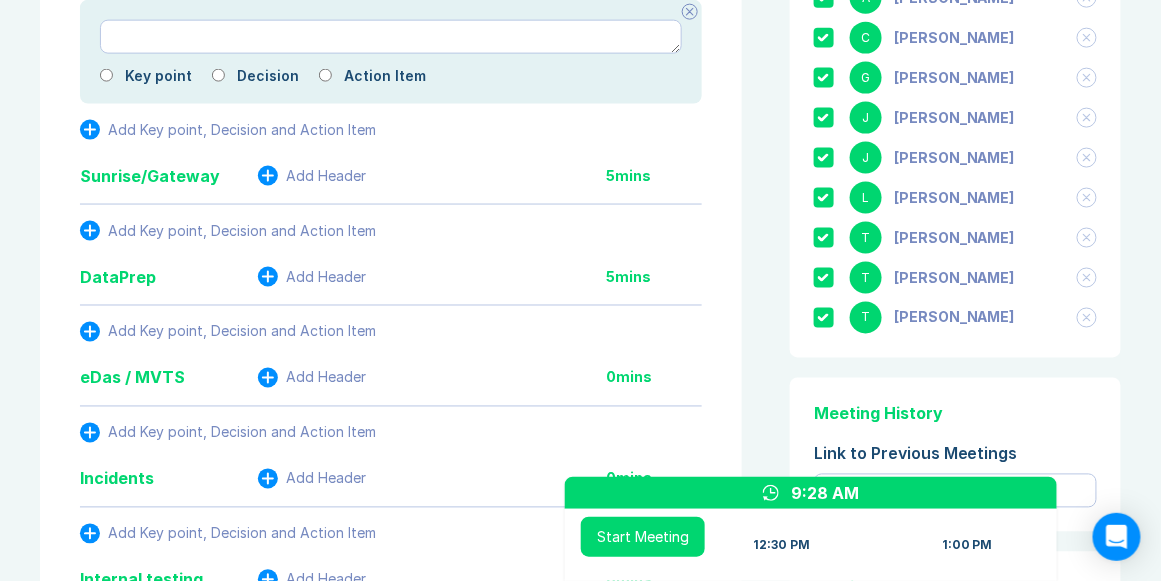 click on "Add Key point, Decision and Action Item" at bounding box center [242, 231] 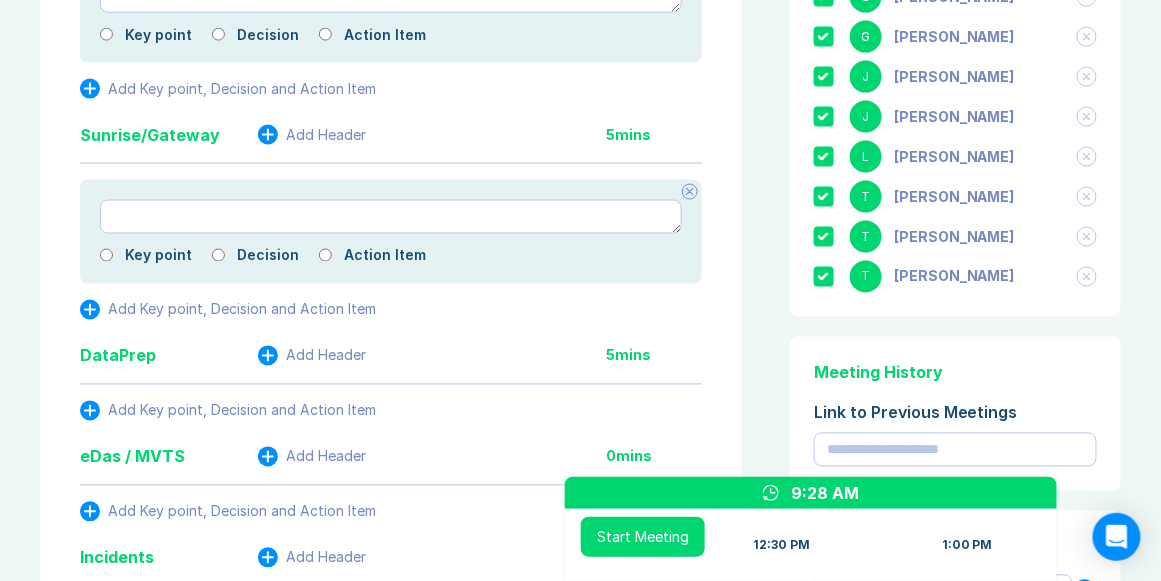 scroll, scrollTop: 737, scrollLeft: 0, axis: vertical 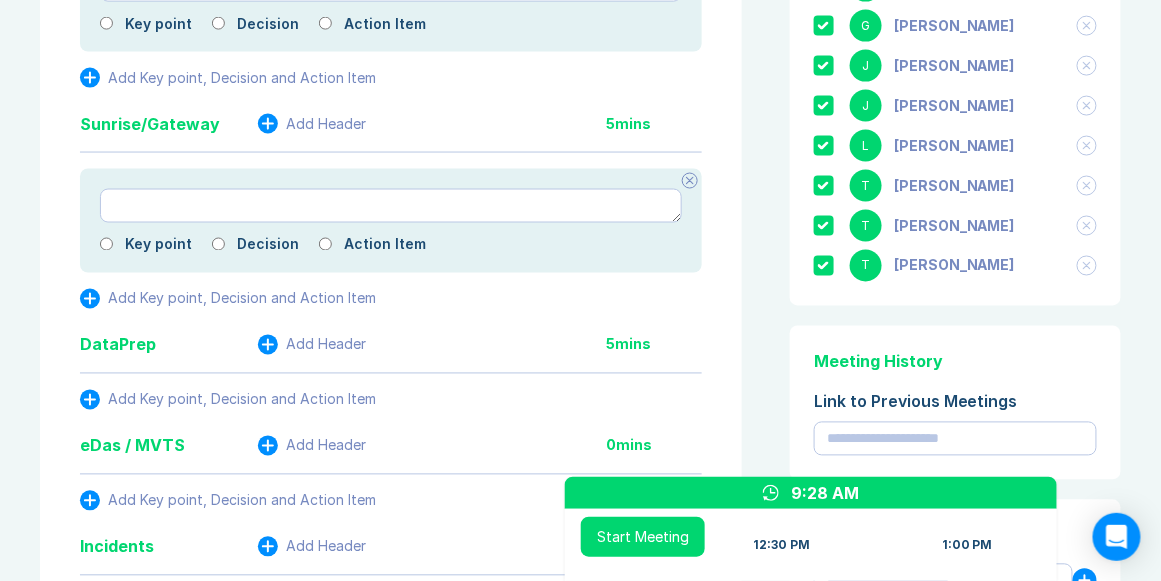 click at bounding box center [391, 206] 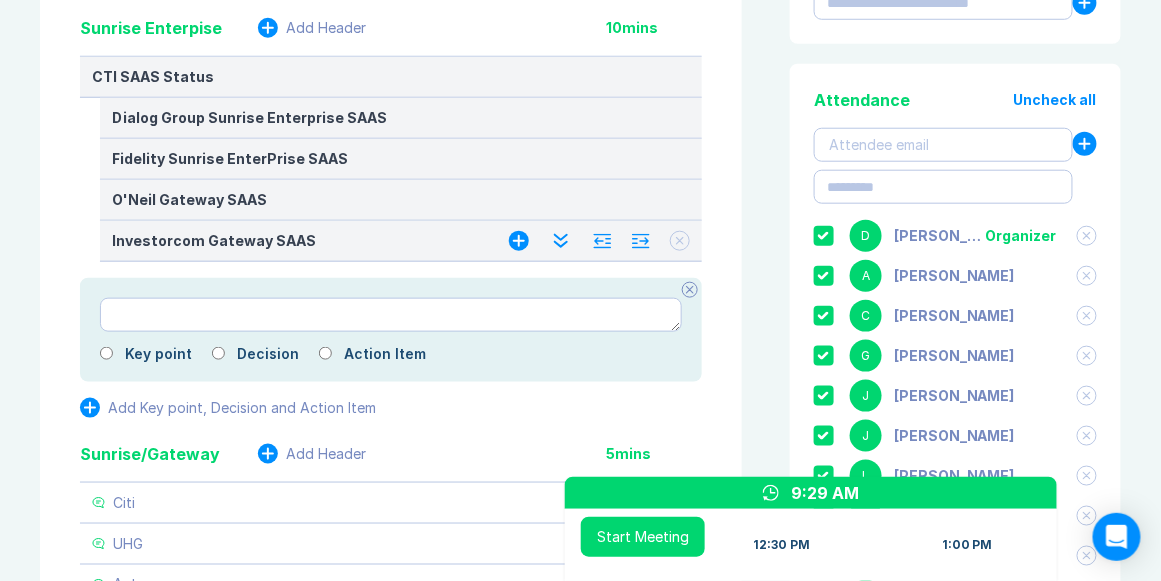 scroll, scrollTop: 337, scrollLeft: 0, axis: vertical 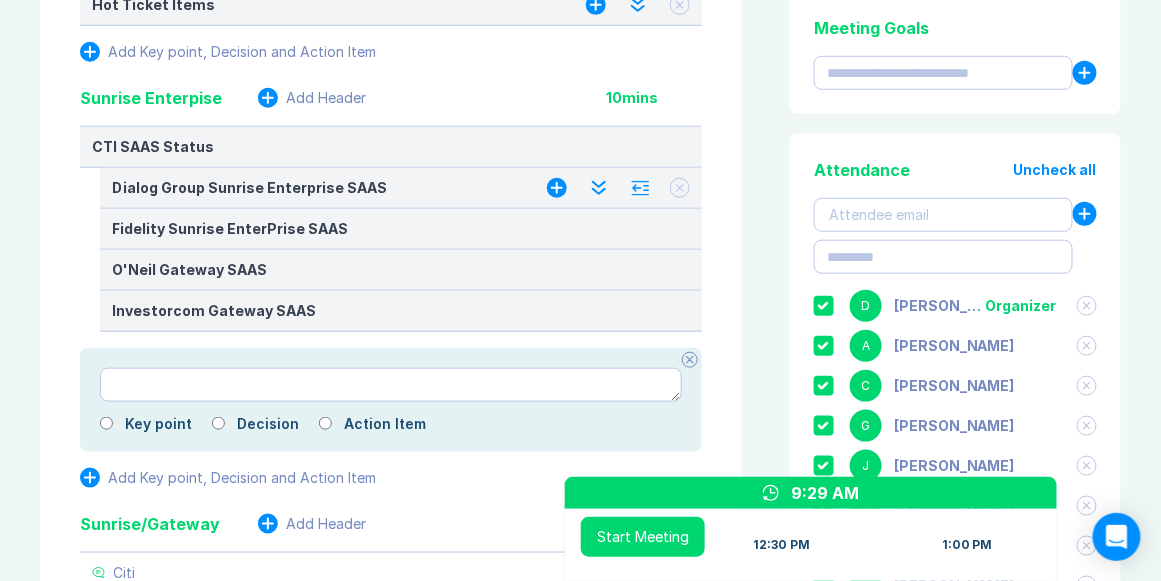 click 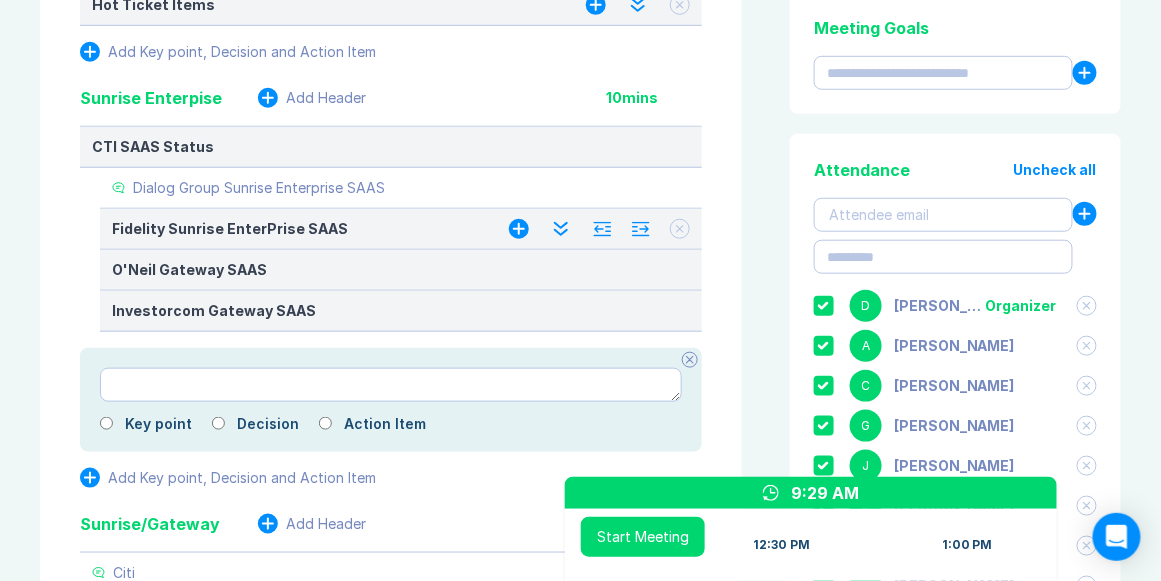 click 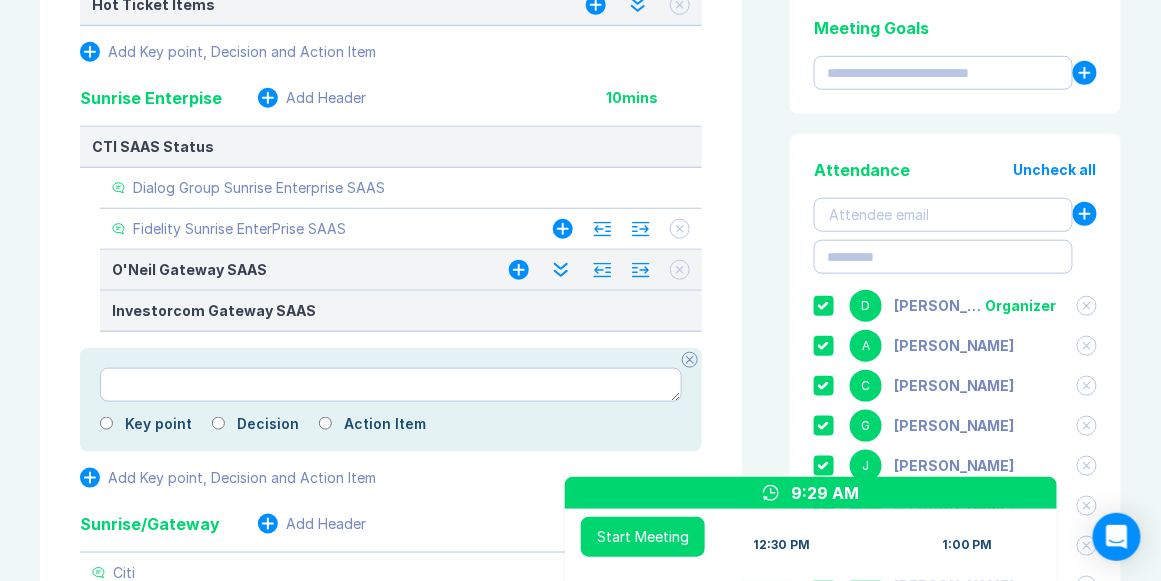 click 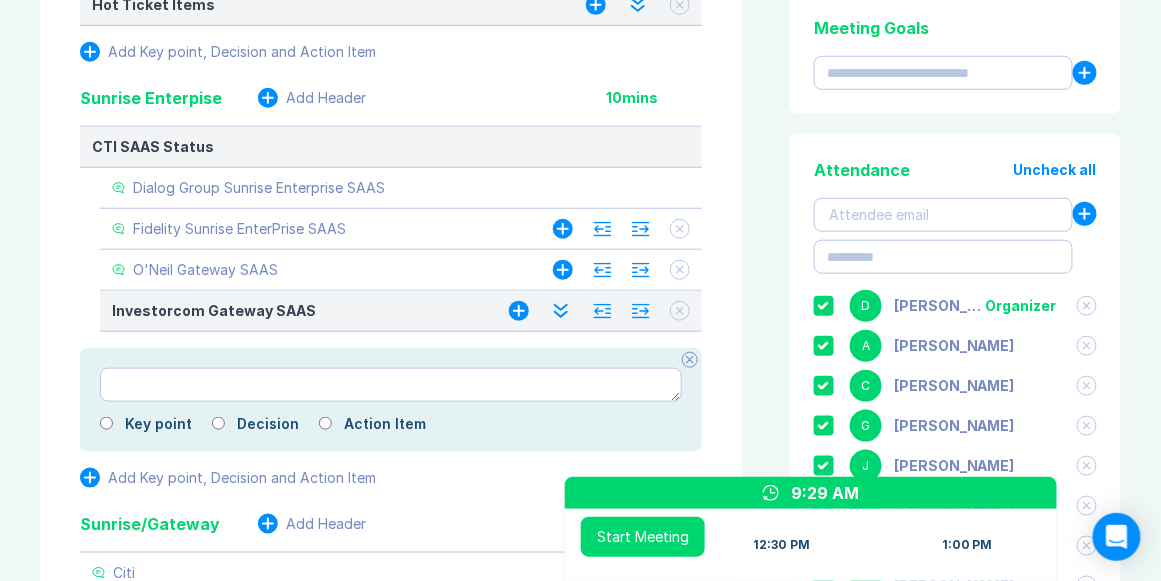 click 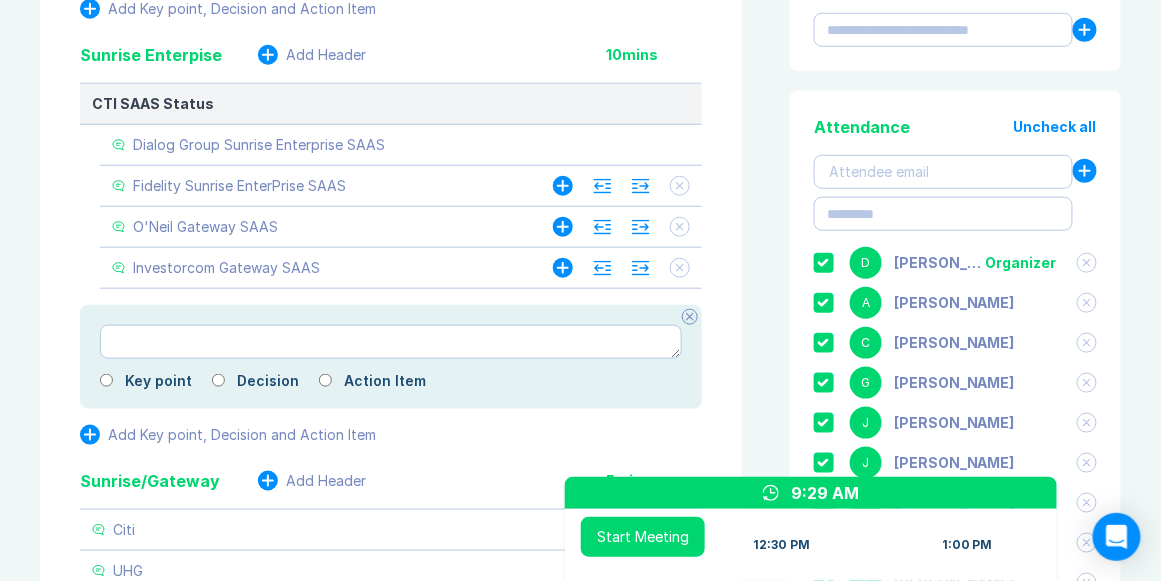 scroll, scrollTop: 394, scrollLeft: 0, axis: vertical 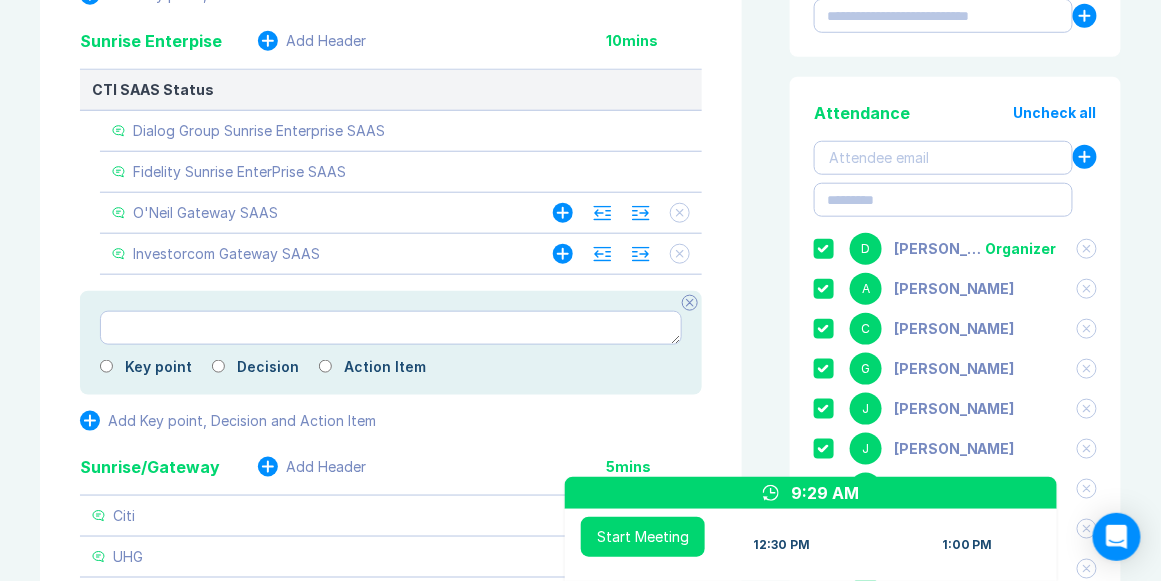 click 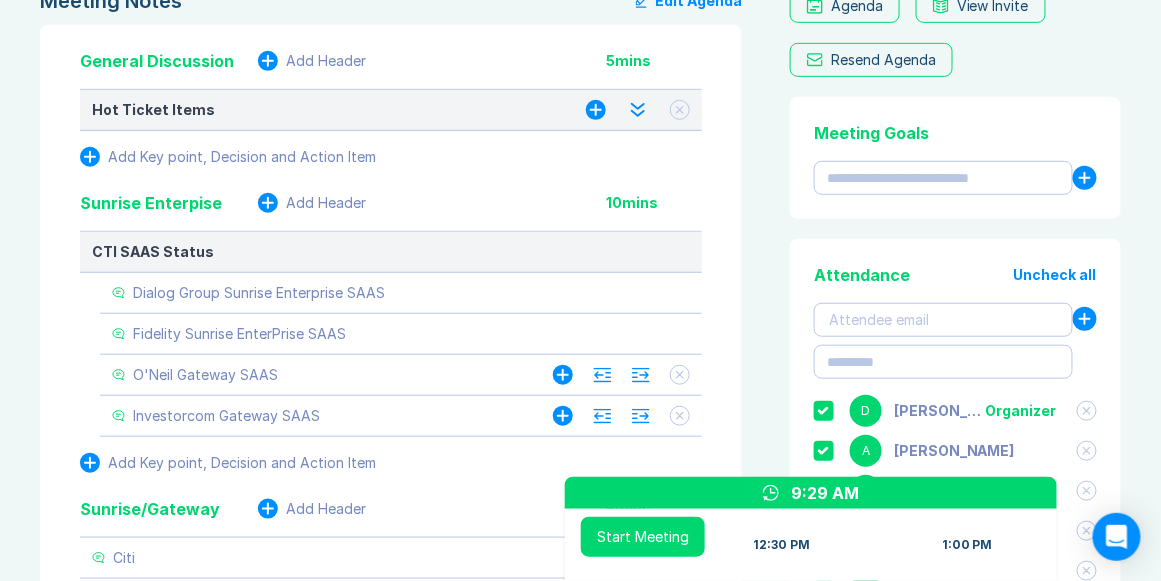 scroll, scrollTop: 165, scrollLeft: 0, axis: vertical 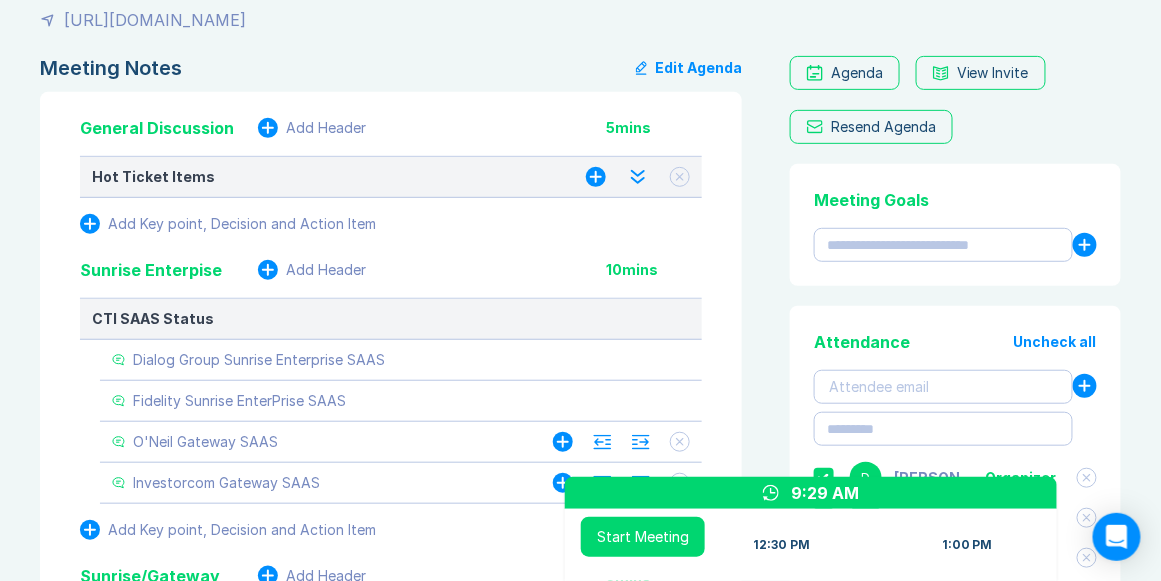 click on "Hot Ticket Items" at bounding box center [319, 177] 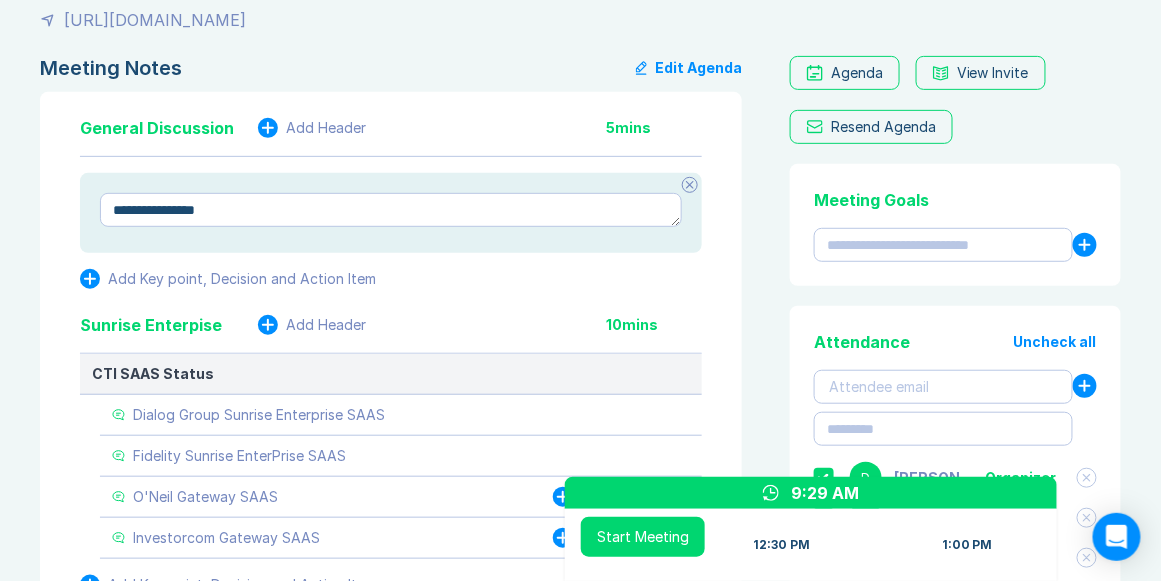 click 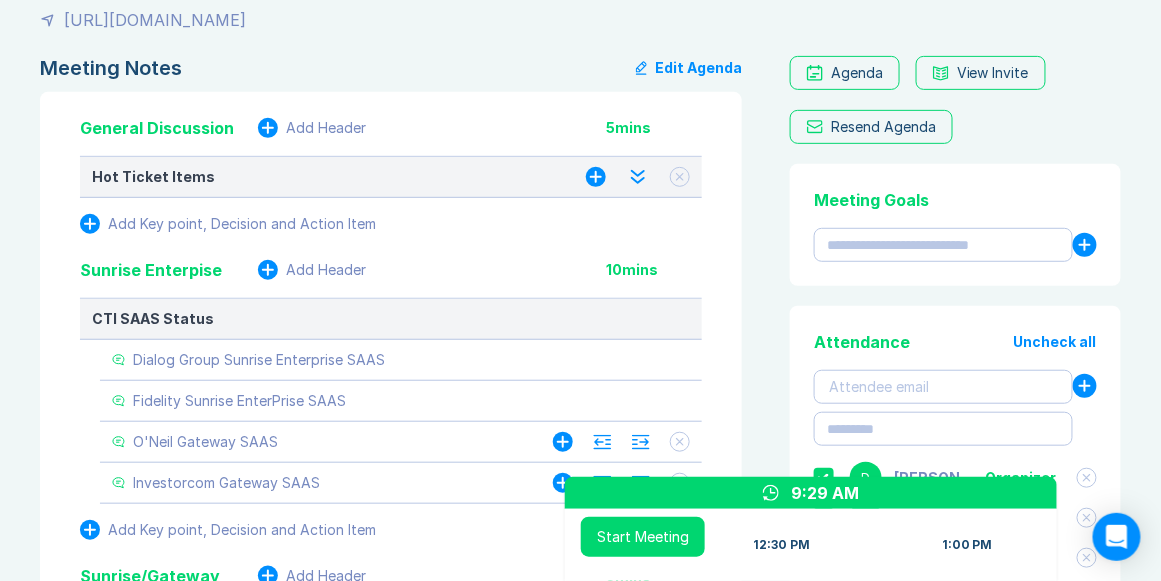 click on "Hot Ticket Items" at bounding box center (319, 177) 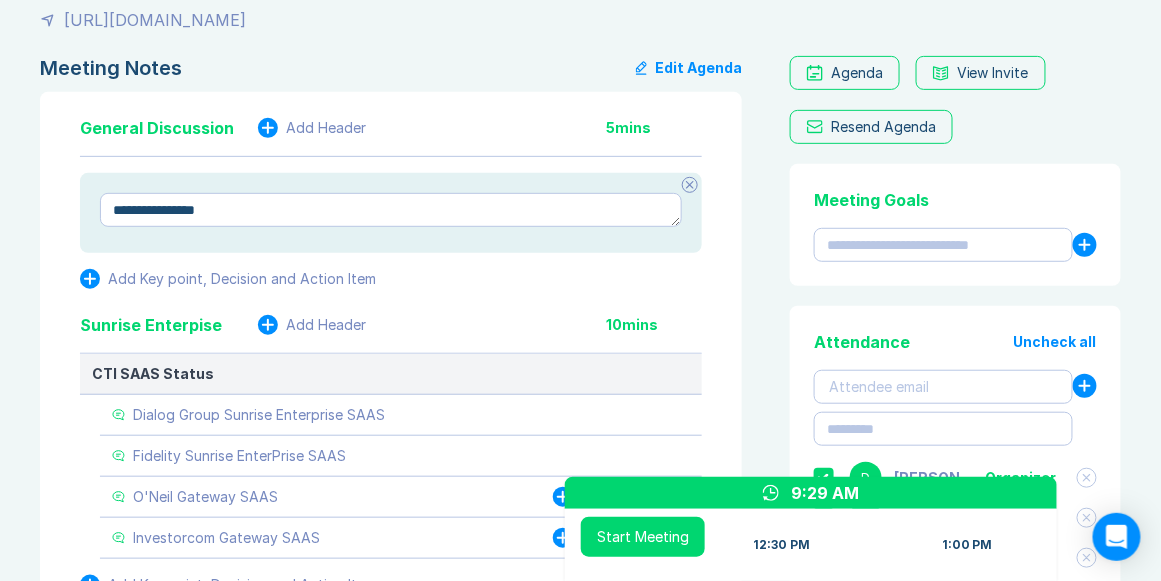 click 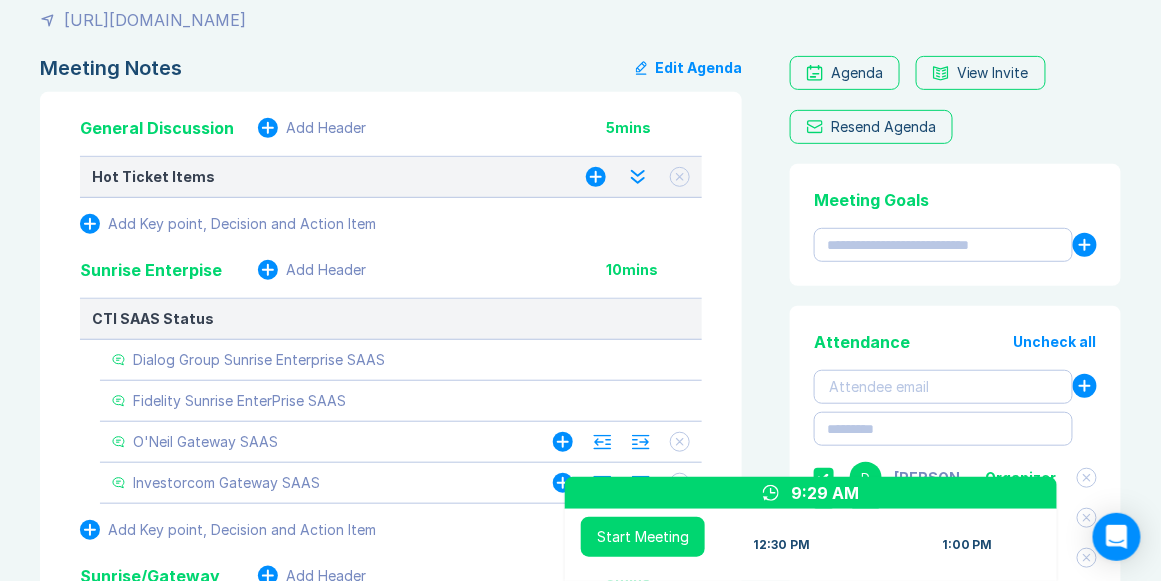 click on "Hot Ticket Items" at bounding box center (319, 177) 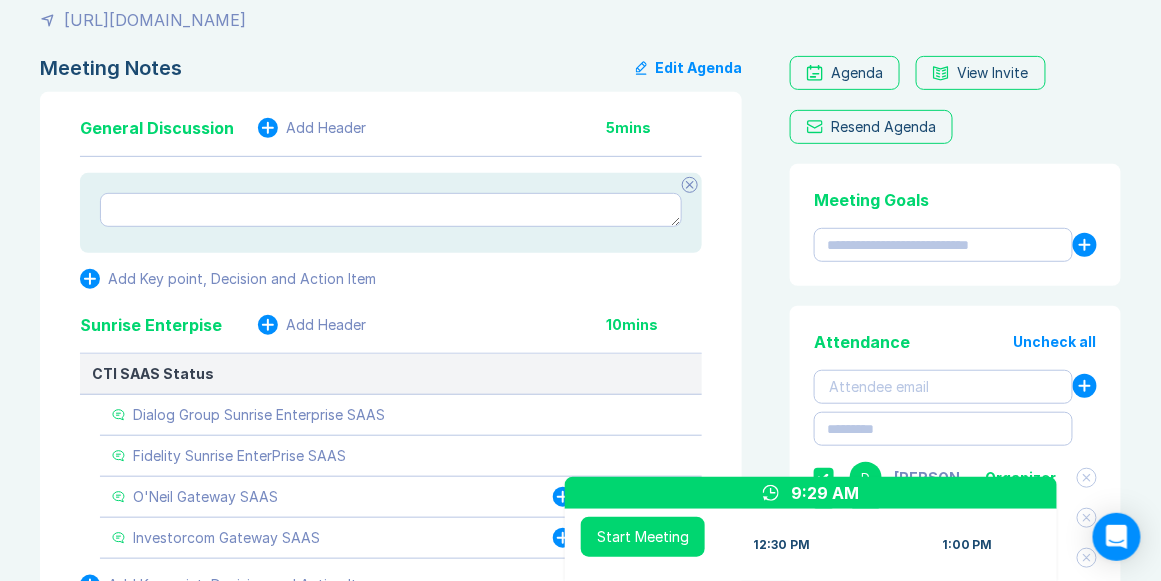click at bounding box center (690, 185) 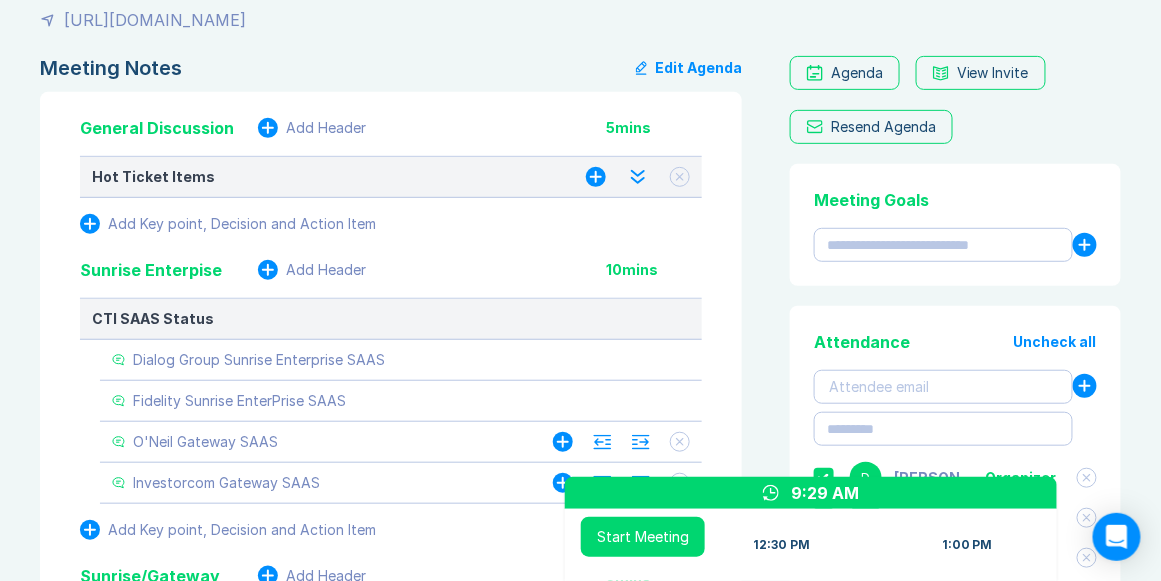click on "Hot Ticket Items" at bounding box center [319, 177] 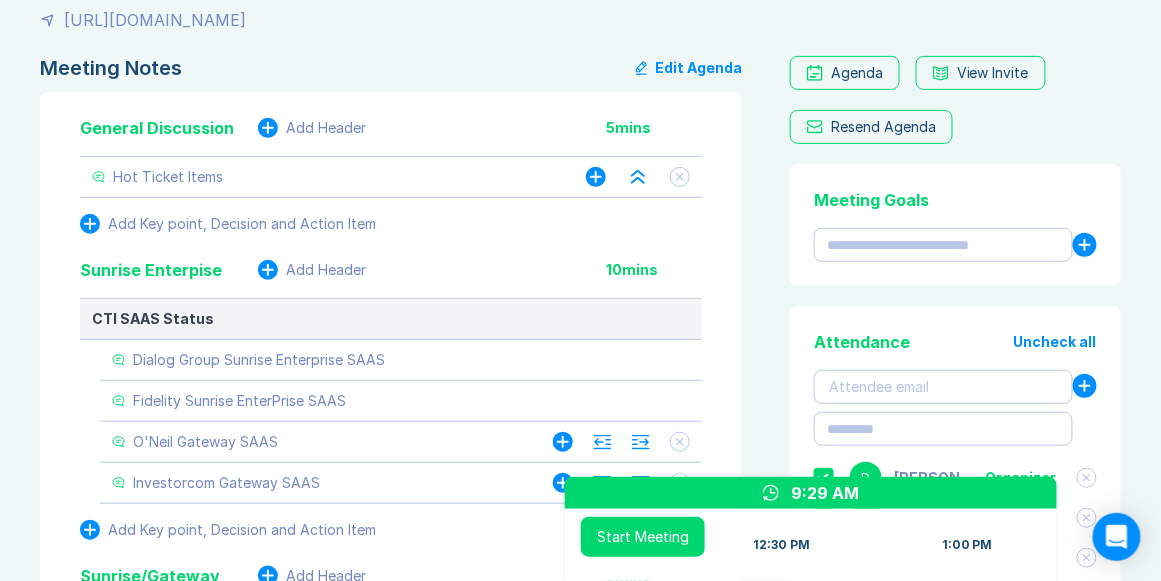 click on "Hot Ticket Items" at bounding box center [168, 177] 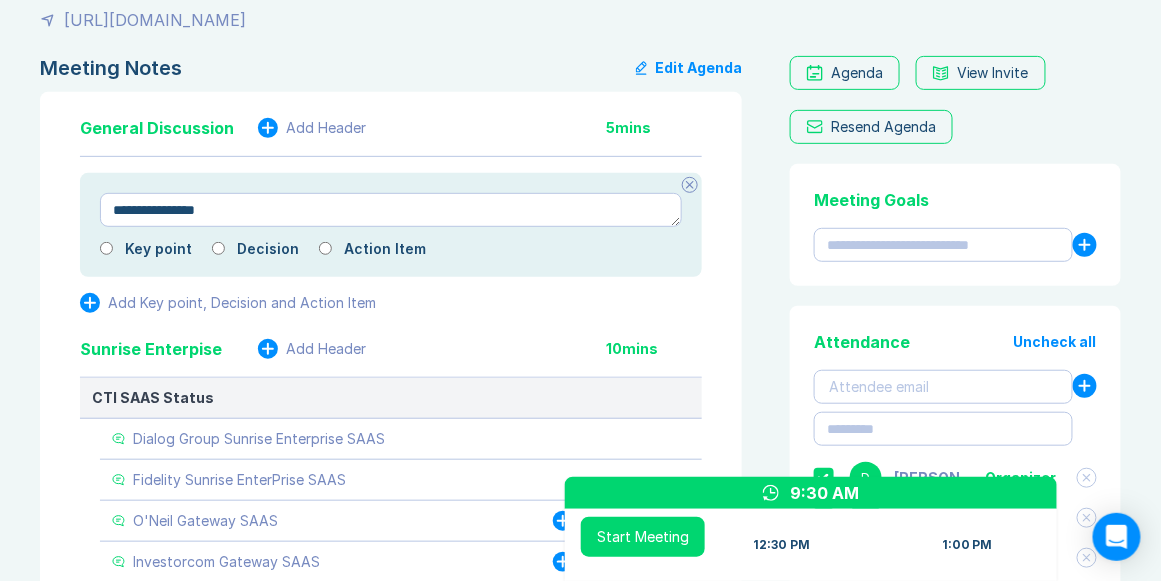 click on "**********" at bounding box center [391, 210] 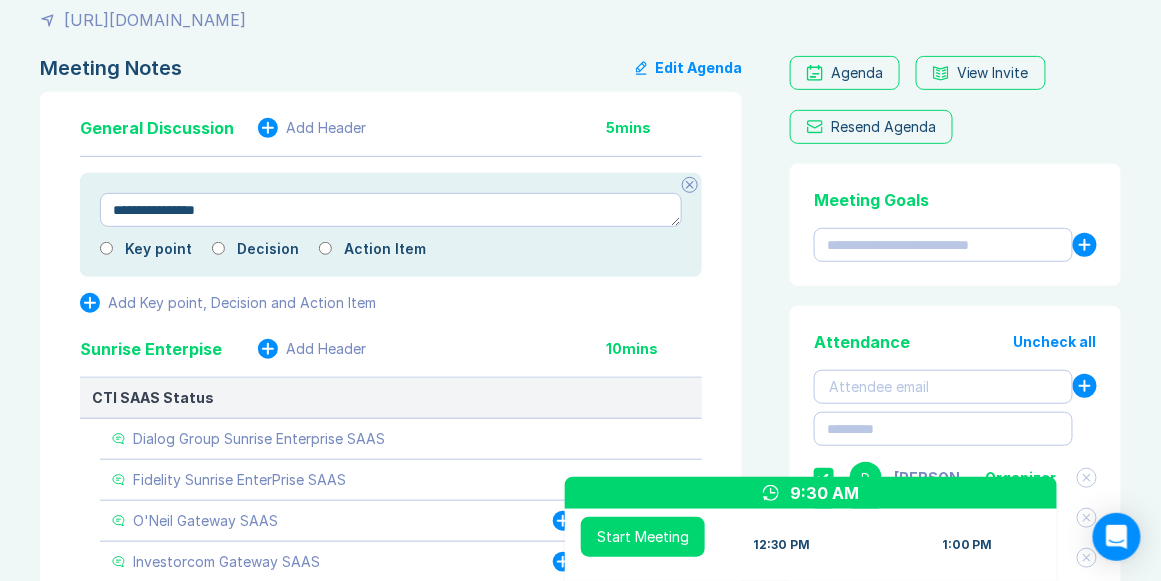 drag, startPoint x: 119, startPoint y: 209, endPoint x: 208, endPoint y: 210, distance: 89.005615 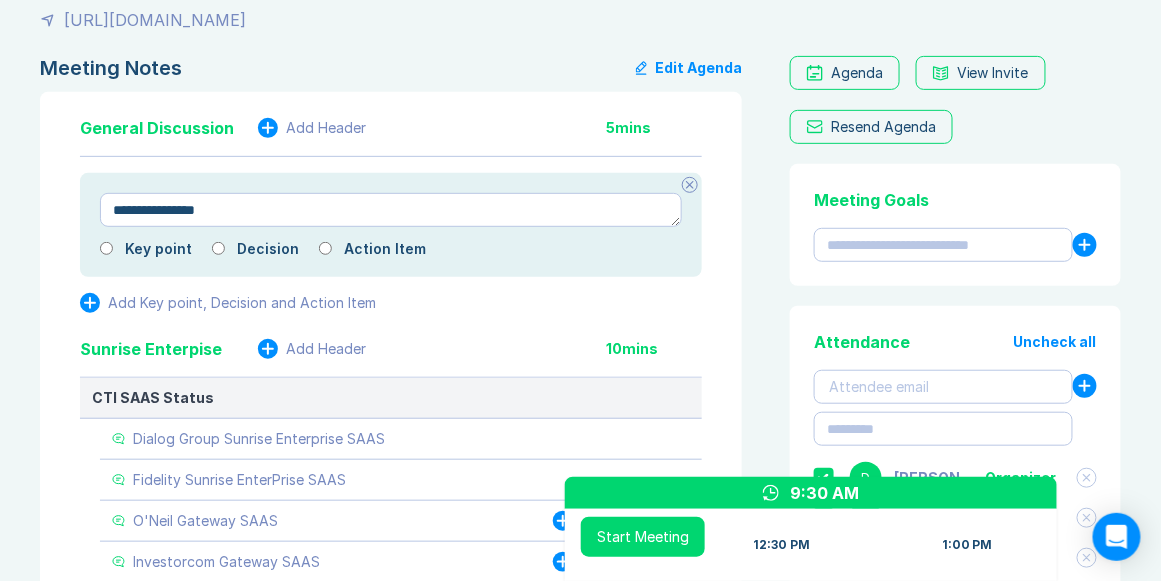 click on "**********" at bounding box center [391, 210] 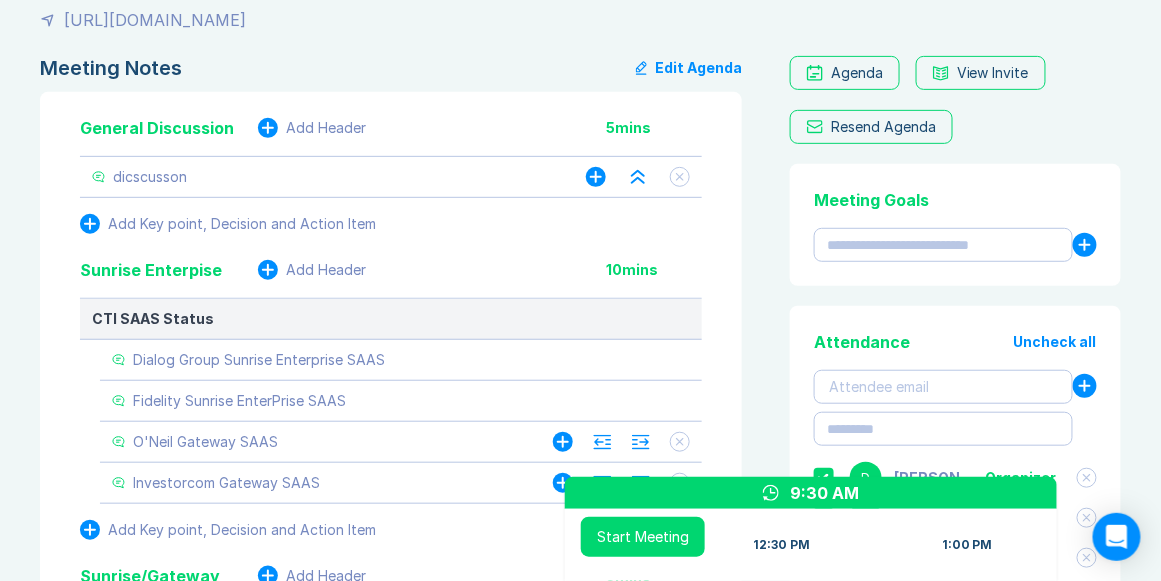 click on "dicscusson" at bounding box center [150, 177] 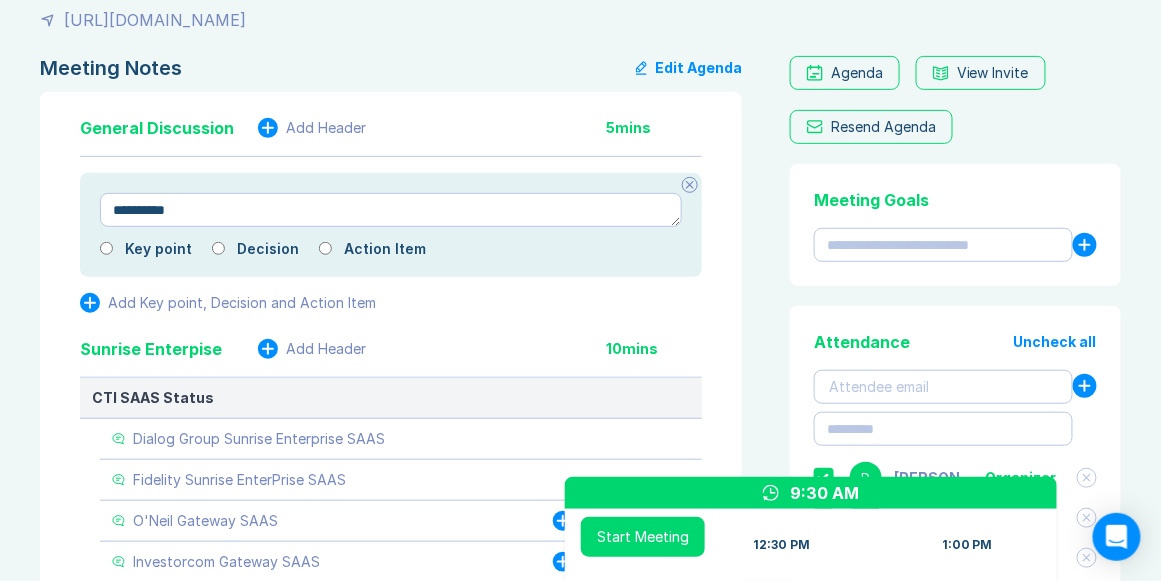 drag, startPoint x: 128, startPoint y: 205, endPoint x: 139, endPoint y: 205, distance: 11 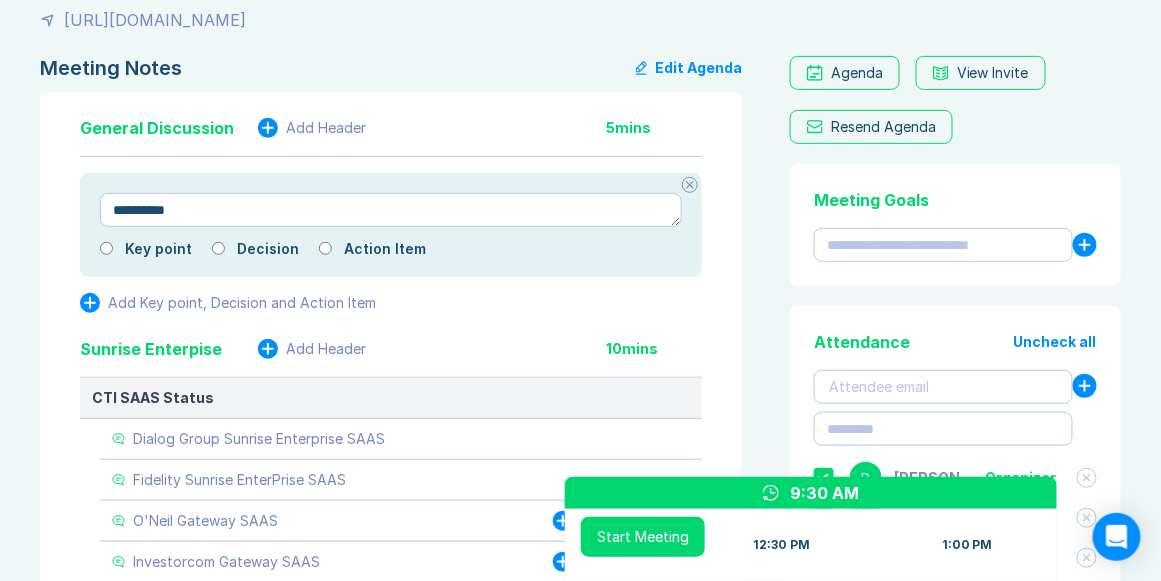 click on "**********" at bounding box center (391, 210) 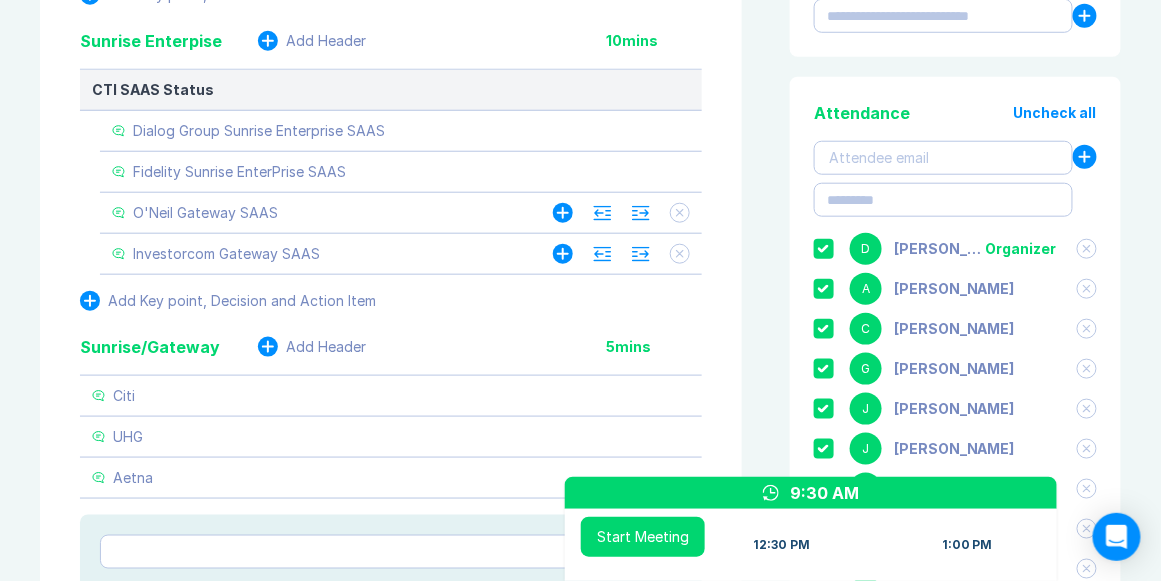 scroll, scrollTop: 337, scrollLeft: 0, axis: vertical 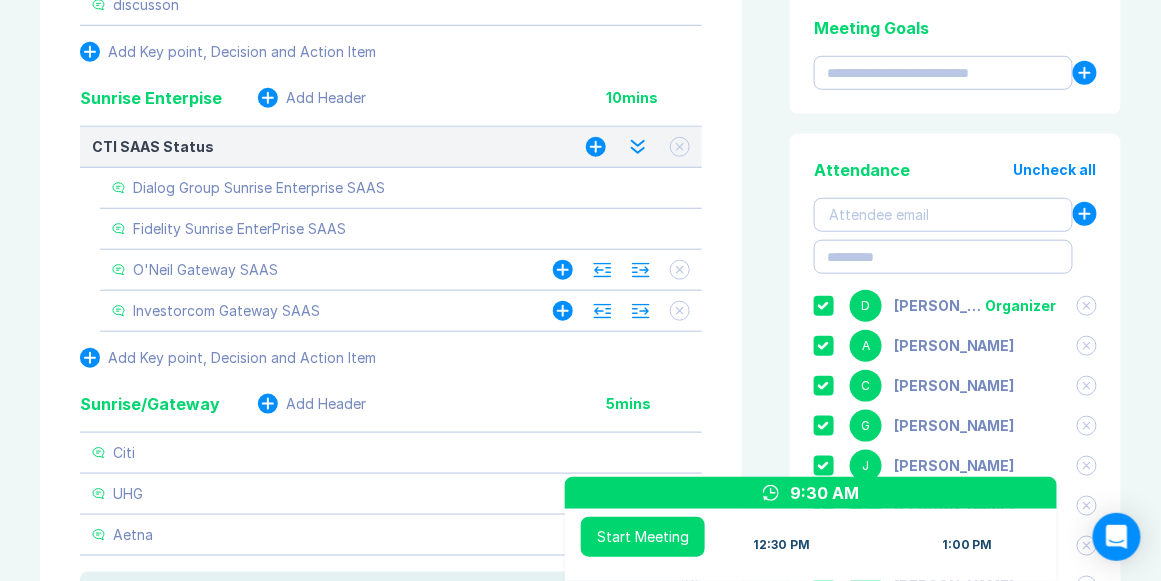 click 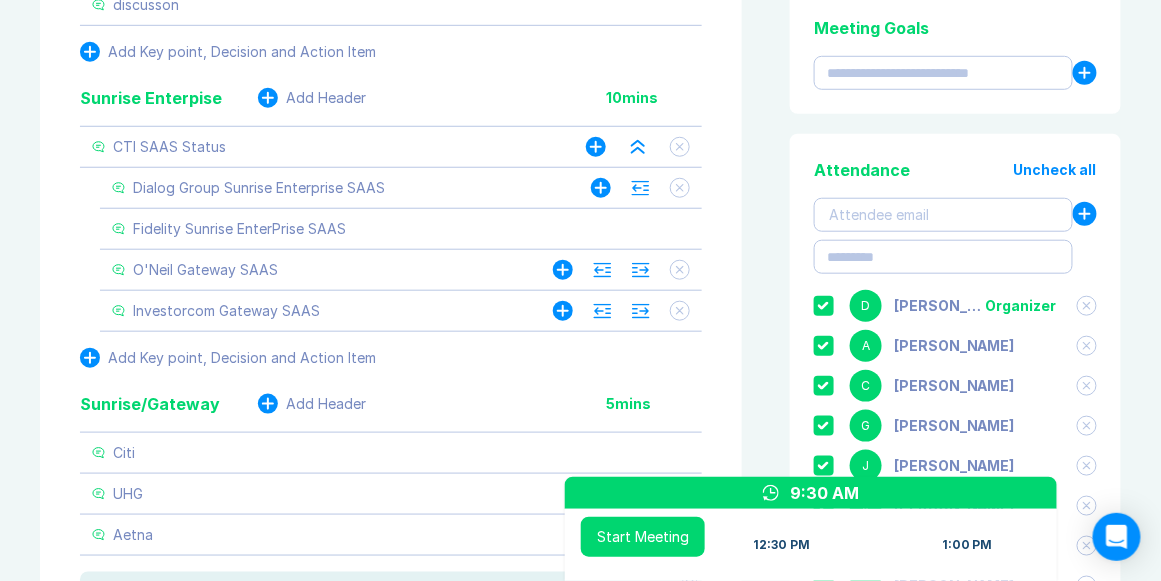 click 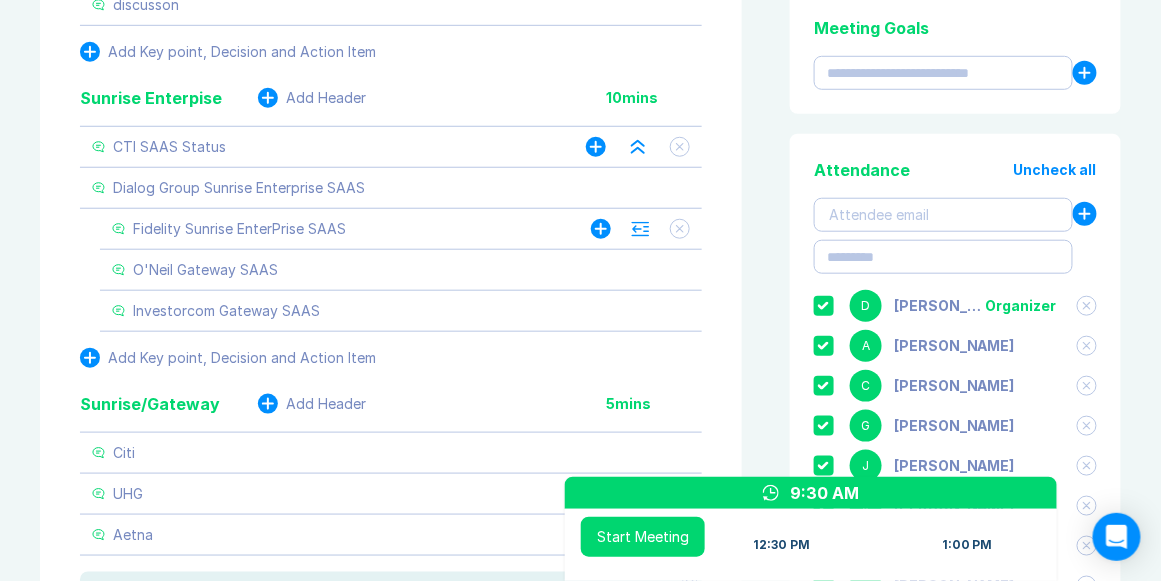click 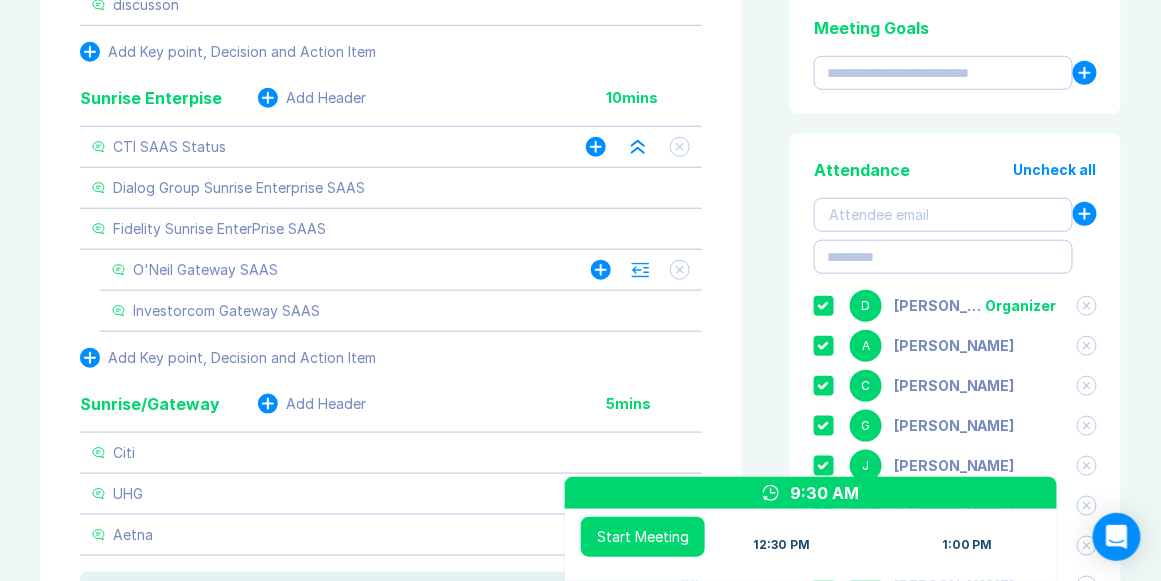 click 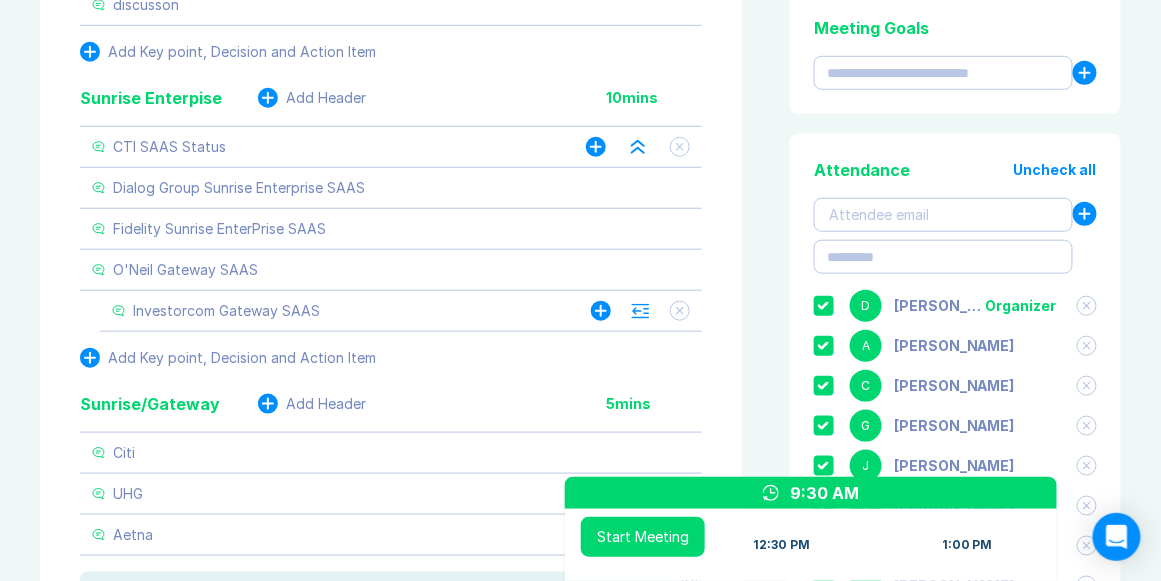 click 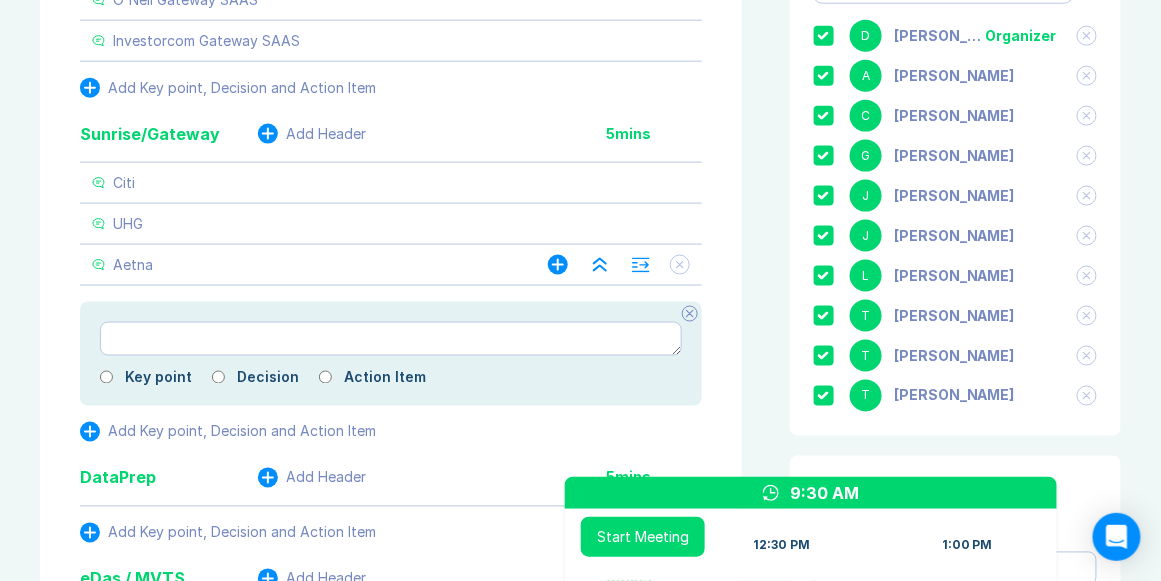 scroll, scrollTop: 623, scrollLeft: 0, axis: vertical 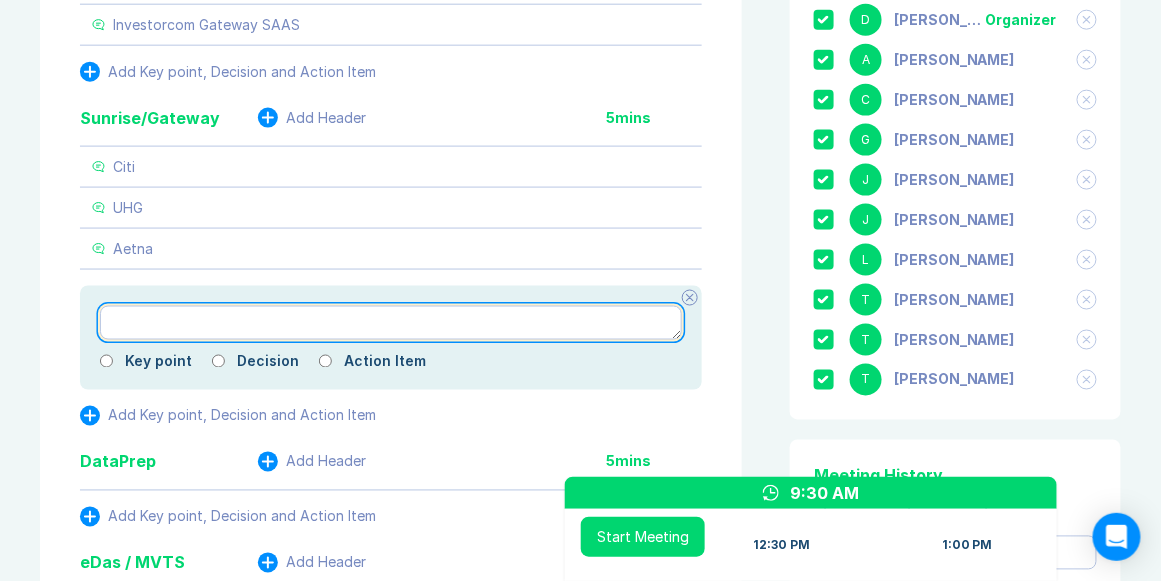 click at bounding box center [391, 323] 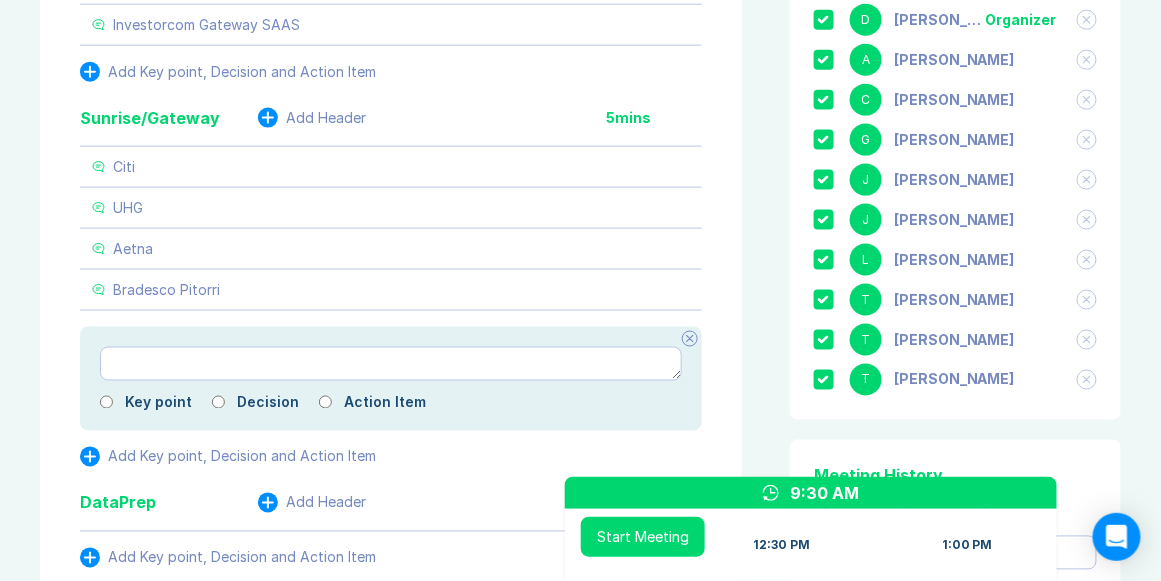 click 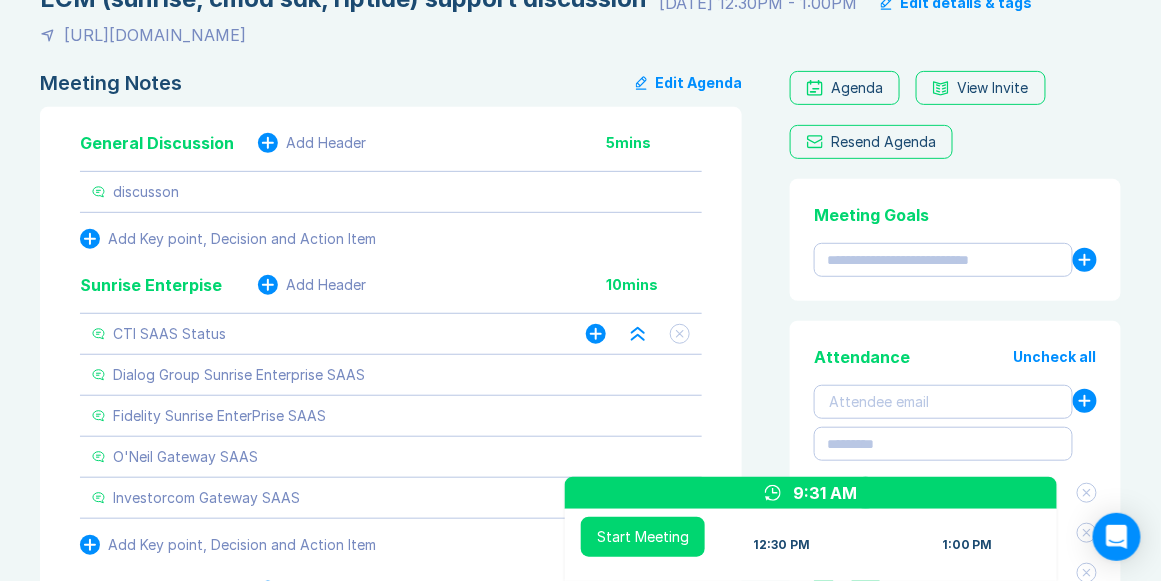 scroll, scrollTop: 89, scrollLeft: 0, axis: vertical 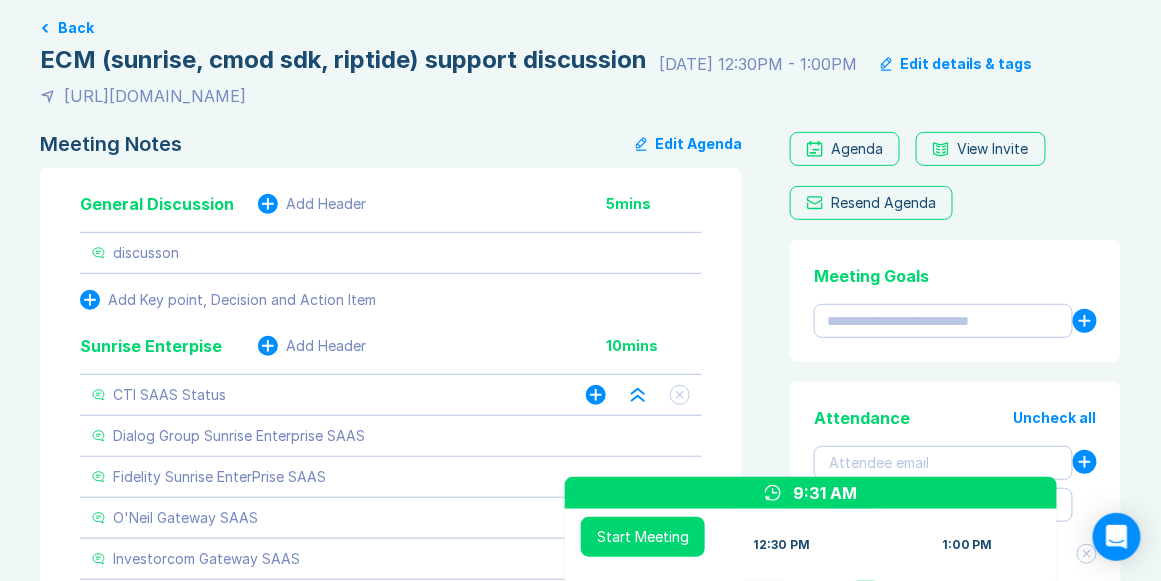 click on "Agenda" at bounding box center (857, 149) 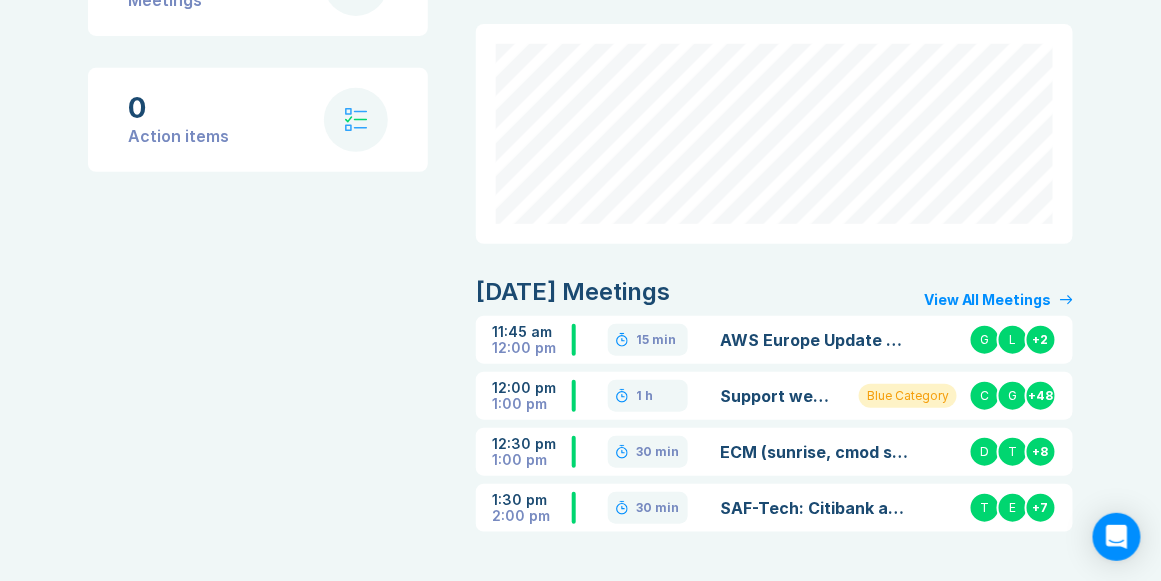 scroll, scrollTop: 247, scrollLeft: 0, axis: vertical 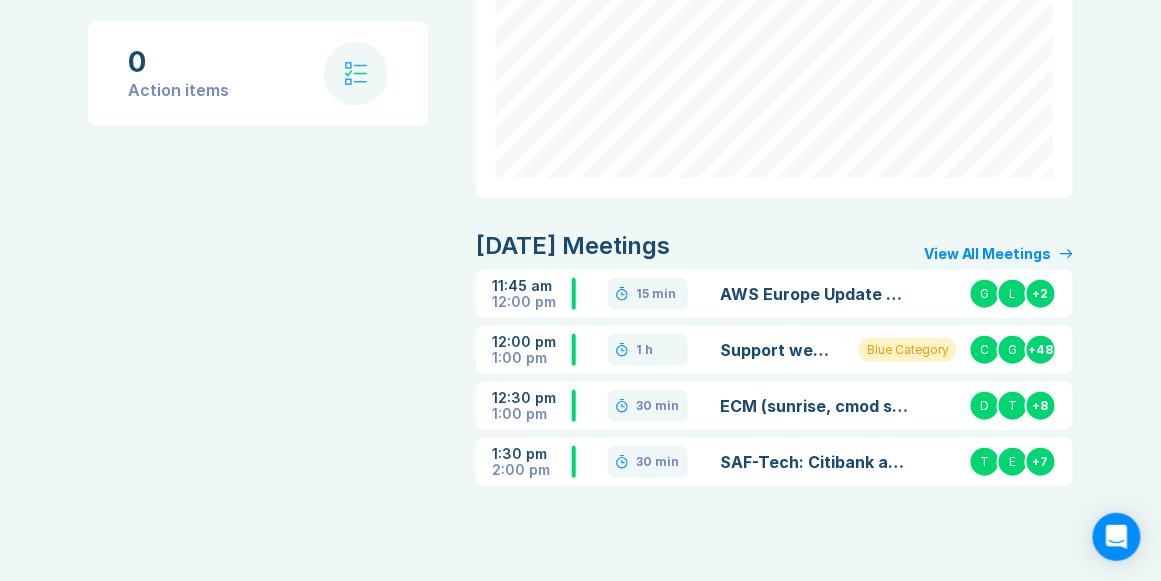 click on "ECM (sunrise, cmod sdk, riptide) support discussion" at bounding box center (814, 406) 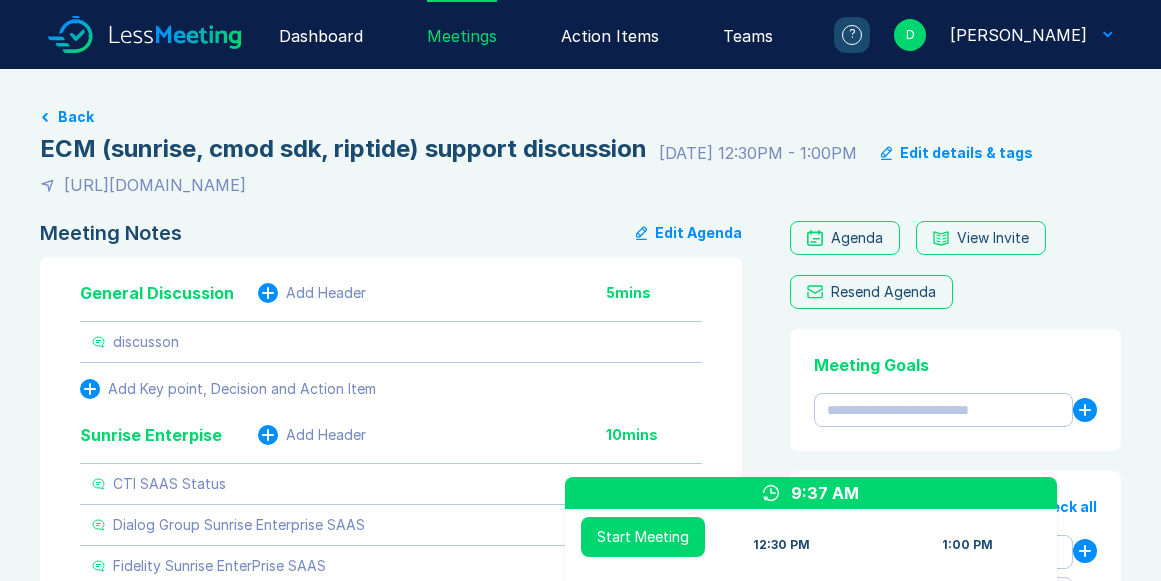 scroll, scrollTop: 0, scrollLeft: 0, axis: both 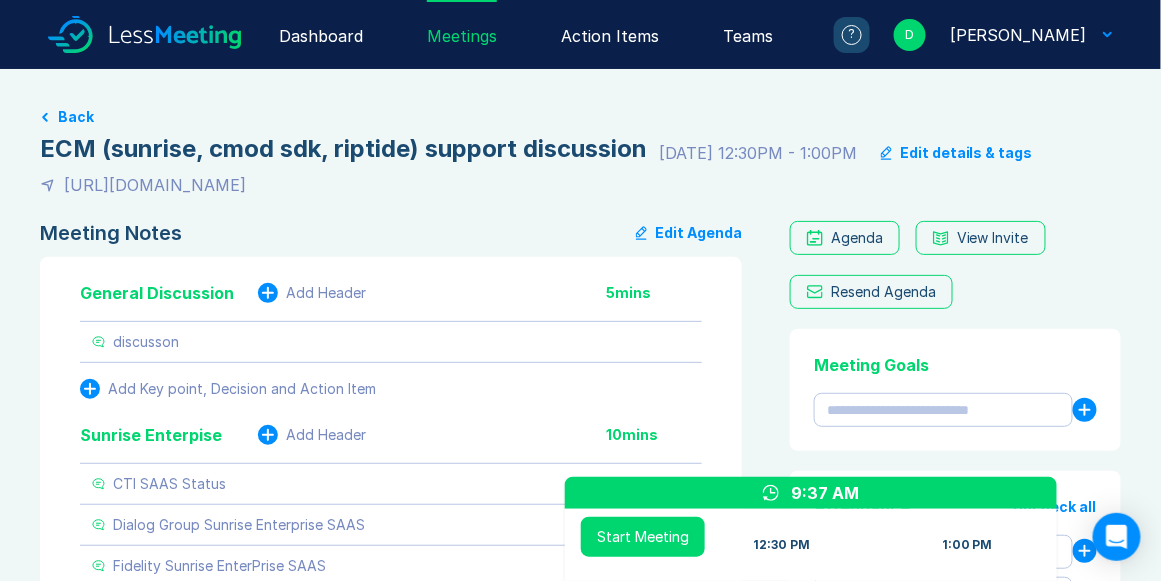 click on "Agenda" at bounding box center [857, 238] 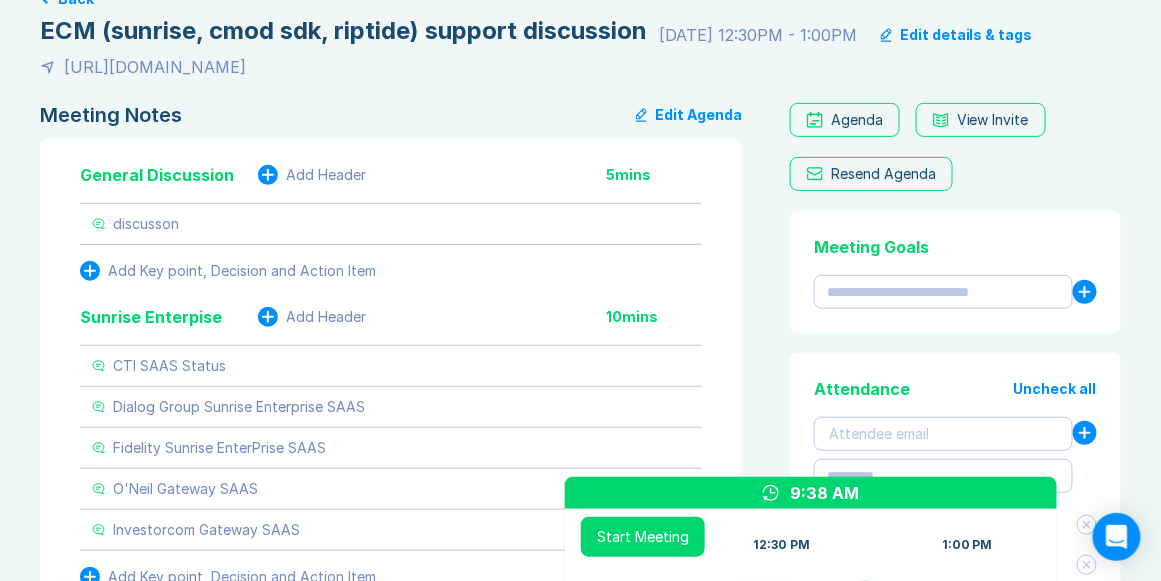 scroll, scrollTop: 171, scrollLeft: 0, axis: vertical 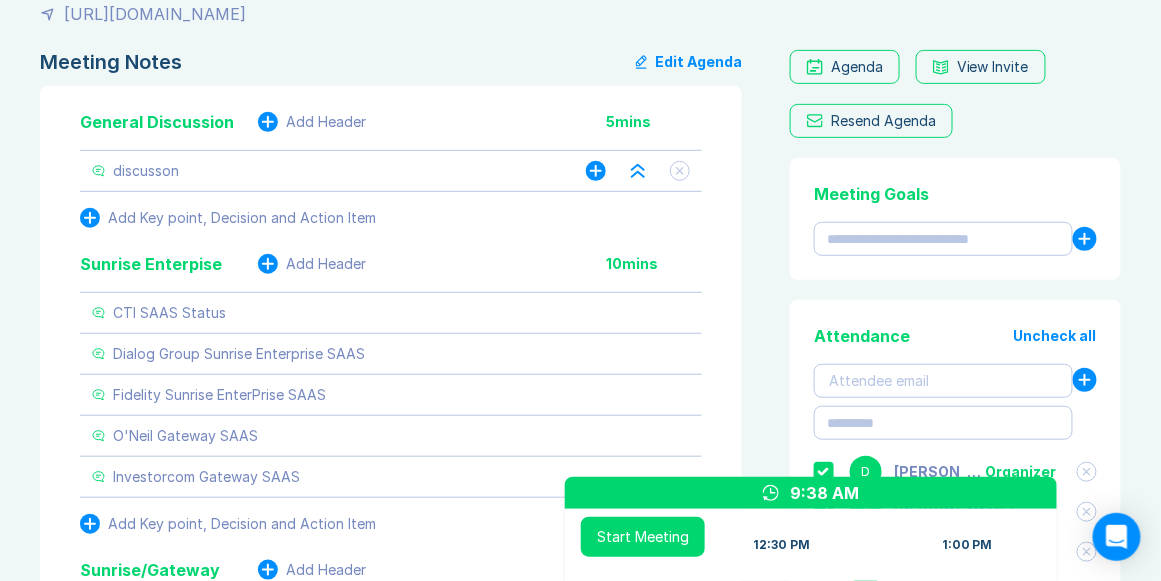 click on "discusson" at bounding box center [319, 171] 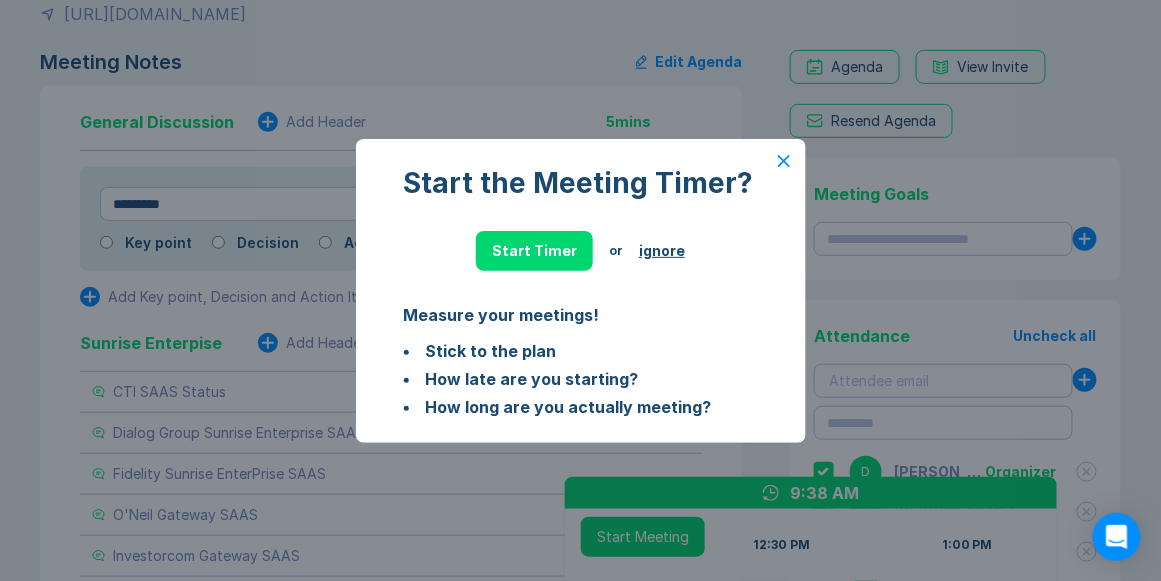 click on "ignore" at bounding box center (662, 251) 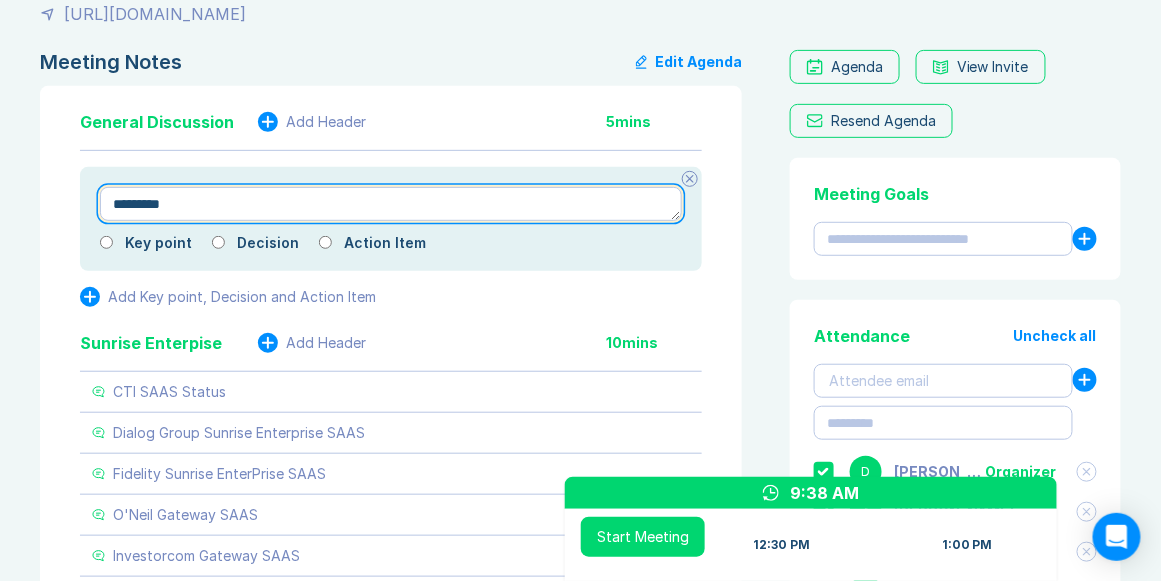 click on "*********" at bounding box center [391, 204] 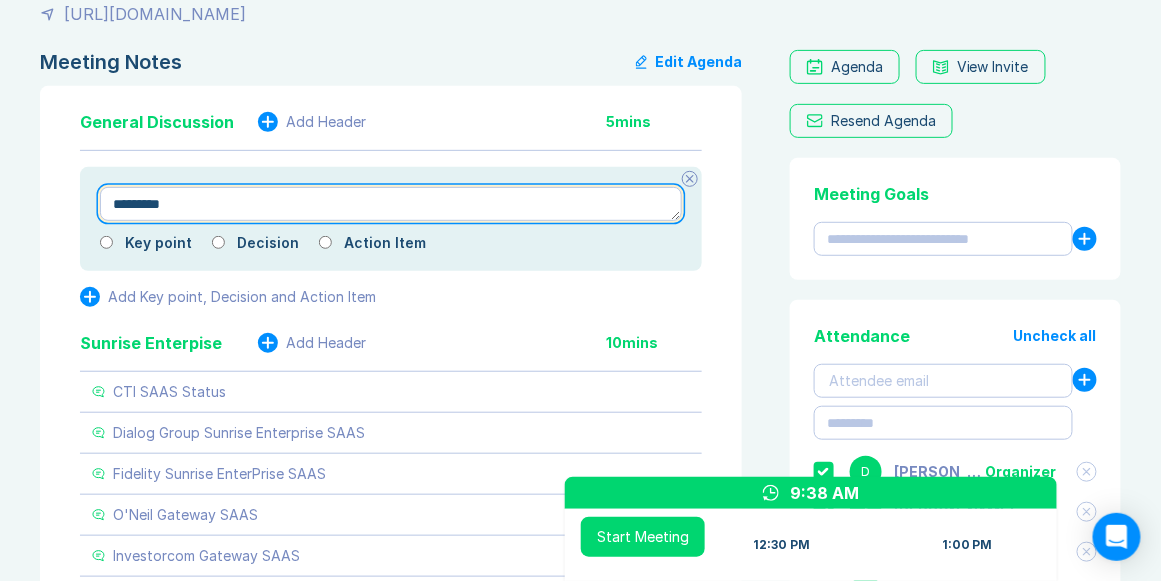 type on "*" 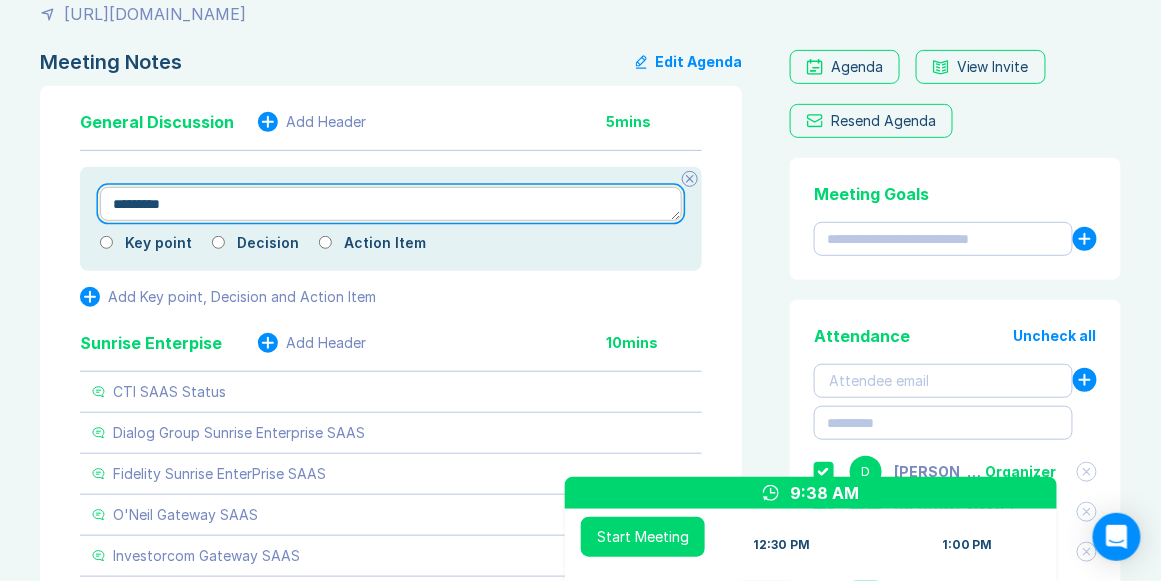 type on "*********" 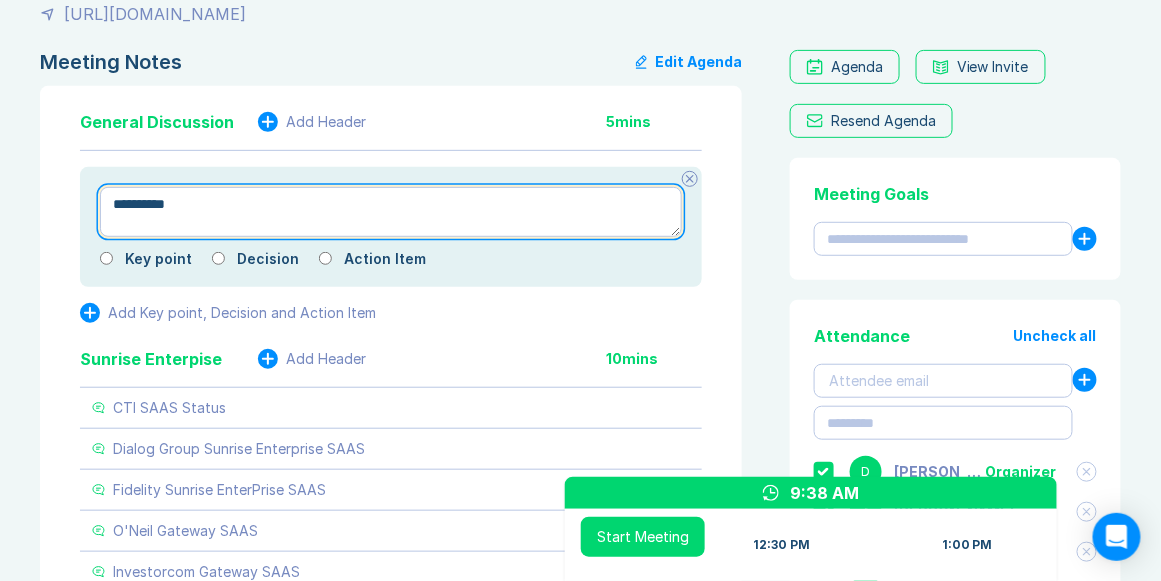 paste on "**********" 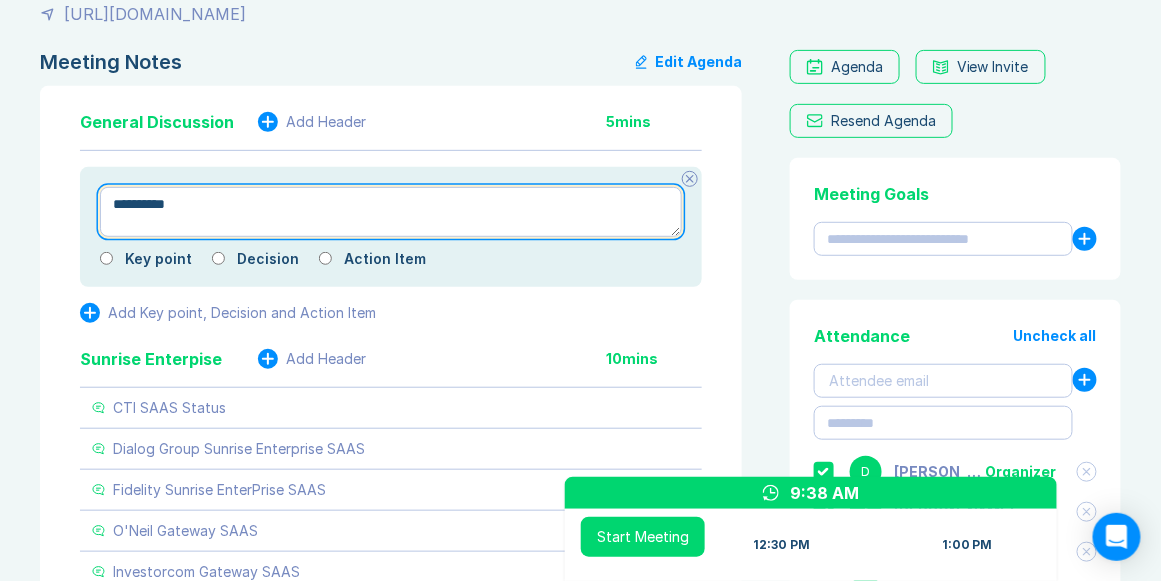 type on "*" 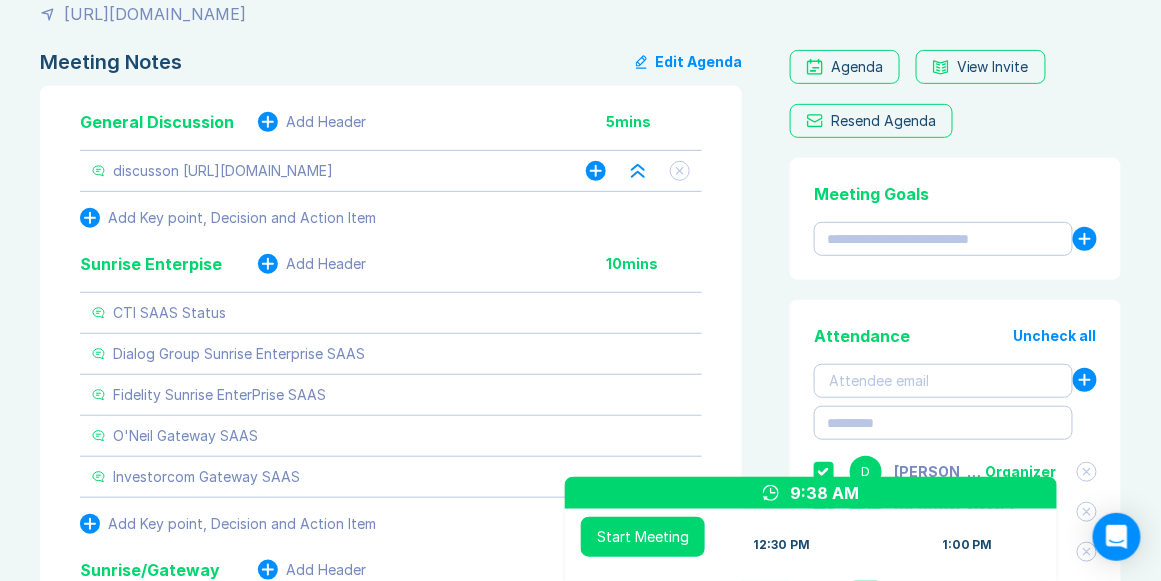click on "discusson
https://teams.microsoft.com/l/team/19%3A42YYffgcqfAqzRl0CwK2EUPH5sFhfnRWCPZLb8p-H7s1%40thread.tacv2/conversations?groupId=a4f68010-74e0-45b5-a163-f2c2a0e51e18&tenantId=96769483-1ccd-4c04-8d4c-24c227525813" at bounding box center [223, 171] 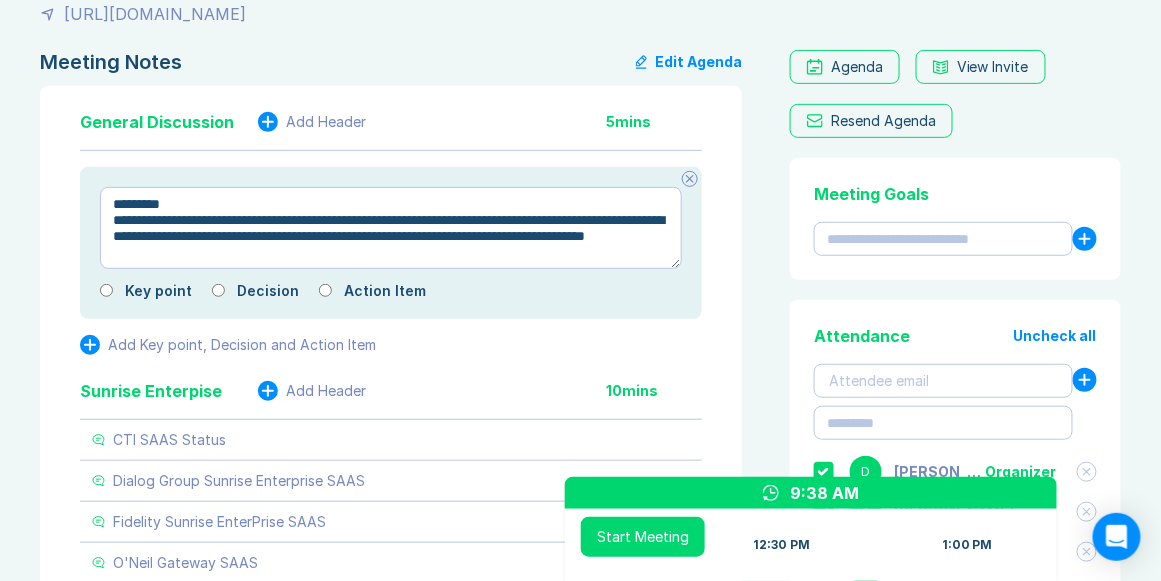 drag, startPoint x: 127, startPoint y: 223, endPoint x: 639, endPoint y: 256, distance: 513.0624 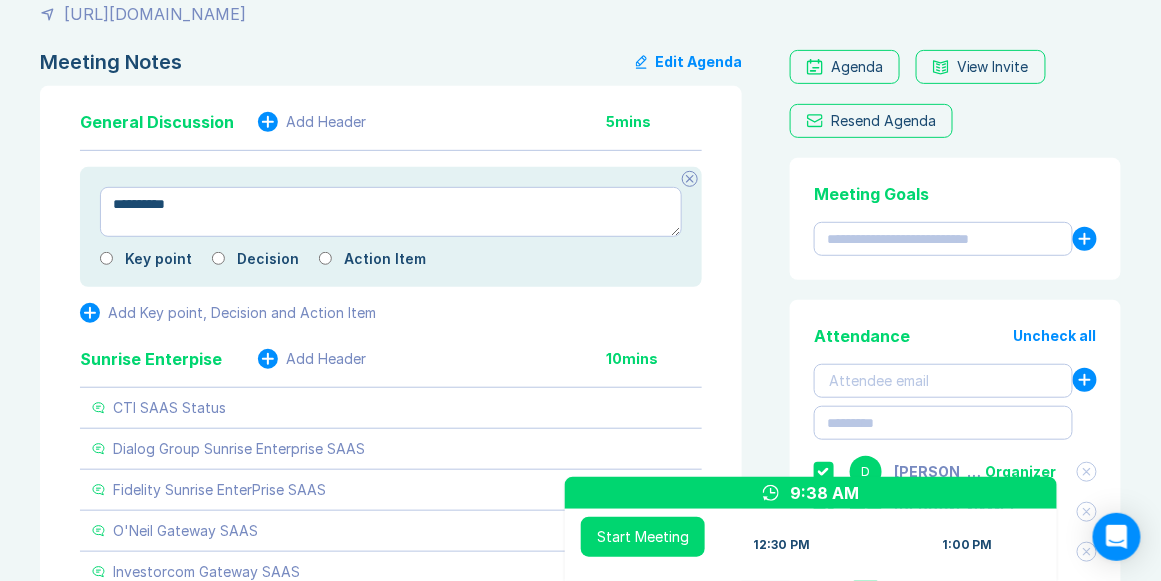 click on "*********" at bounding box center (391, 212) 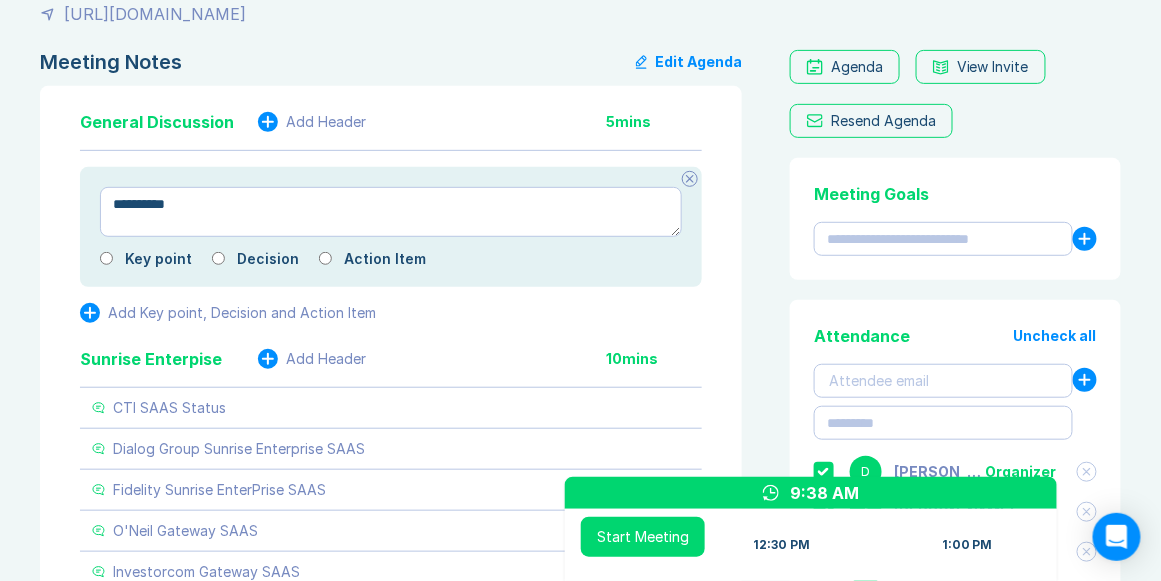 type on "*" 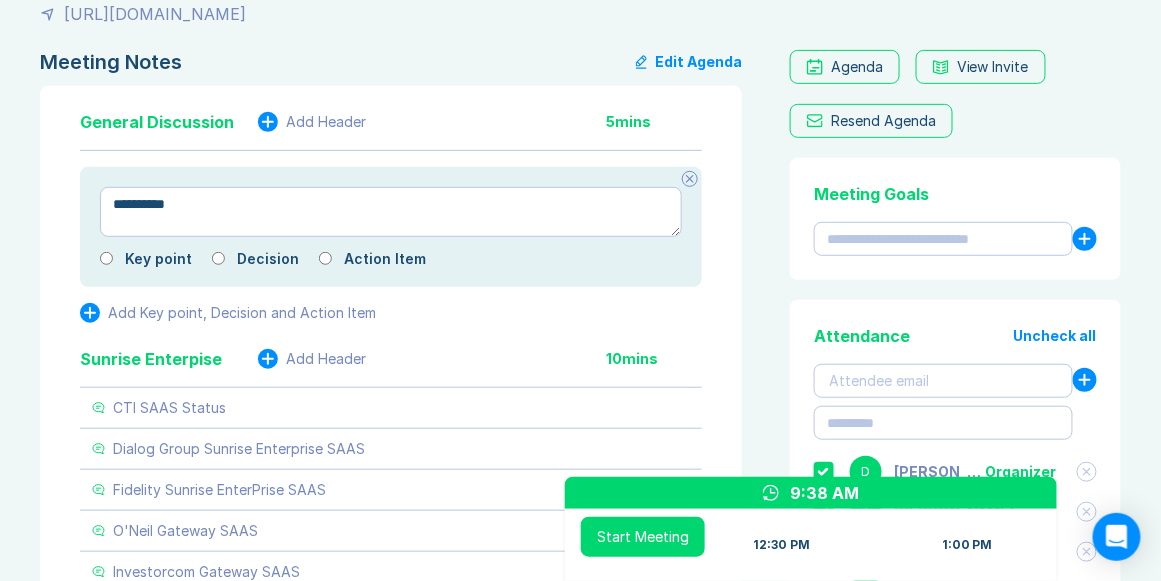 type on "**********" 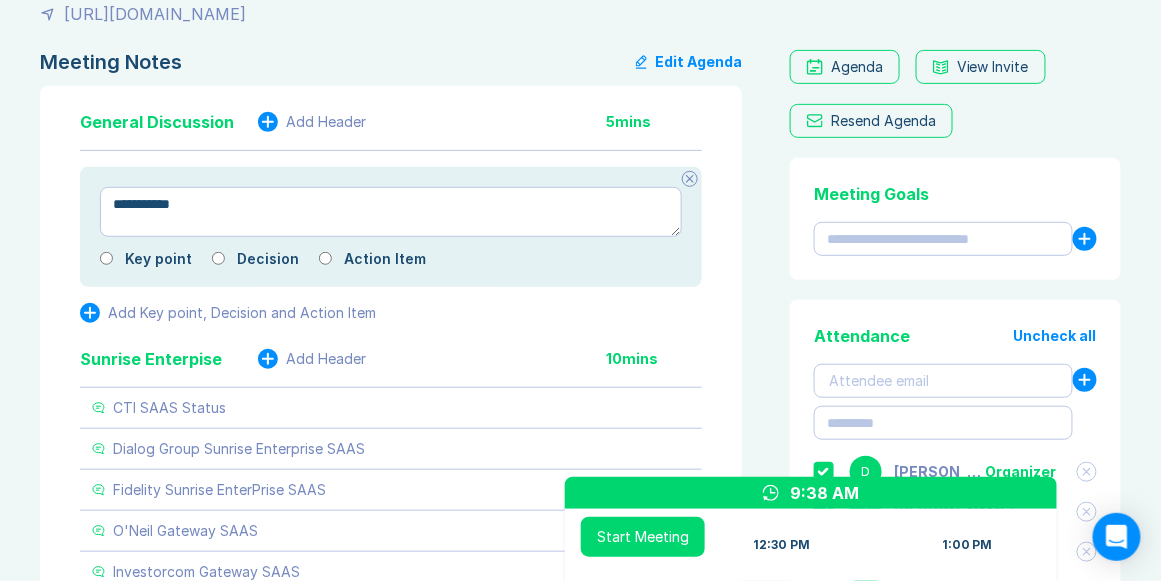 click on "**********" at bounding box center [391, 212] 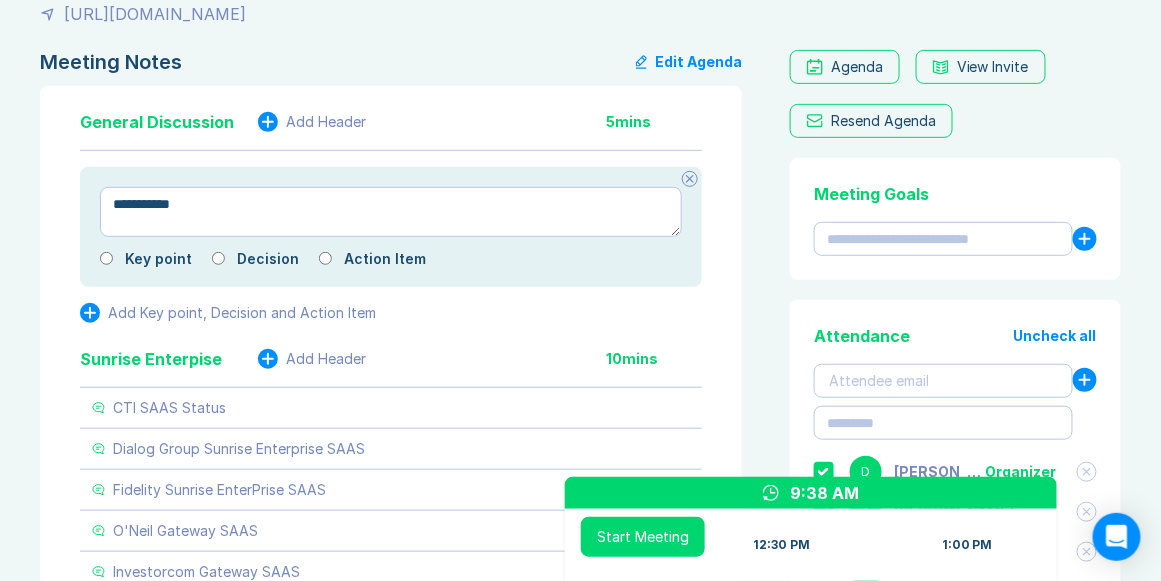 type on "*" 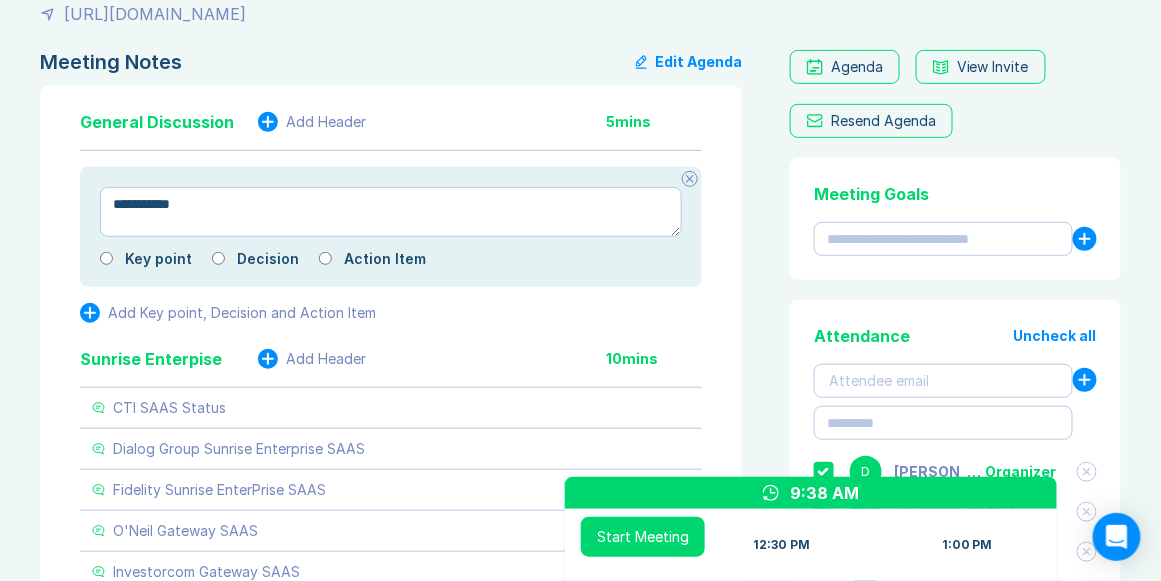 type on "**********" 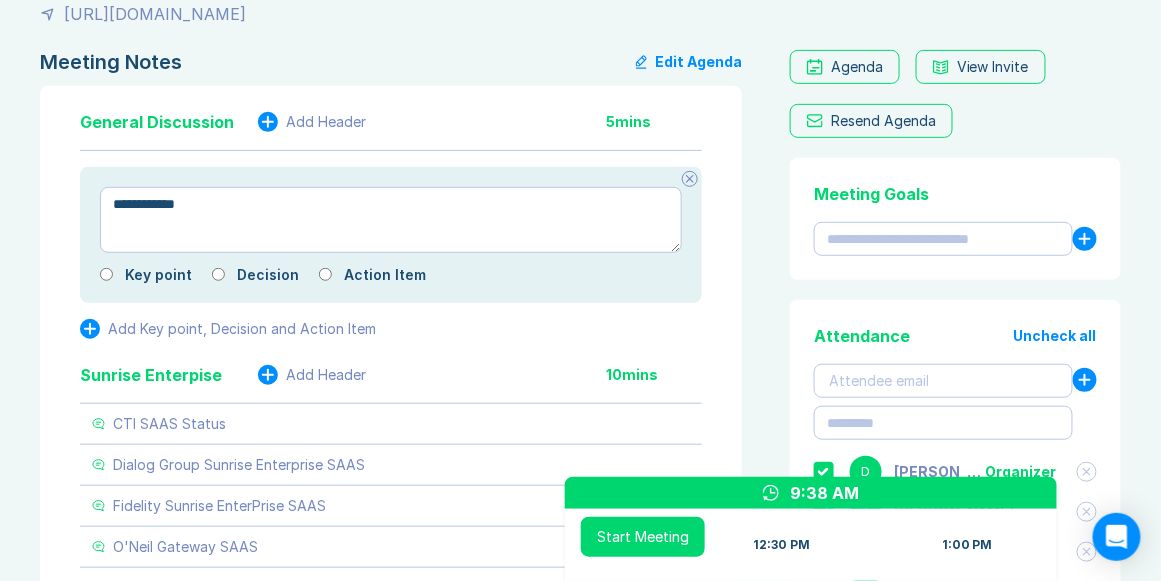 type on "*" 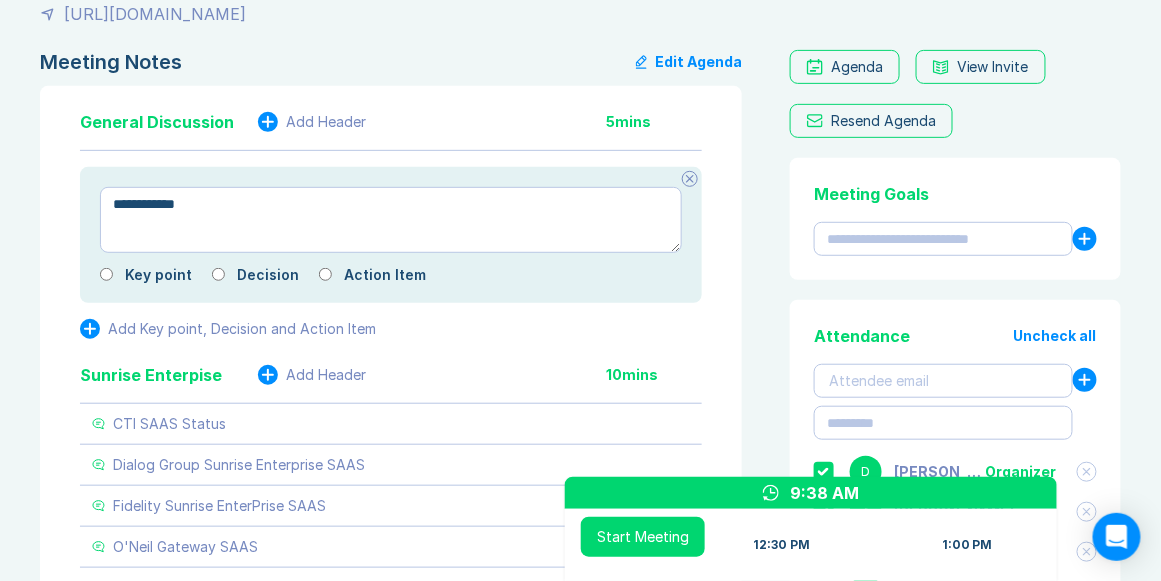 type on "**********" 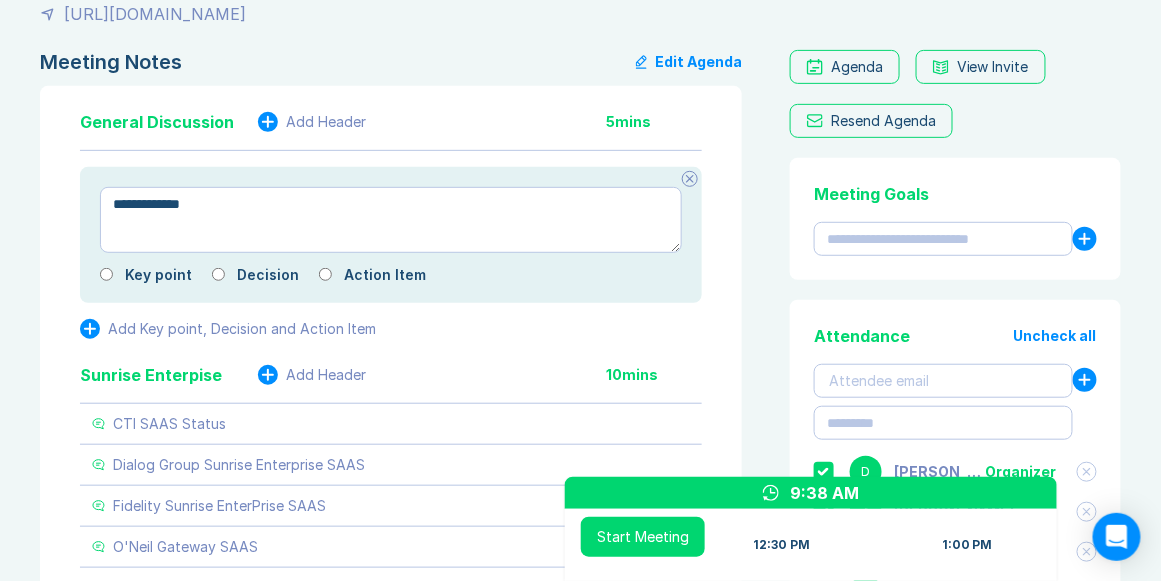 type on "*" 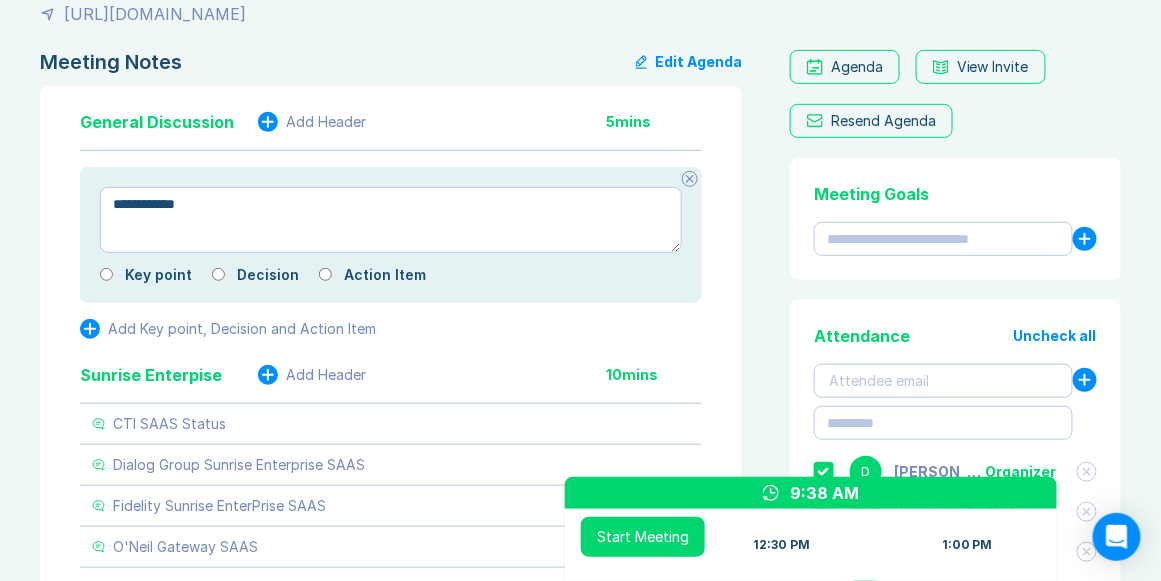 drag, startPoint x: 203, startPoint y: 227, endPoint x: 266, endPoint y: 210, distance: 65.25335 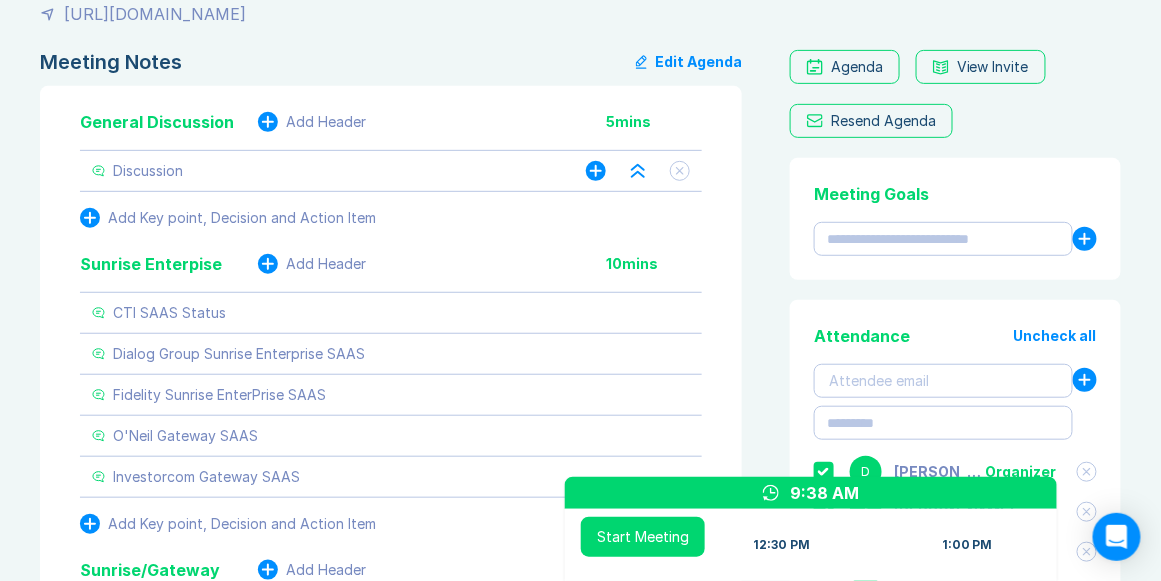 click on "Discussion" at bounding box center (319, 171) 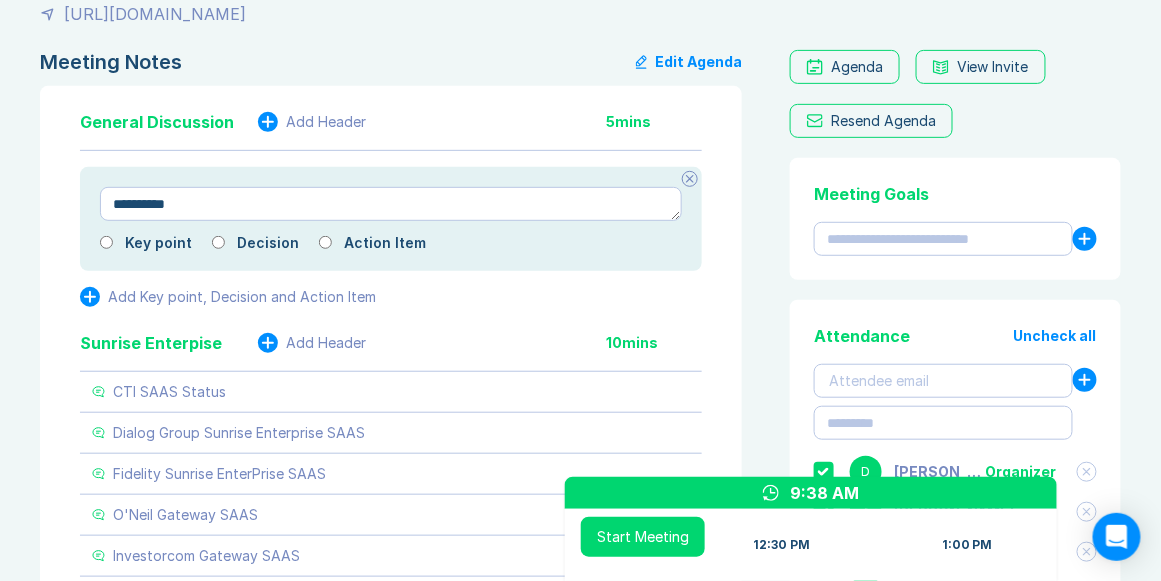 click on "**********" at bounding box center (391, 204) 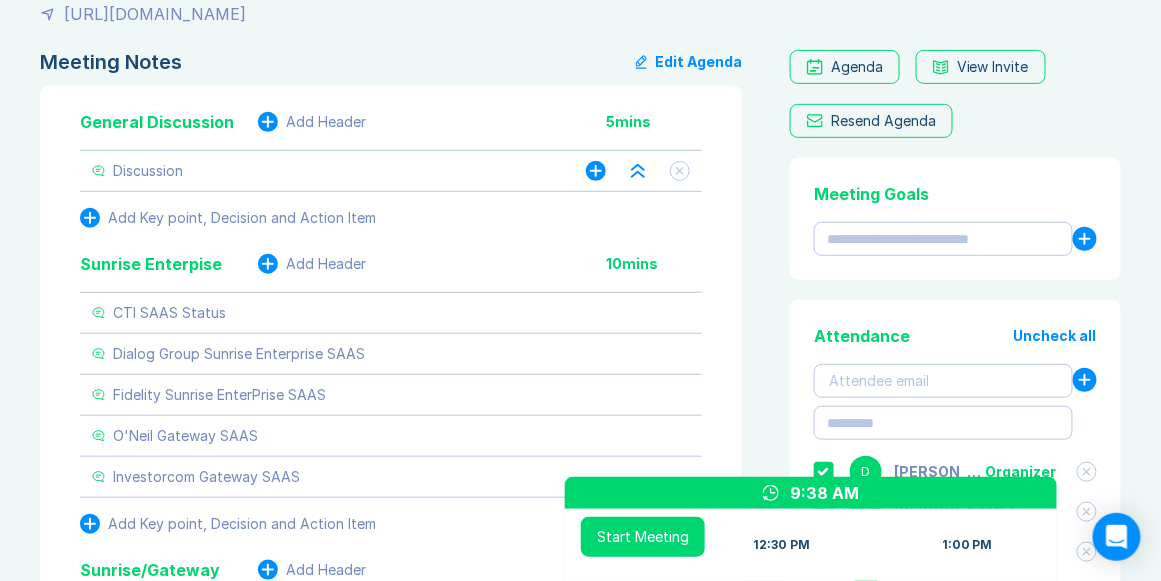 click on "Discussion" at bounding box center [319, 171] 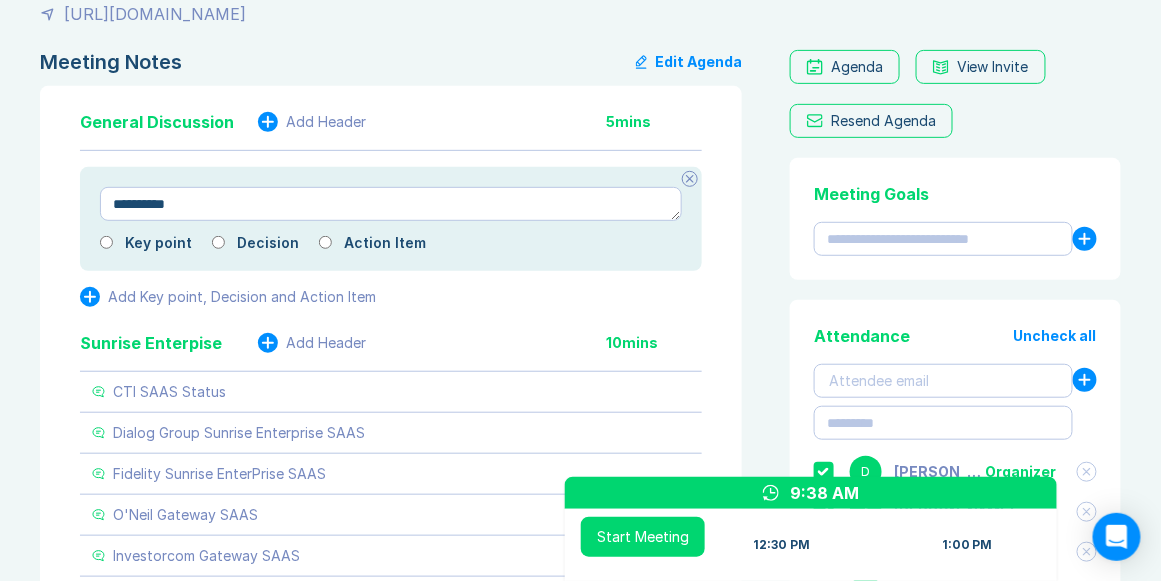 click on "**********" at bounding box center [391, 204] 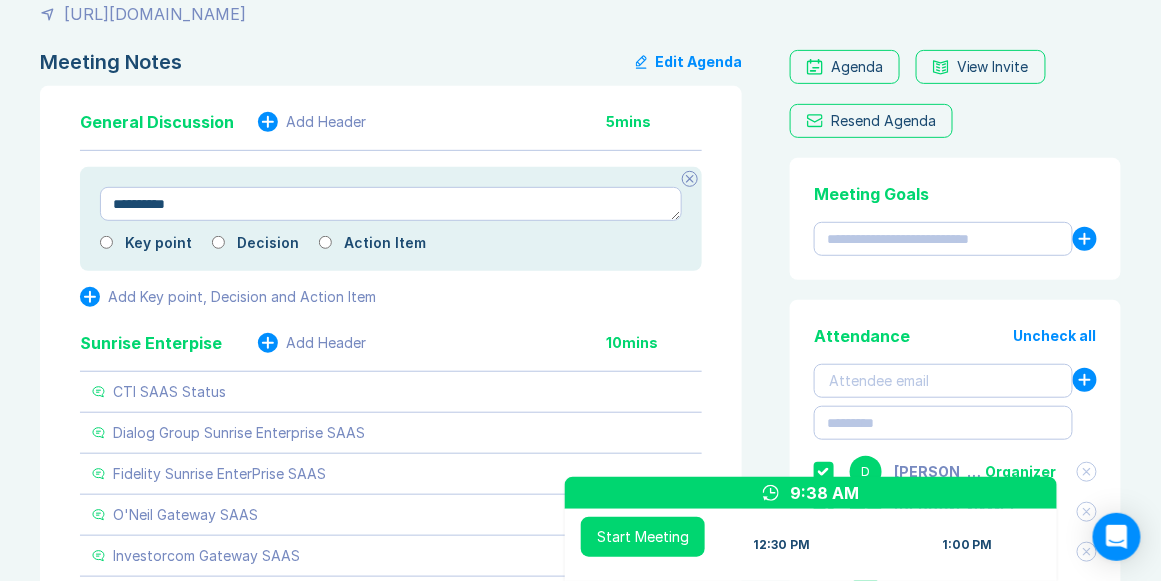 type on "*" 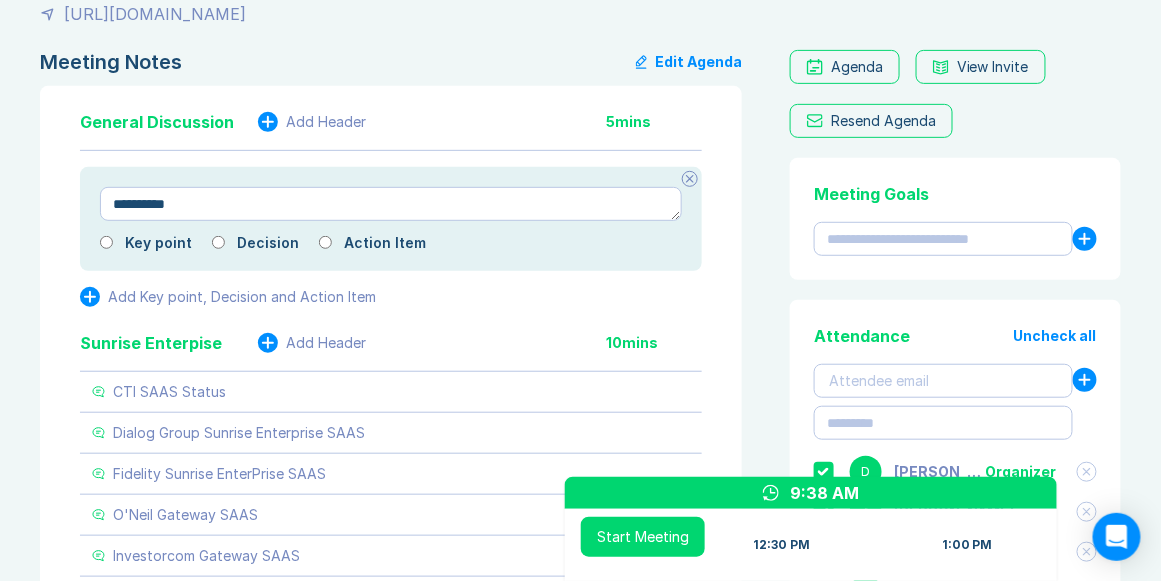type on "**********" 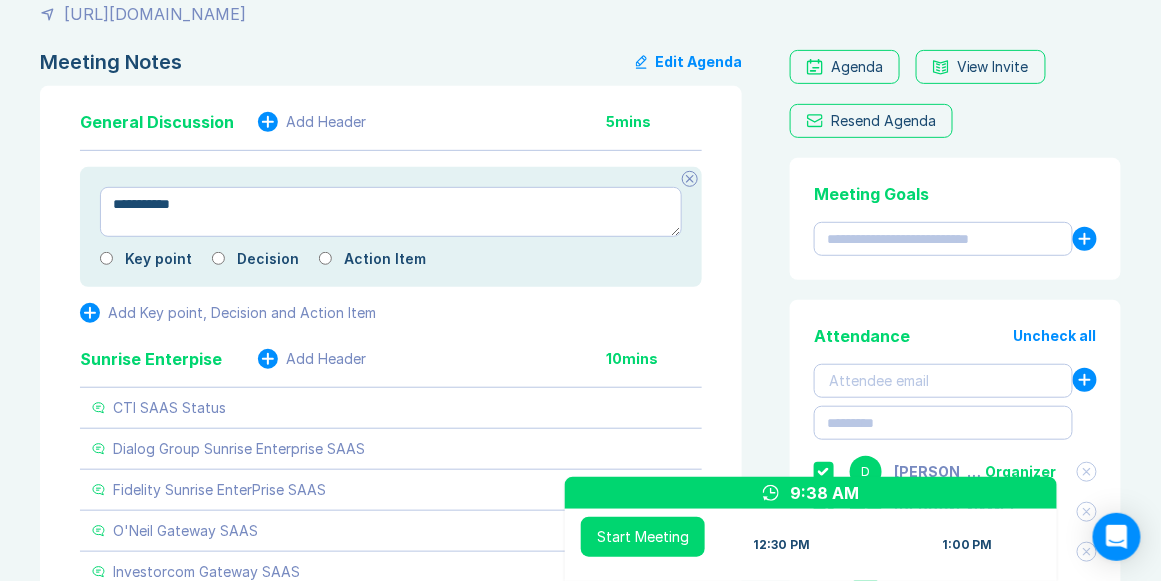 type on "*" 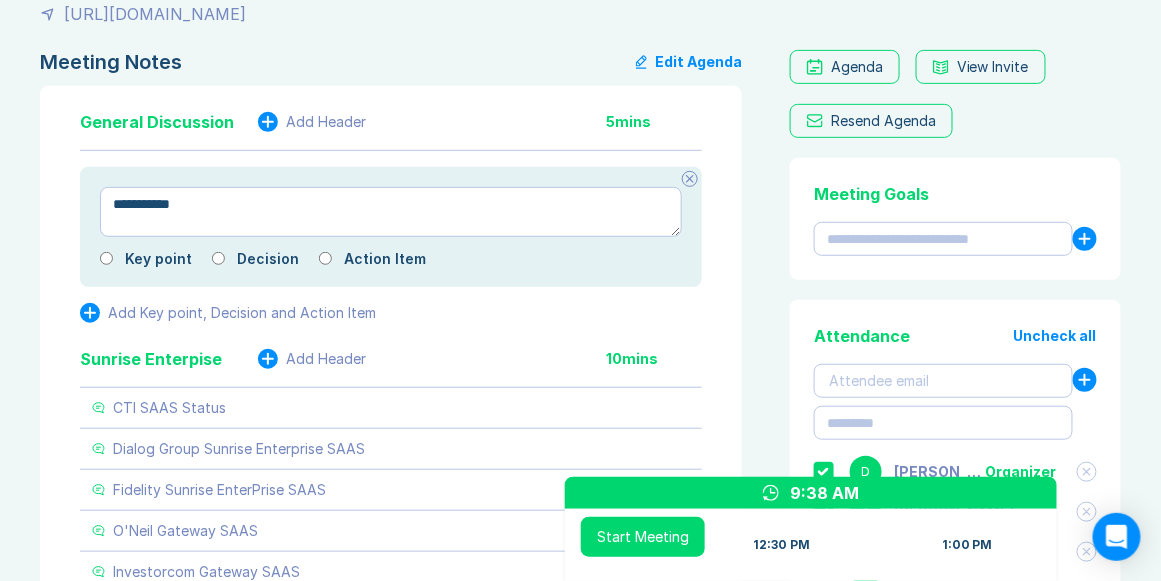 type on "**********" 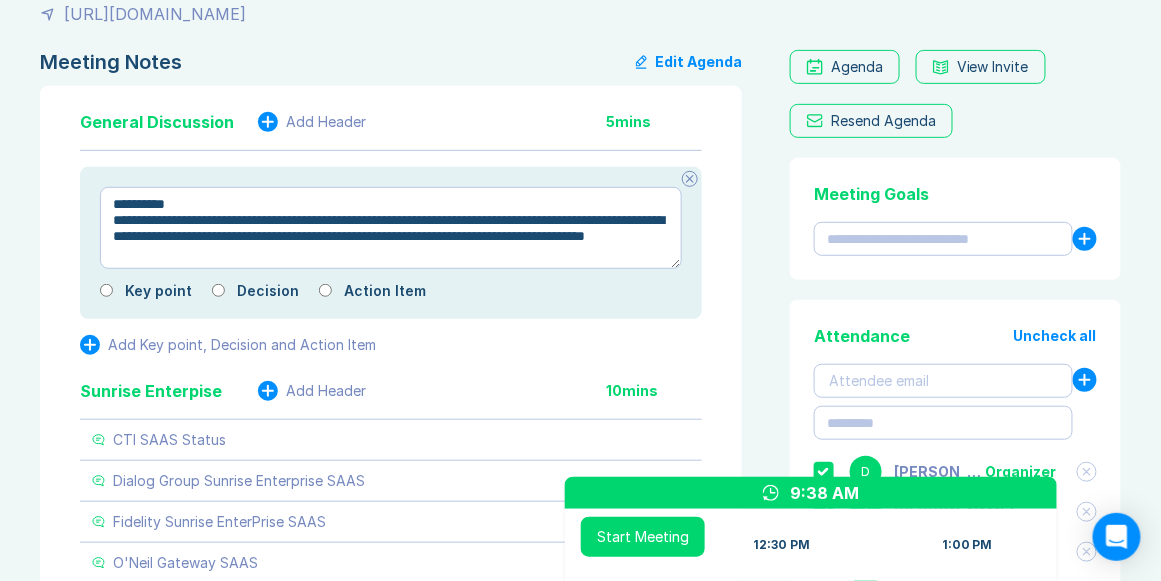 click on "**********" at bounding box center (391, 228) 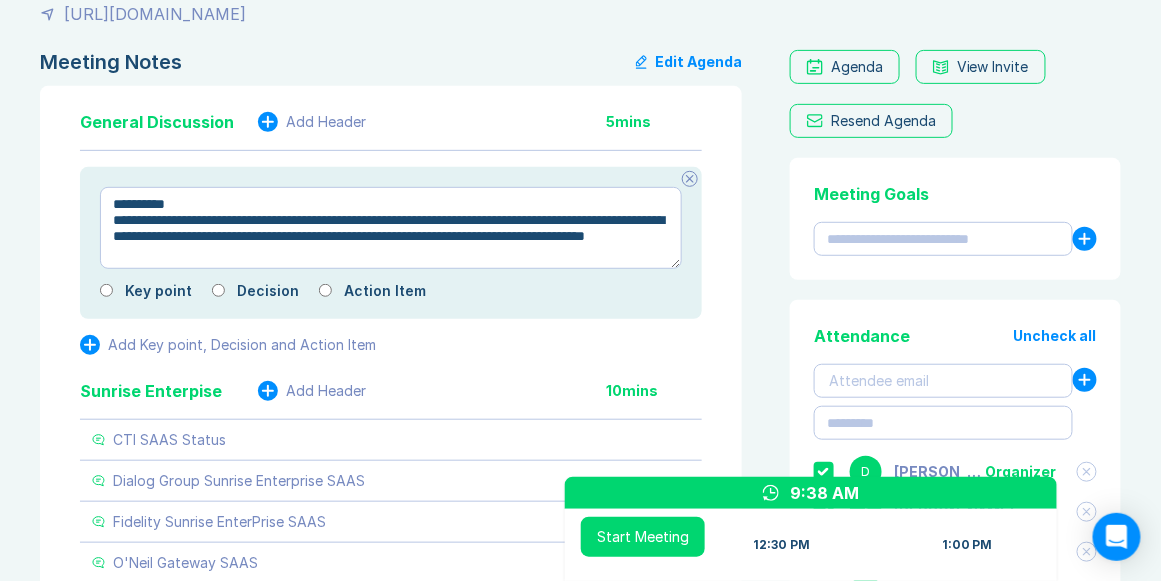 type on "*" 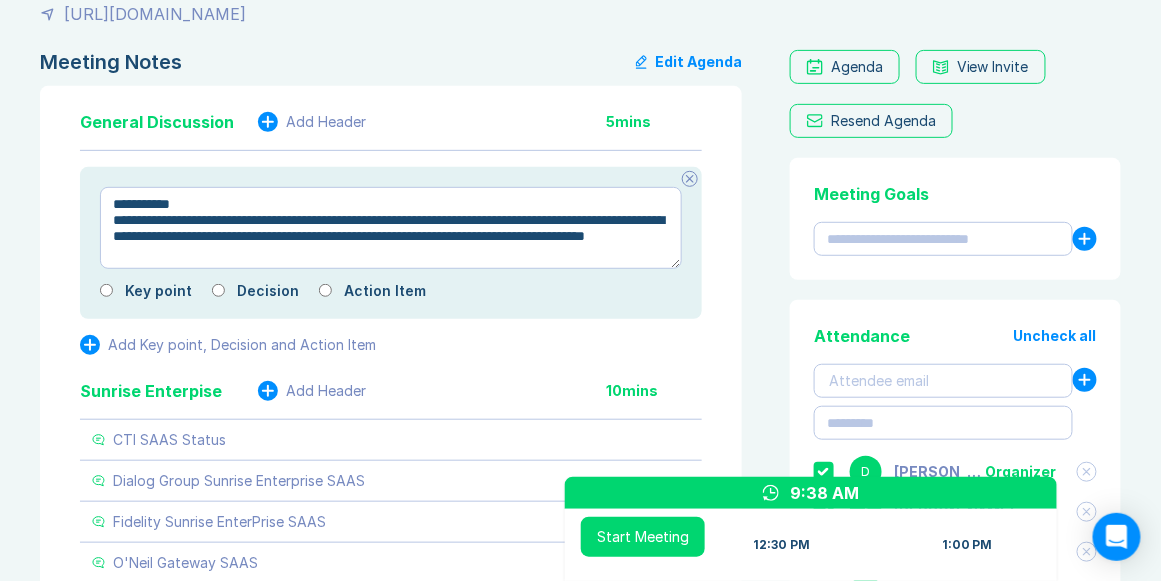 drag, startPoint x: 112, startPoint y: 217, endPoint x: 634, endPoint y: 255, distance: 523.3813 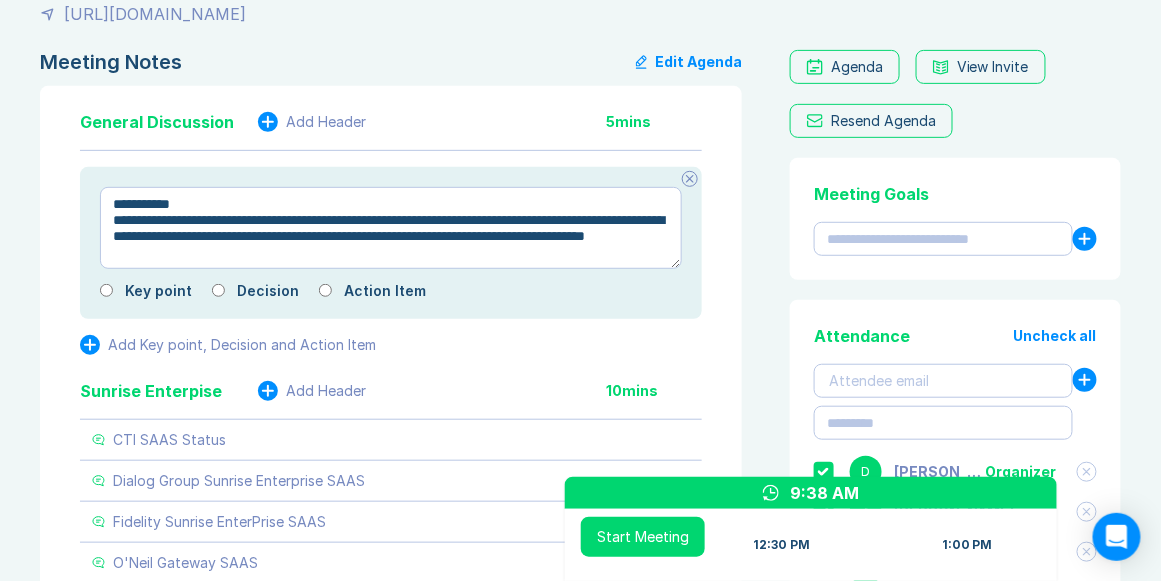 click on "**********" at bounding box center [391, 228] 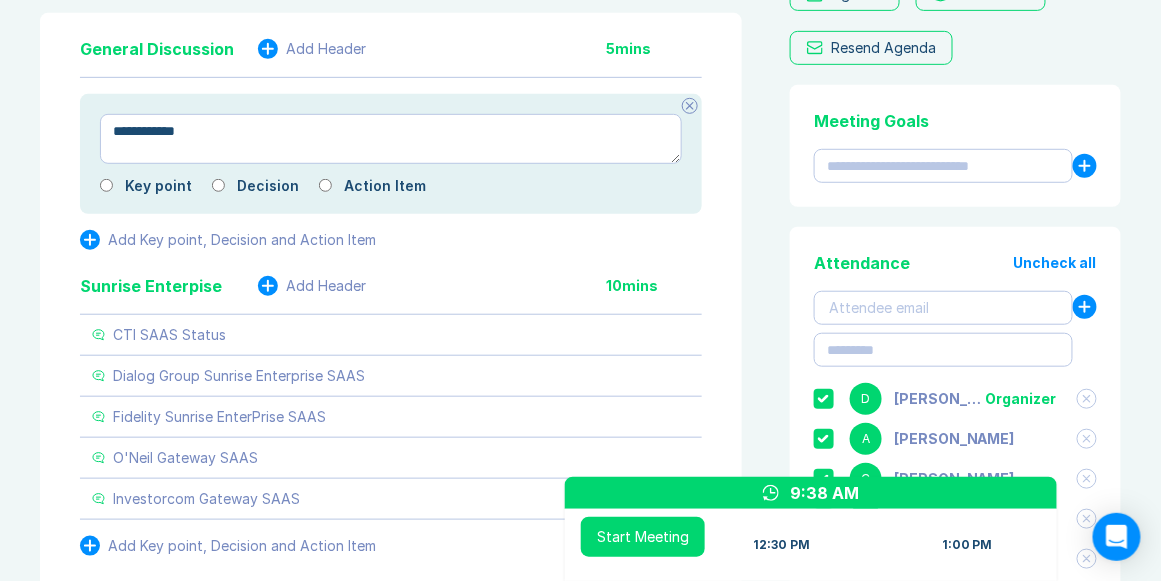 scroll, scrollTop: 228, scrollLeft: 0, axis: vertical 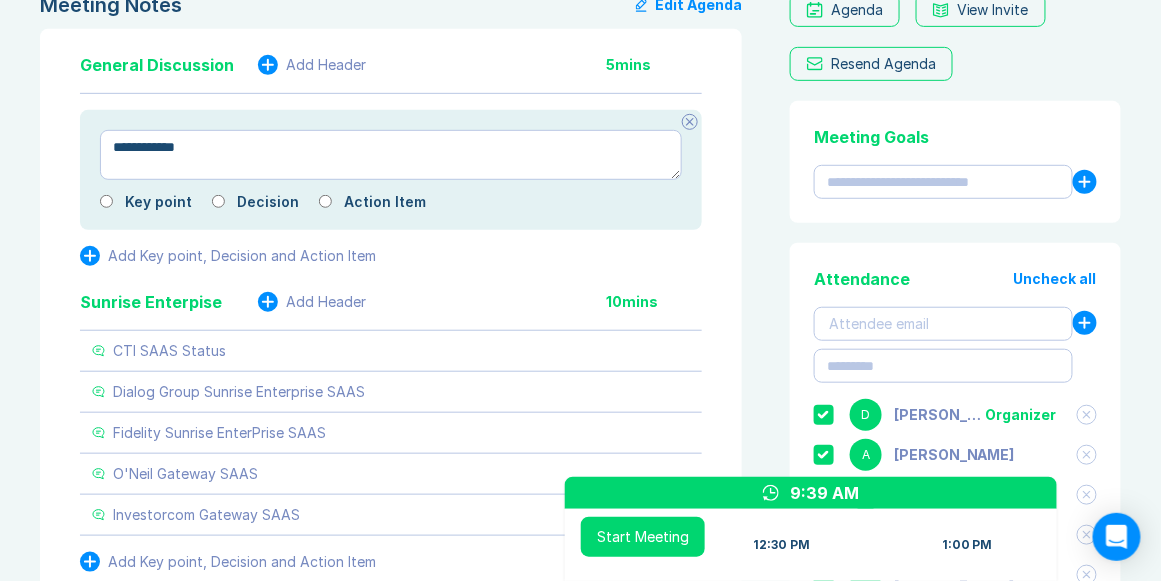 type on "**********" 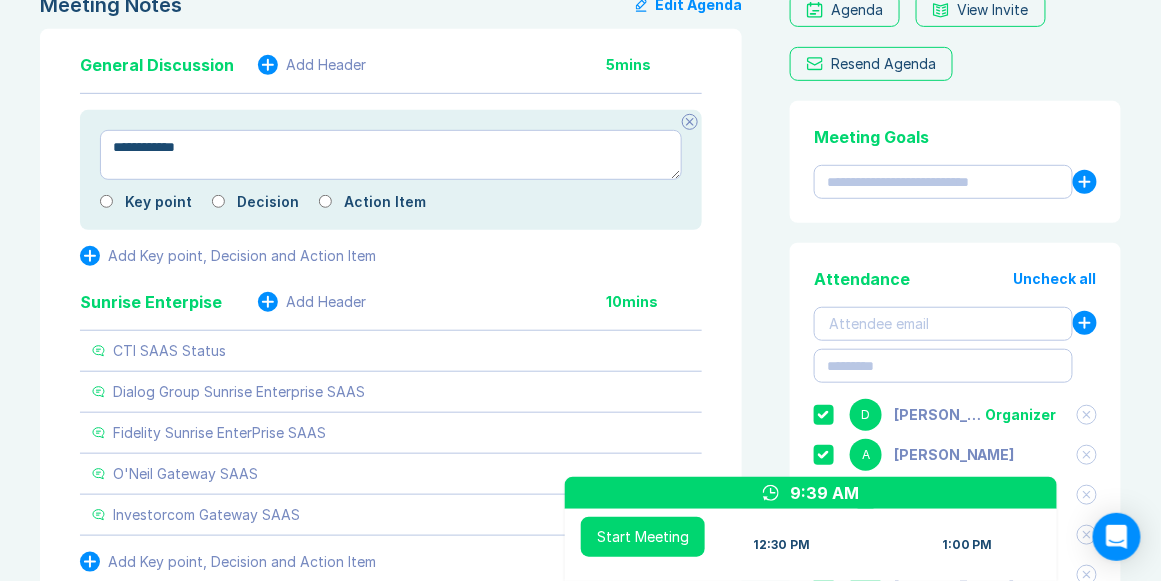click 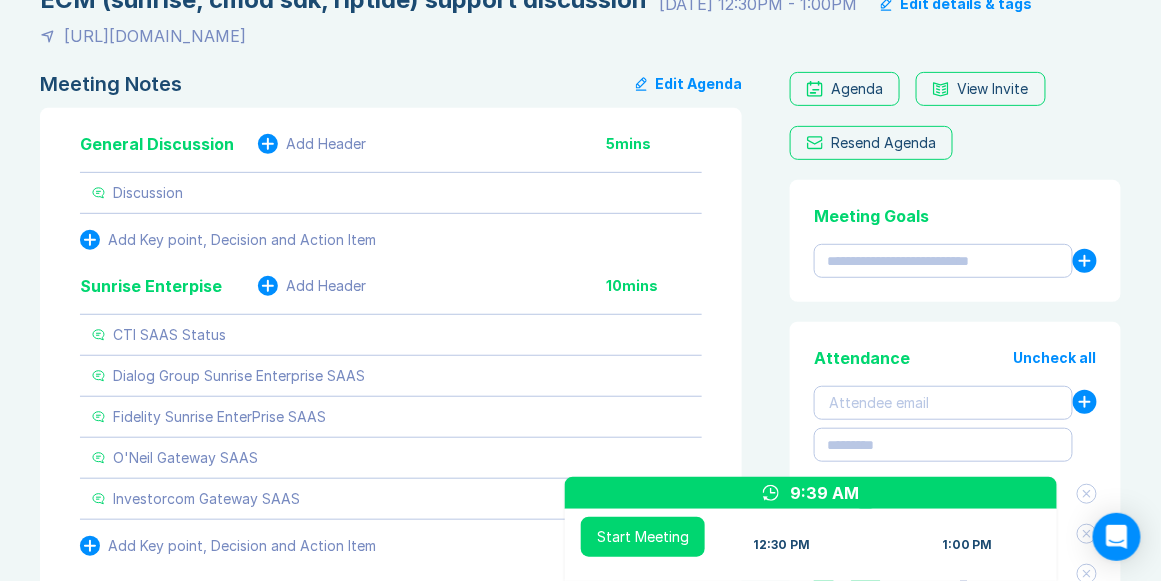 scroll, scrollTop: 0, scrollLeft: 0, axis: both 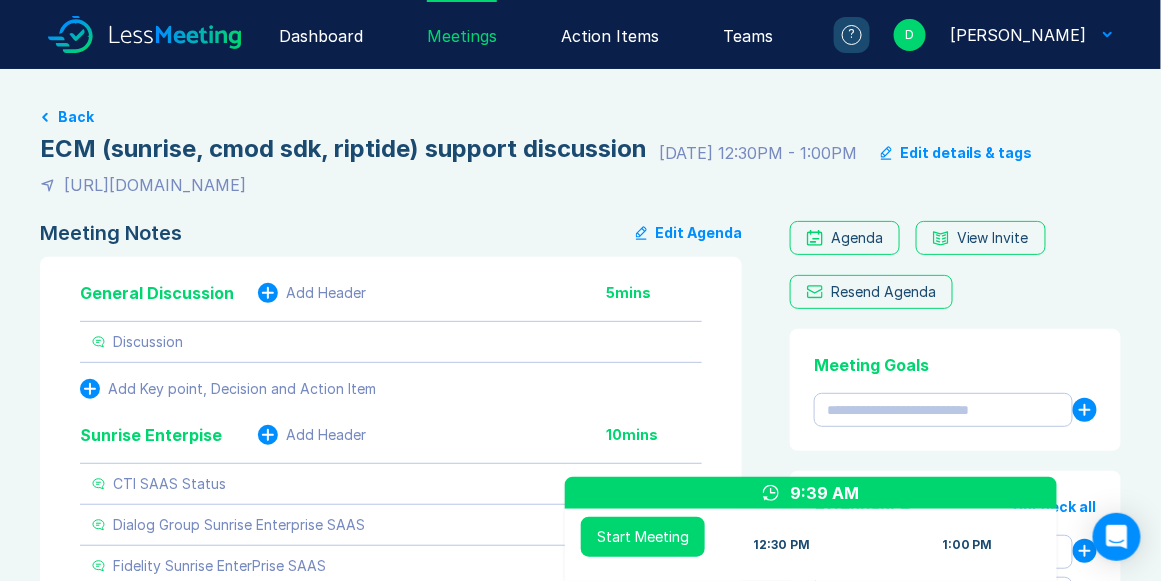 click on "Agenda" at bounding box center (857, 238) 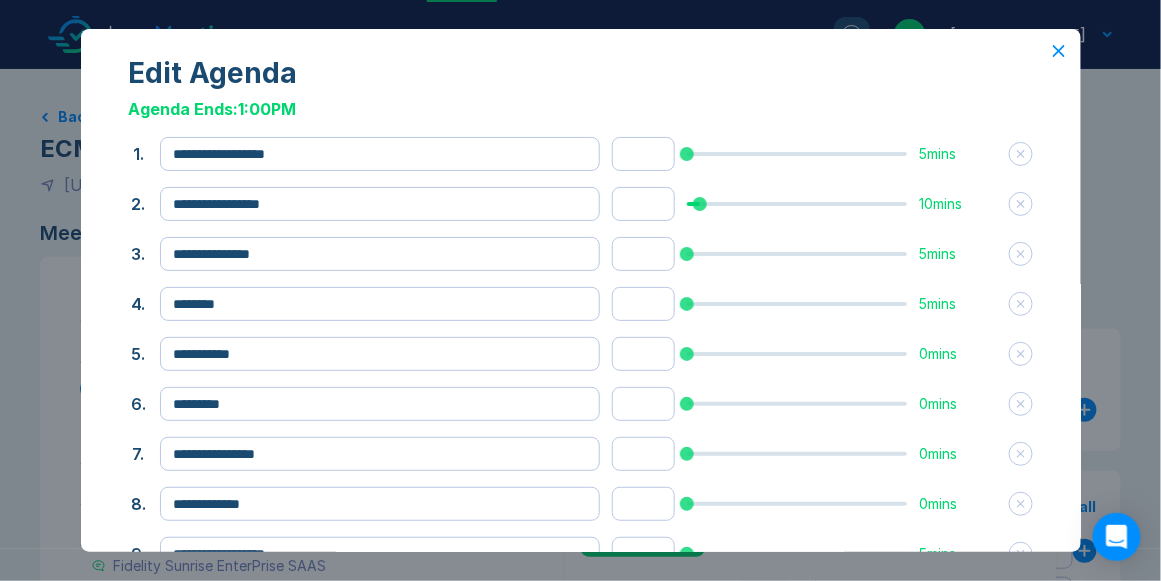 scroll, scrollTop: 0, scrollLeft: 0, axis: both 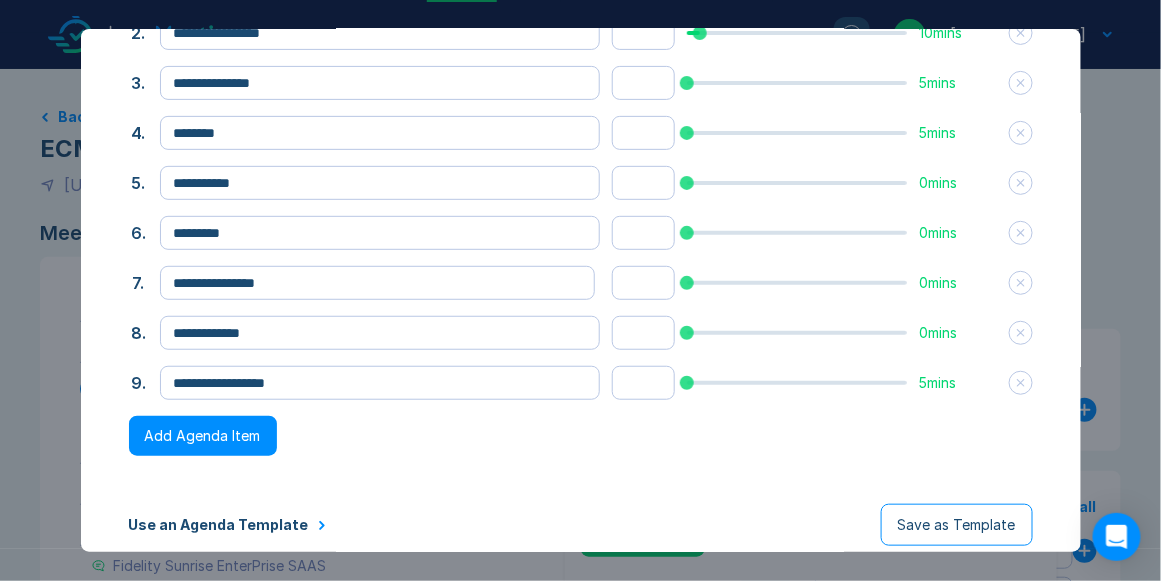click on "Add Agenda Item" at bounding box center (203, 436) 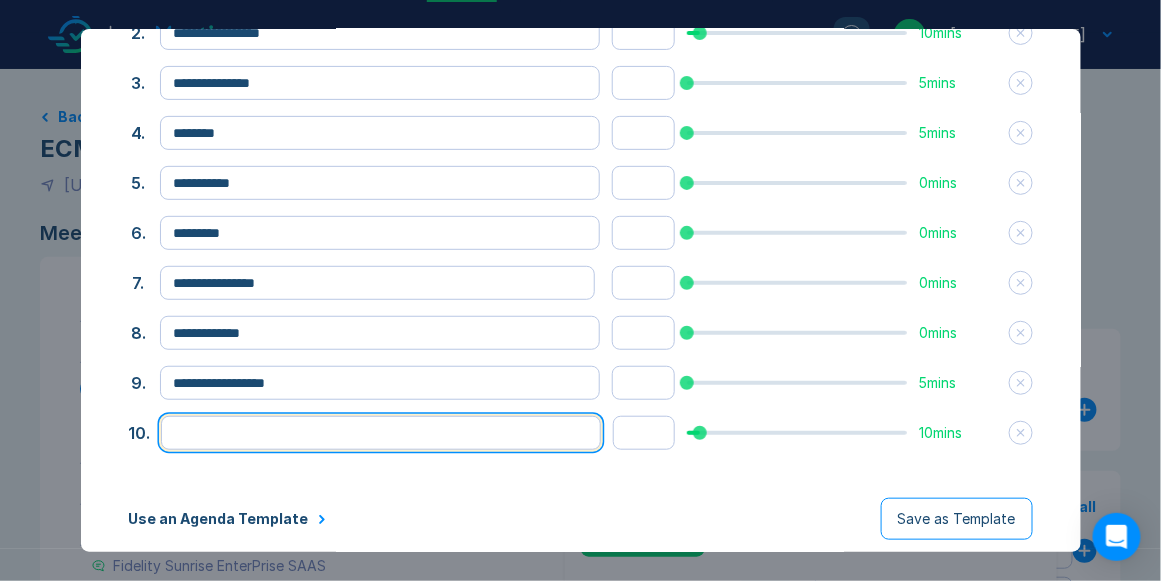 click at bounding box center [381, 433] 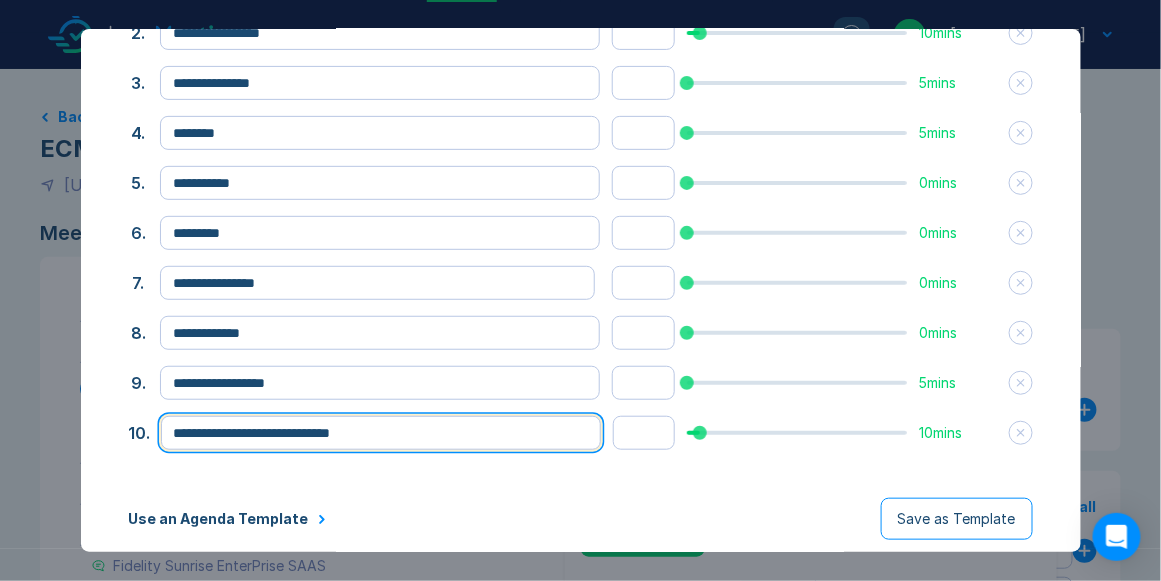 type on "**********" 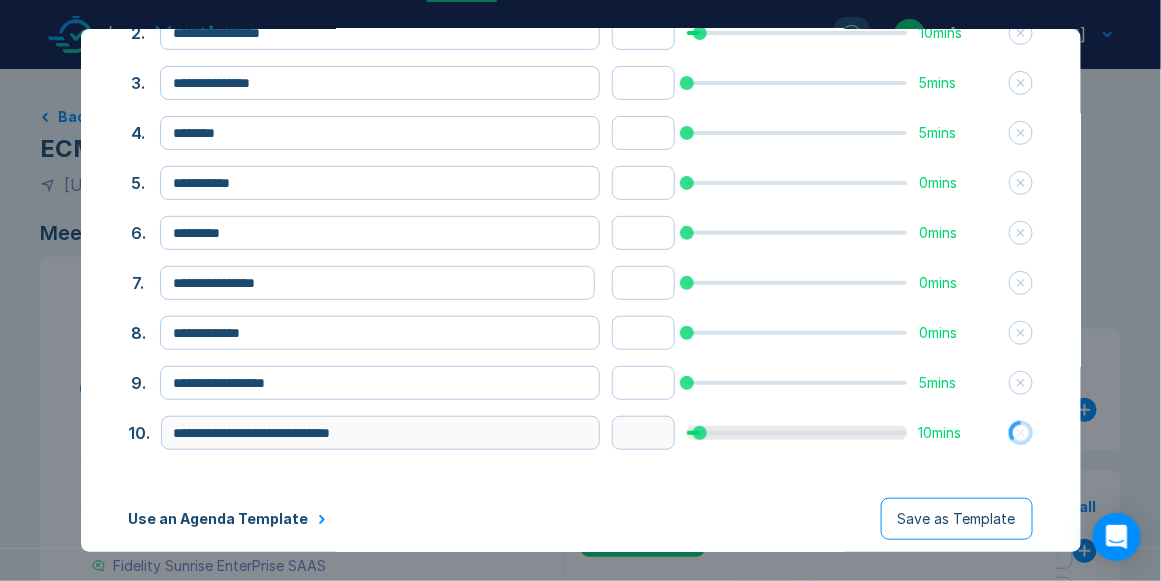 click on "**********" at bounding box center (581, 217) 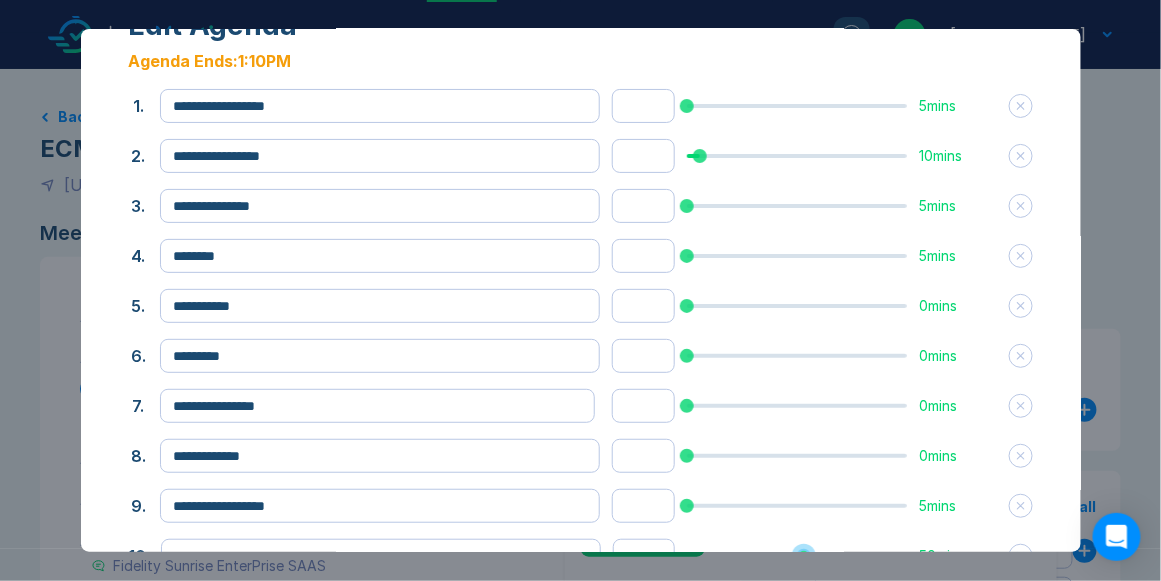 scroll, scrollTop: 0, scrollLeft: 0, axis: both 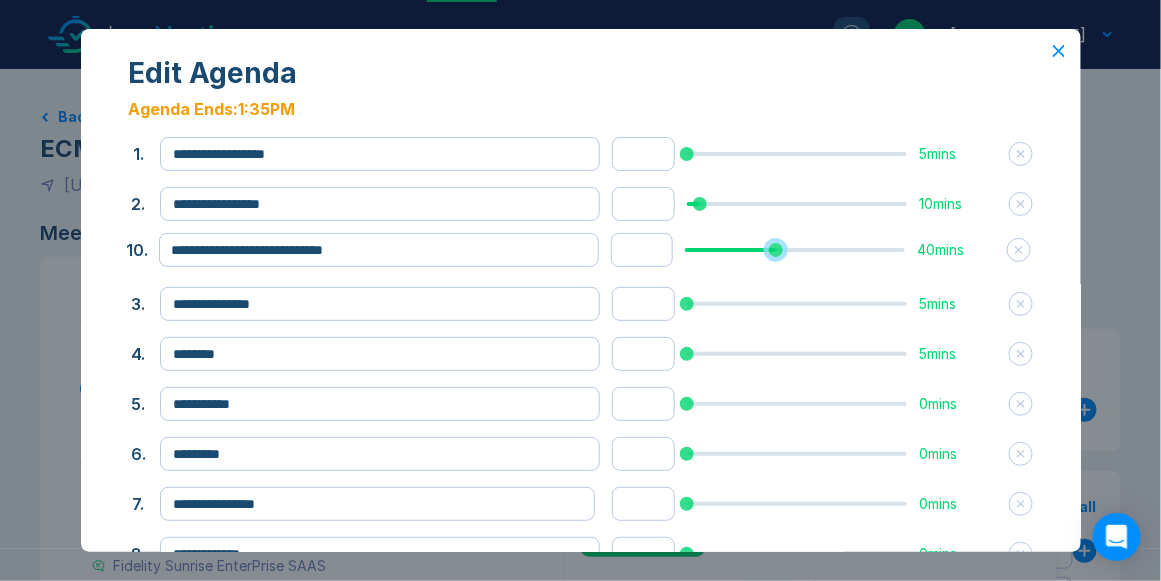 drag, startPoint x: 765, startPoint y: 431, endPoint x: 763, endPoint y: 248, distance: 183.01093 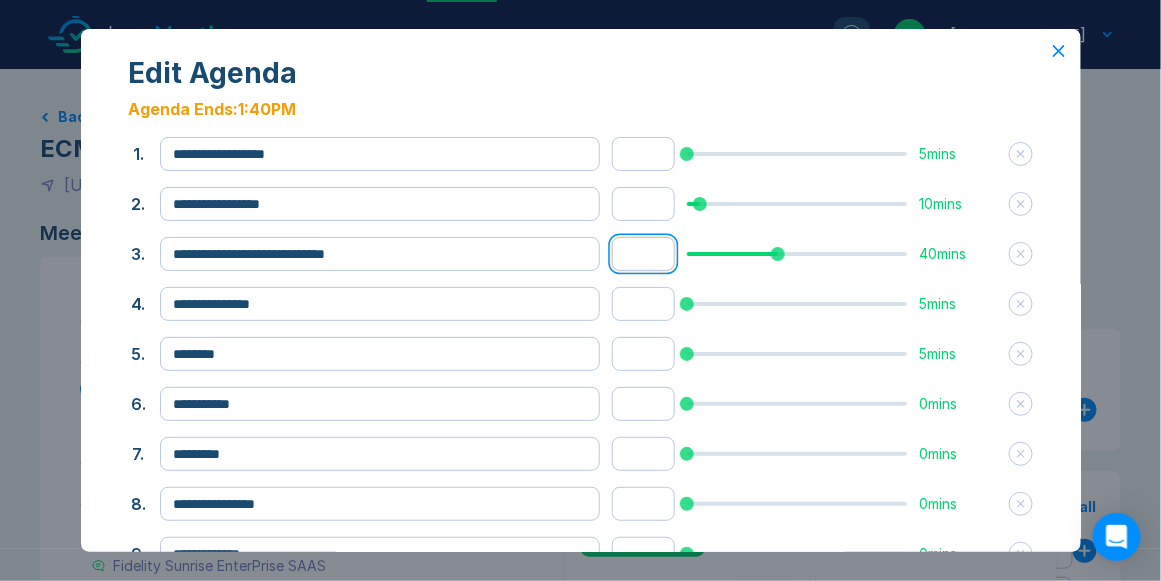 click on "**" at bounding box center (643, 254) 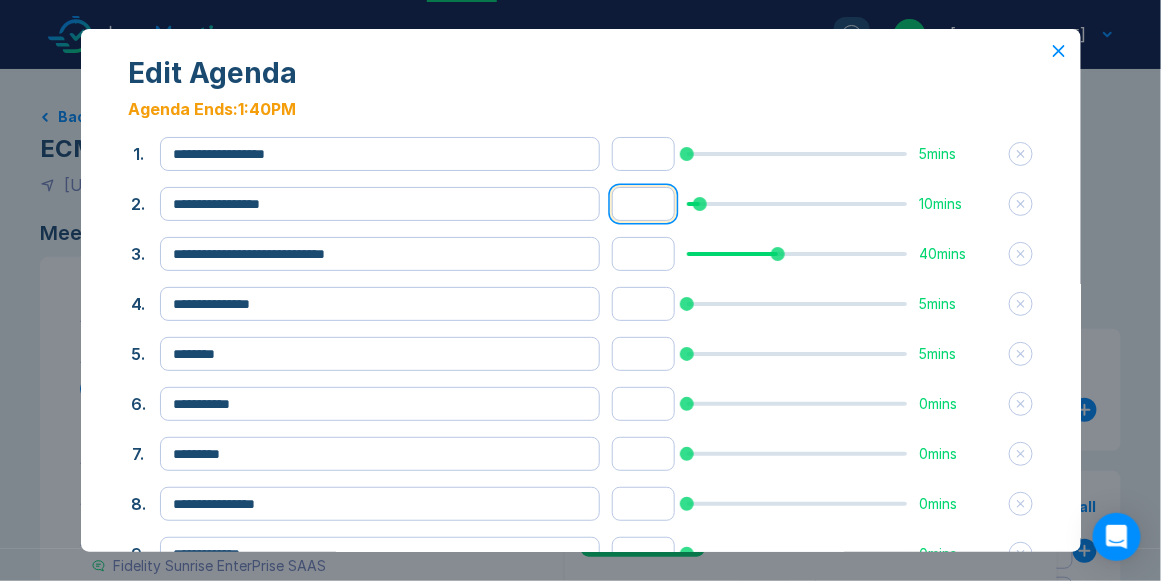click on "**" at bounding box center (643, 204) 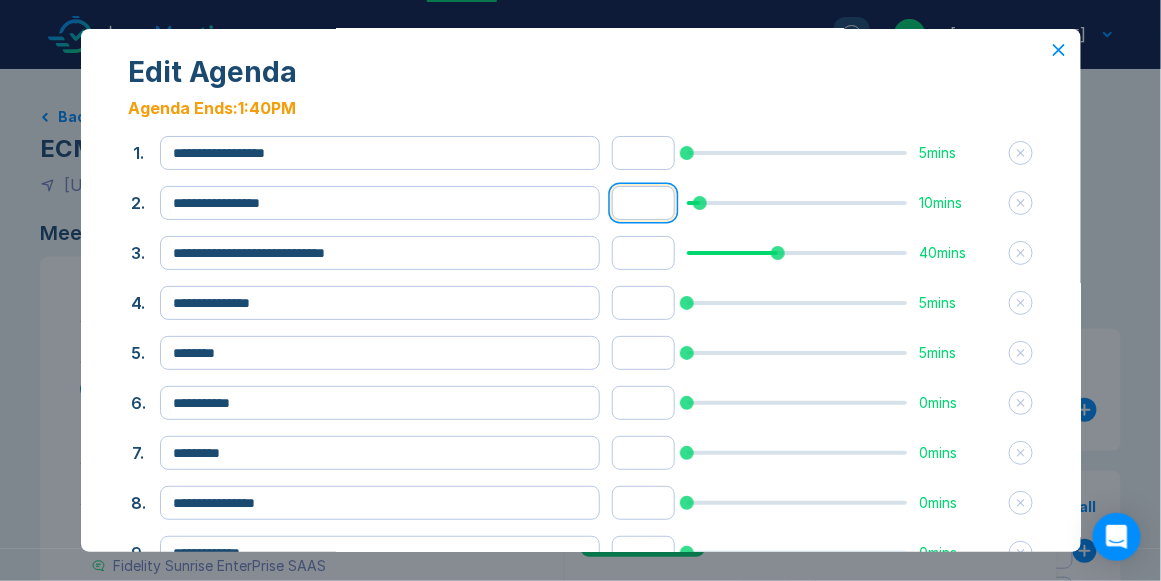 scroll, scrollTop: 0, scrollLeft: 0, axis: both 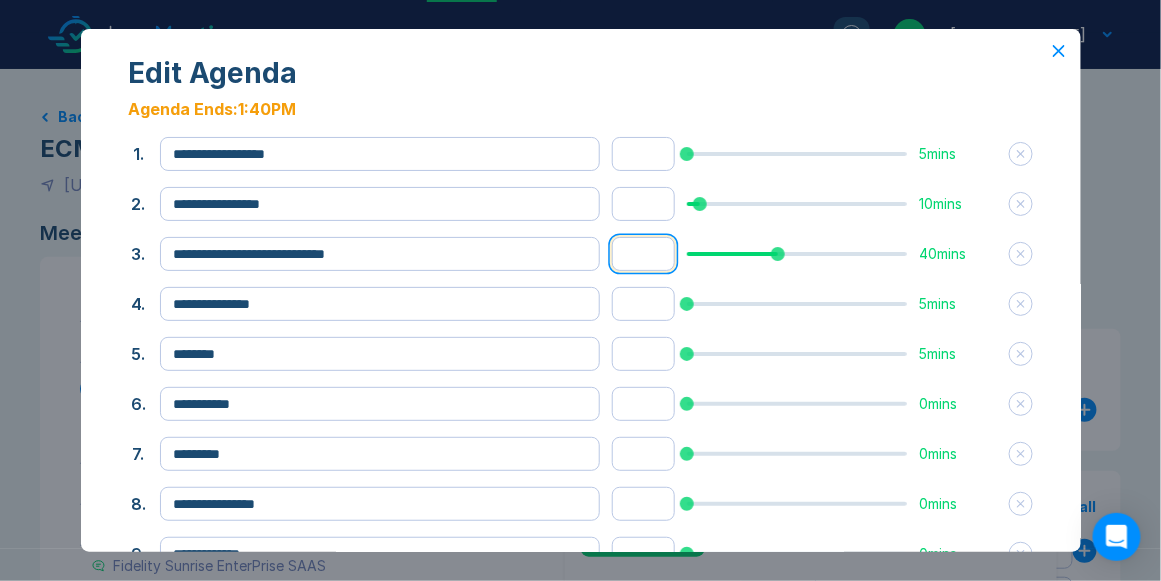 click on "**" at bounding box center [643, 254] 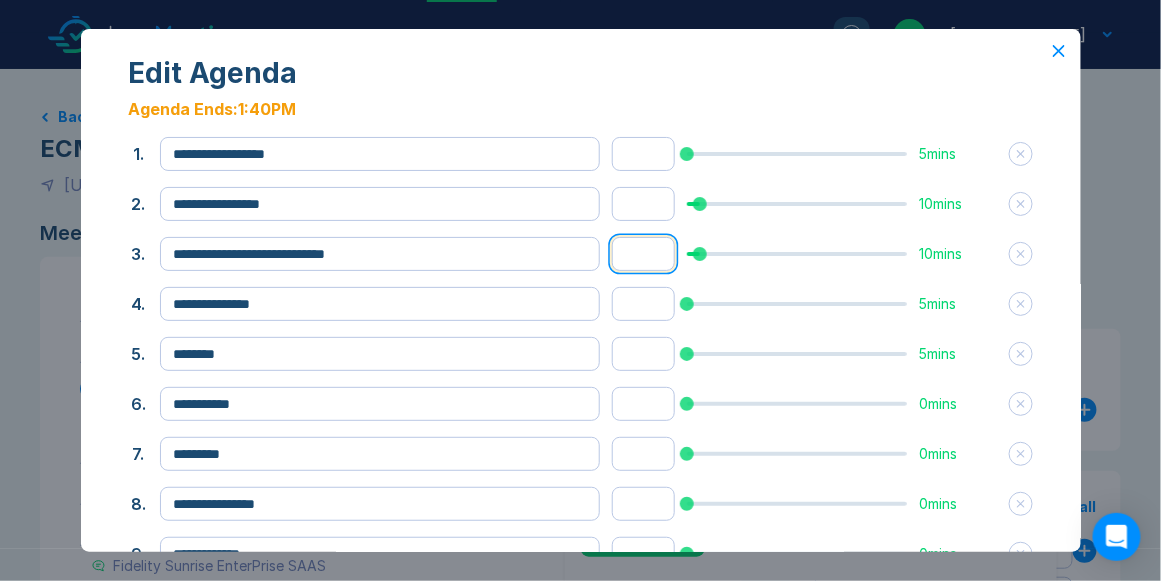 type on "**" 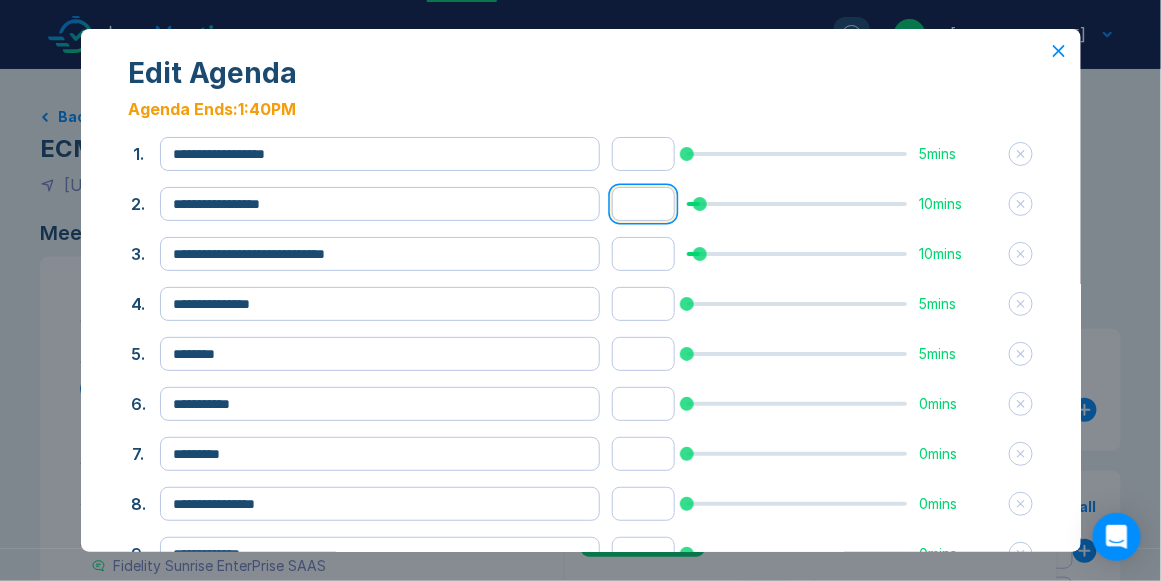 click on "**" at bounding box center [643, 204] 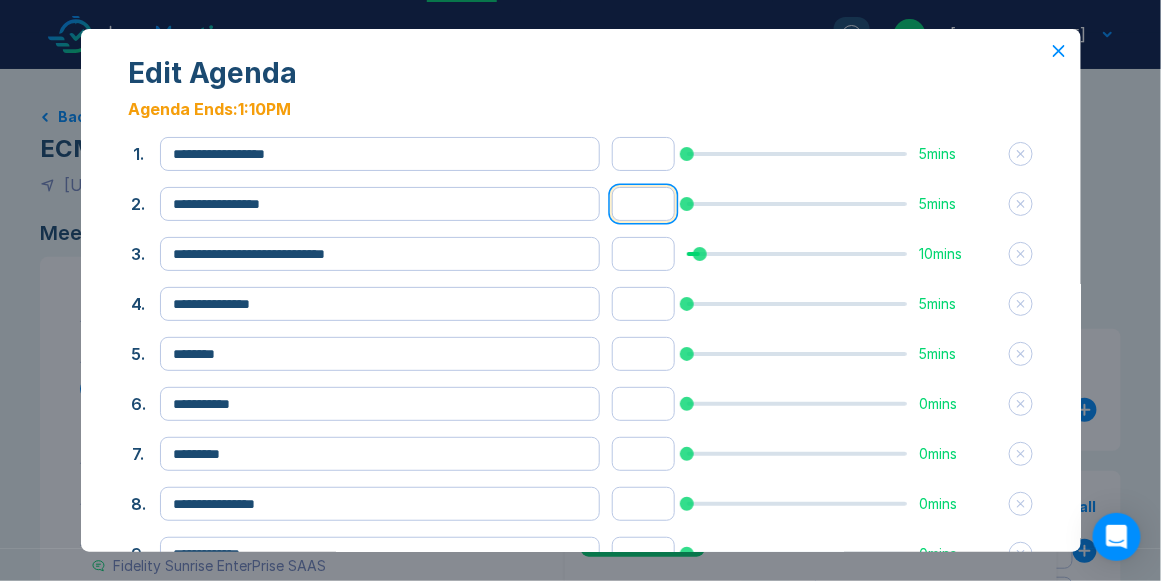 type on "*" 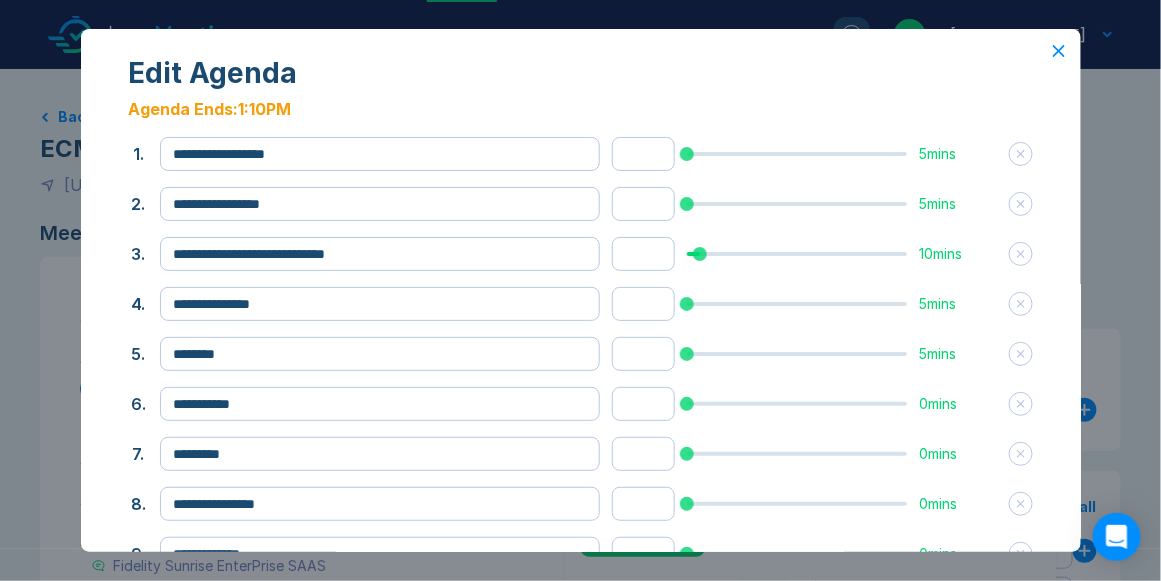 click on "**********" at bounding box center (581, 416) 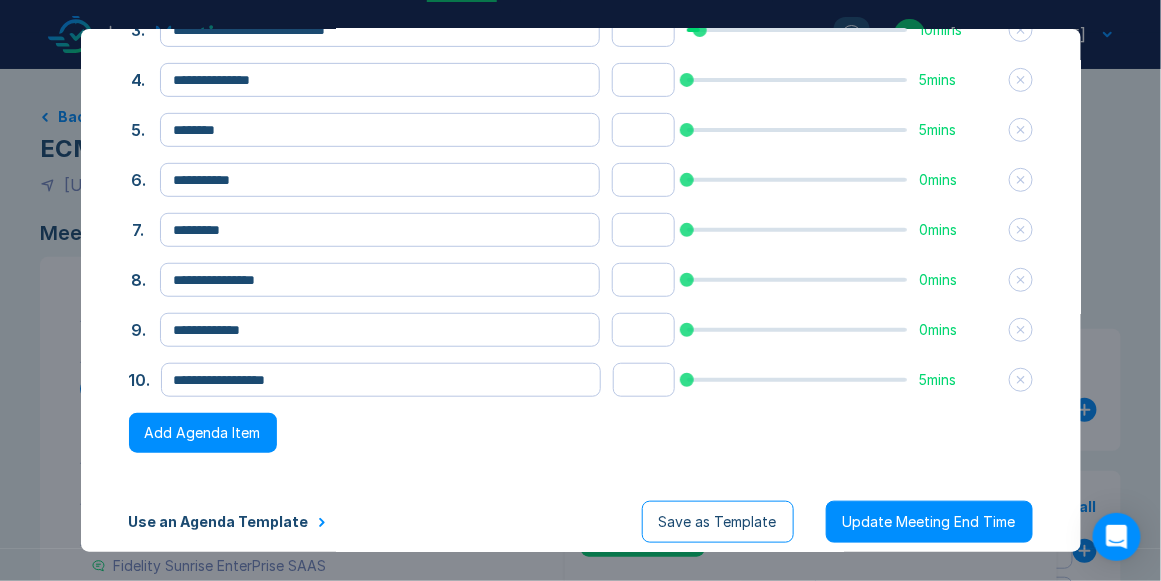 scroll, scrollTop: 228, scrollLeft: 0, axis: vertical 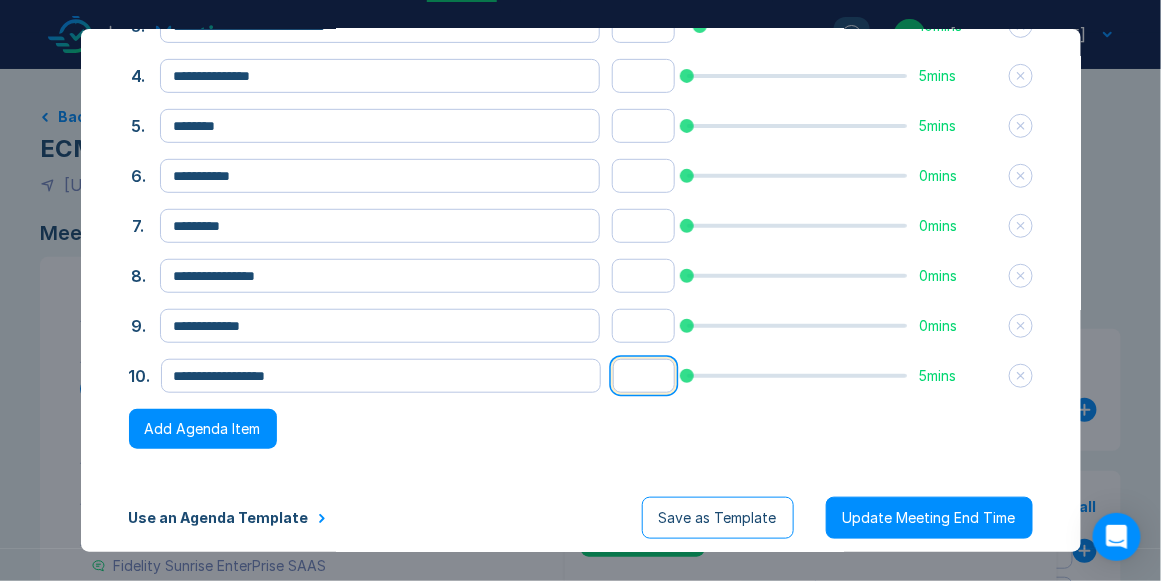 click on "*" at bounding box center (644, 376) 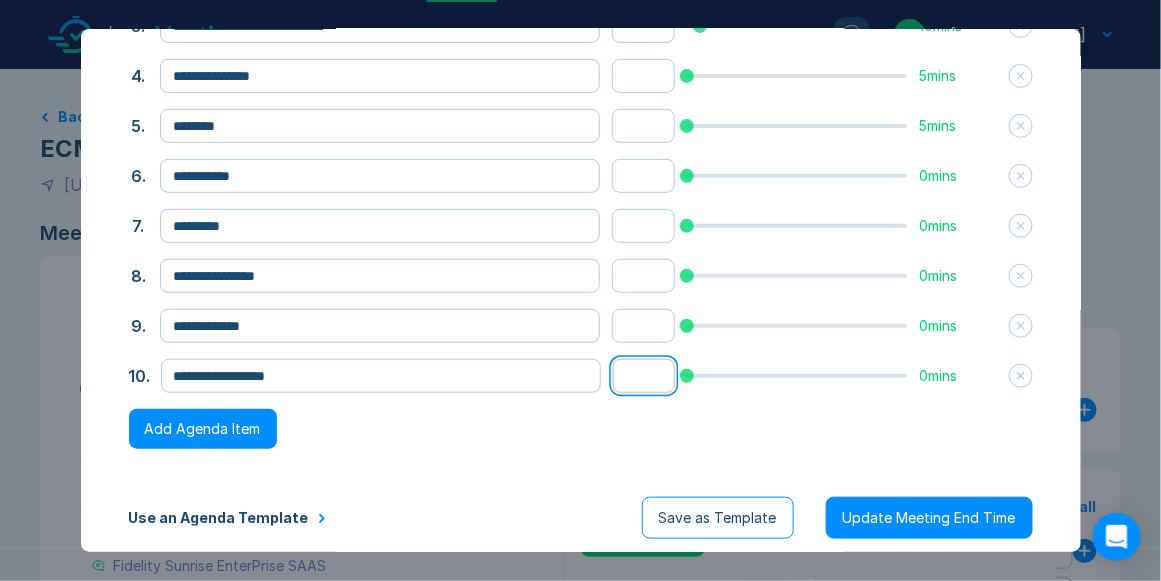 type on "*" 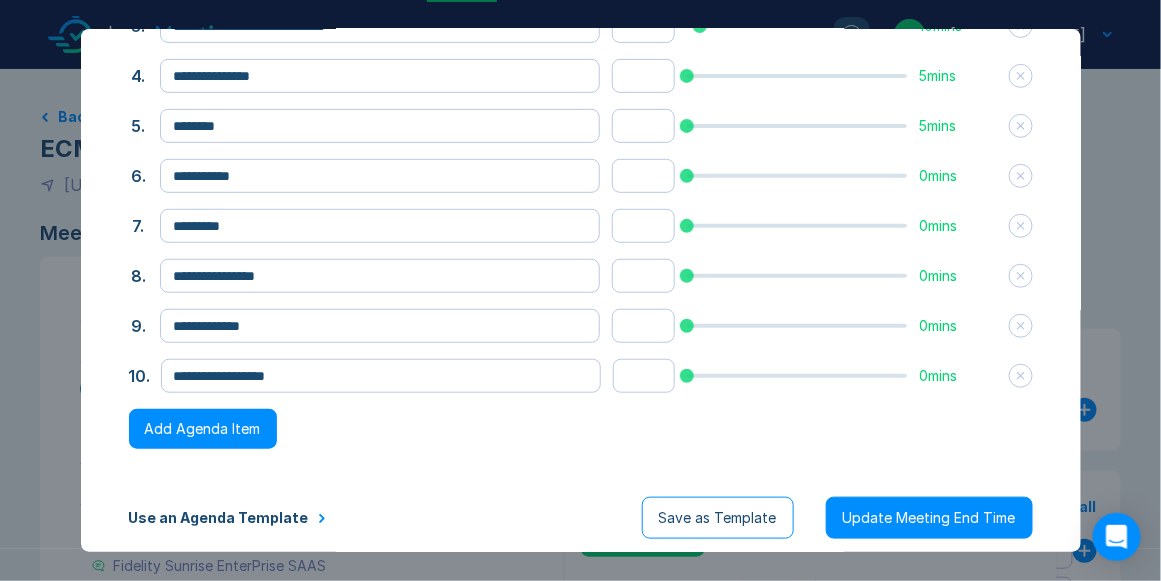 click on "**********" at bounding box center (581, 188) 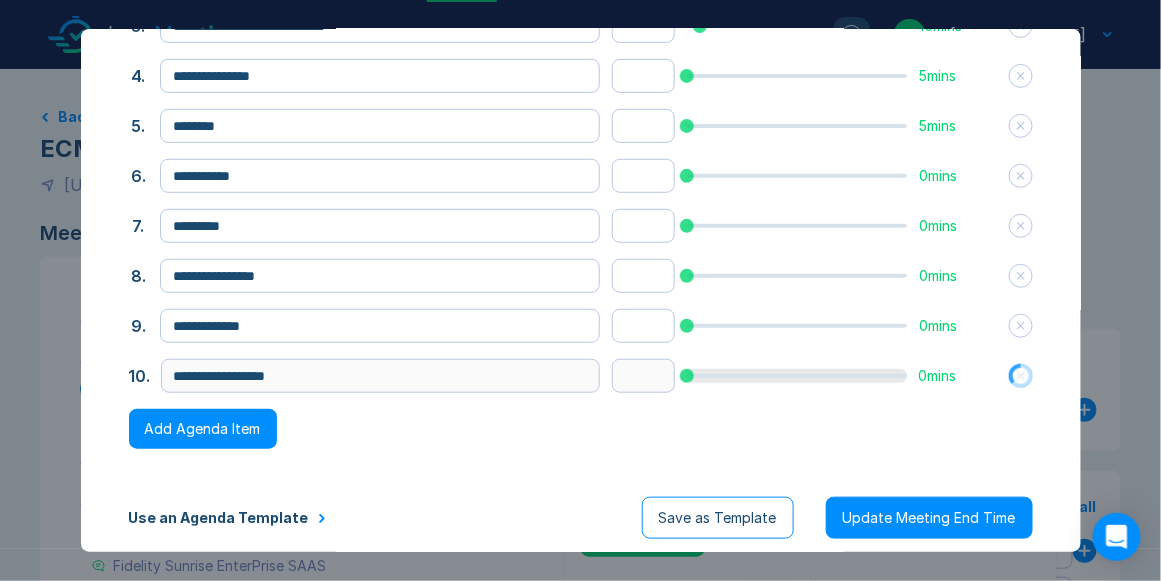 scroll, scrollTop: 0, scrollLeft: 0, axis: both 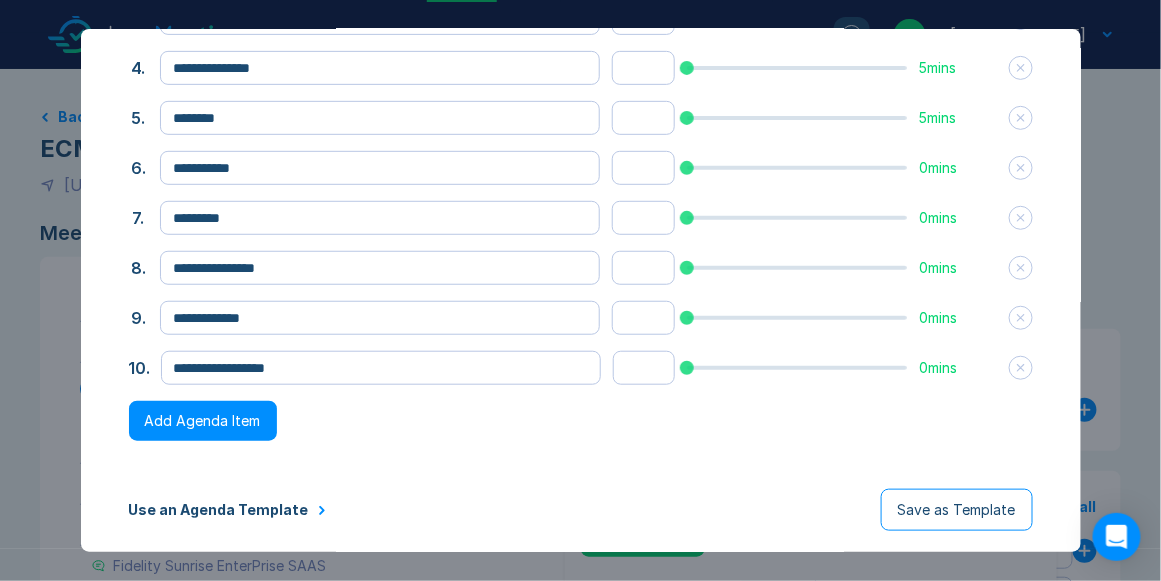 click on "Save as Template" at bounding box center [957, 510] 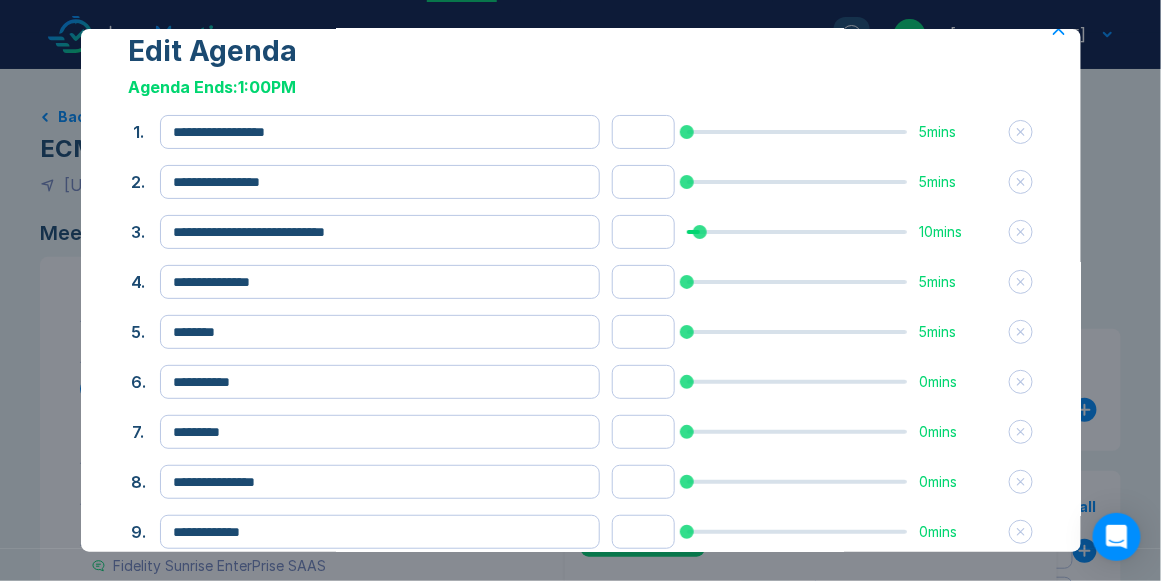 scroll, scrollTop: 8, scrollLeft: 0, axis: vertical 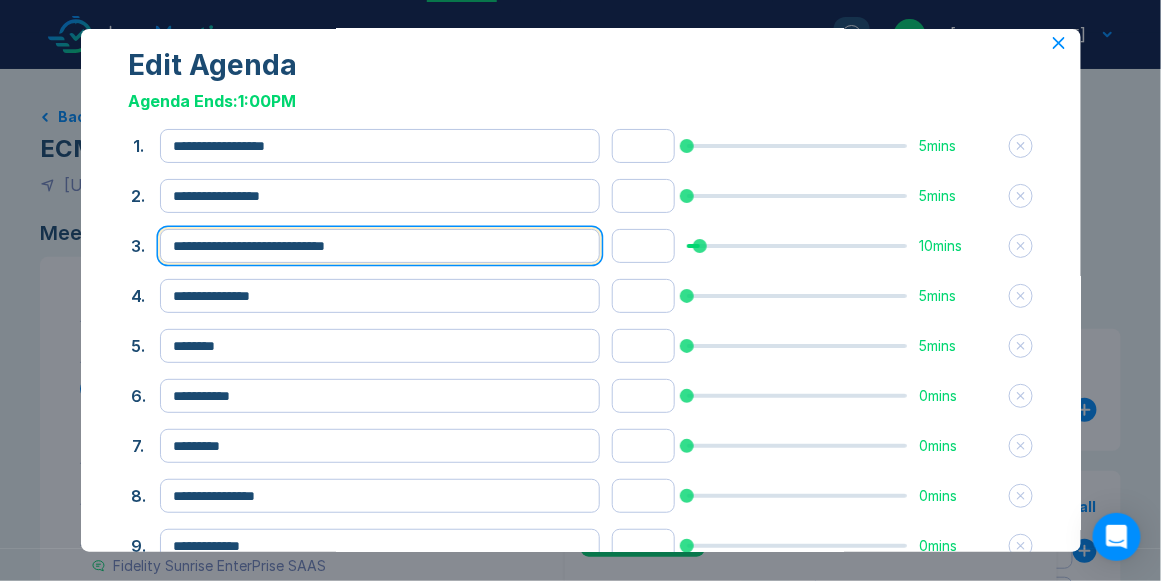 click on "**********" at bounding box center [380, 246] 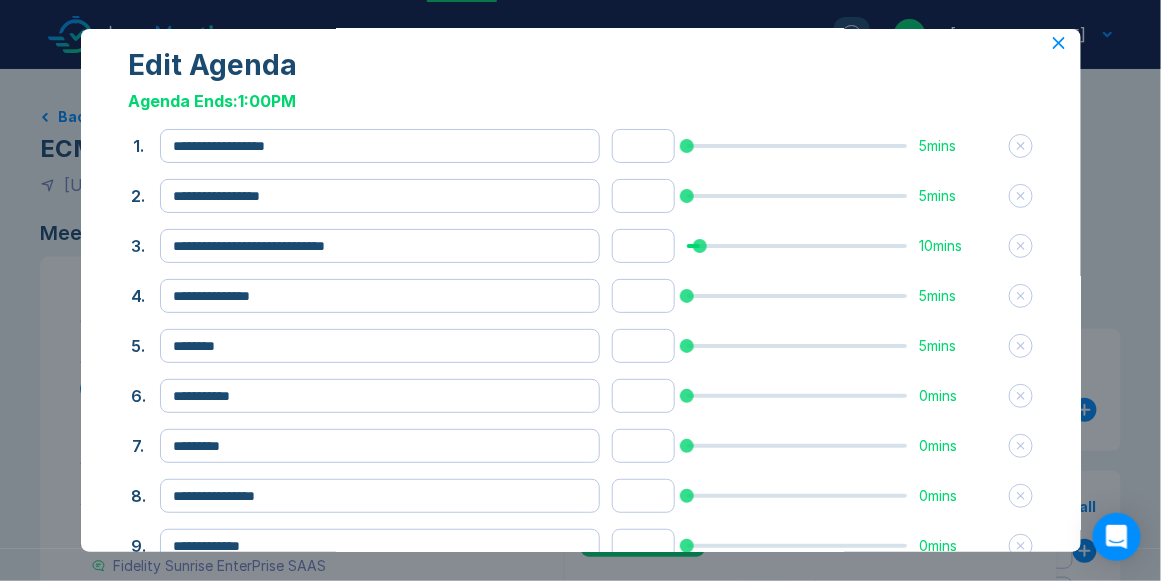 click on "**********" at bounding box center [580, 290] 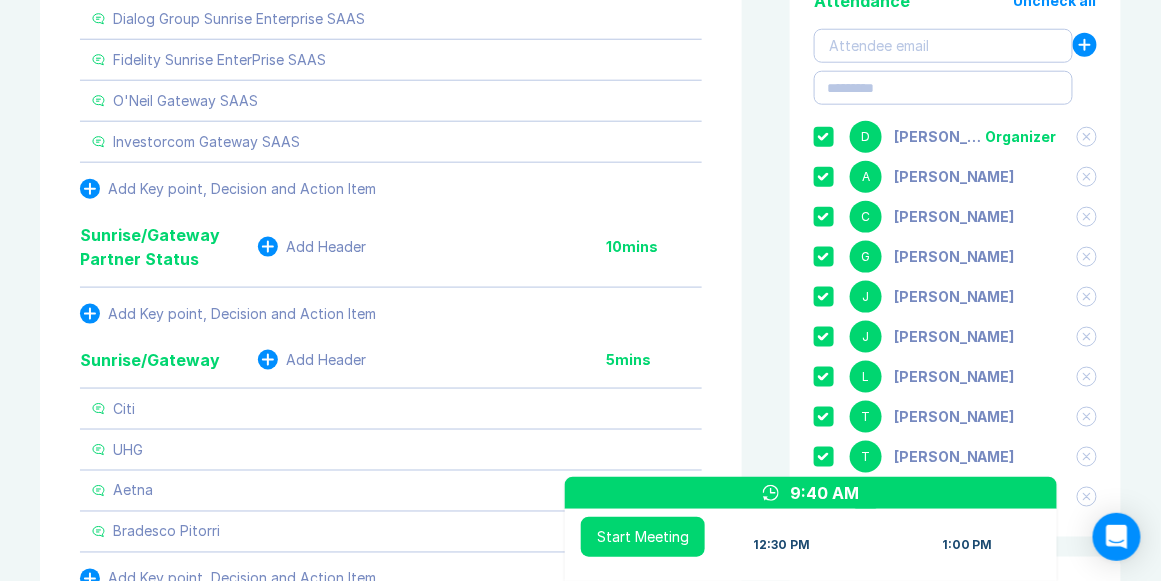 scroll, scrollTop: 514, scrollLeft: 0, axis: vertical 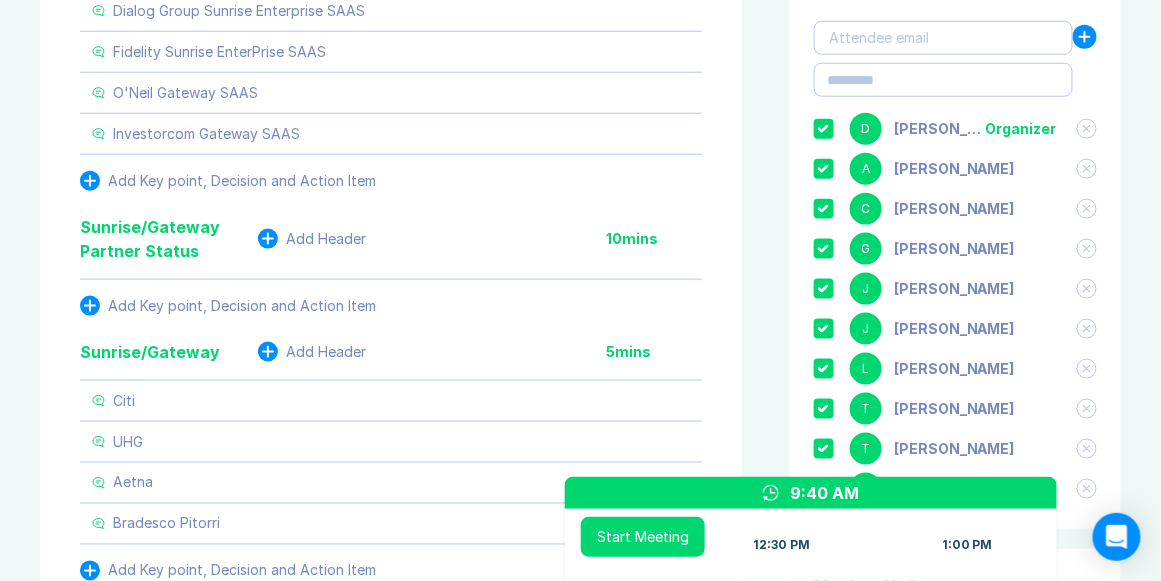 click 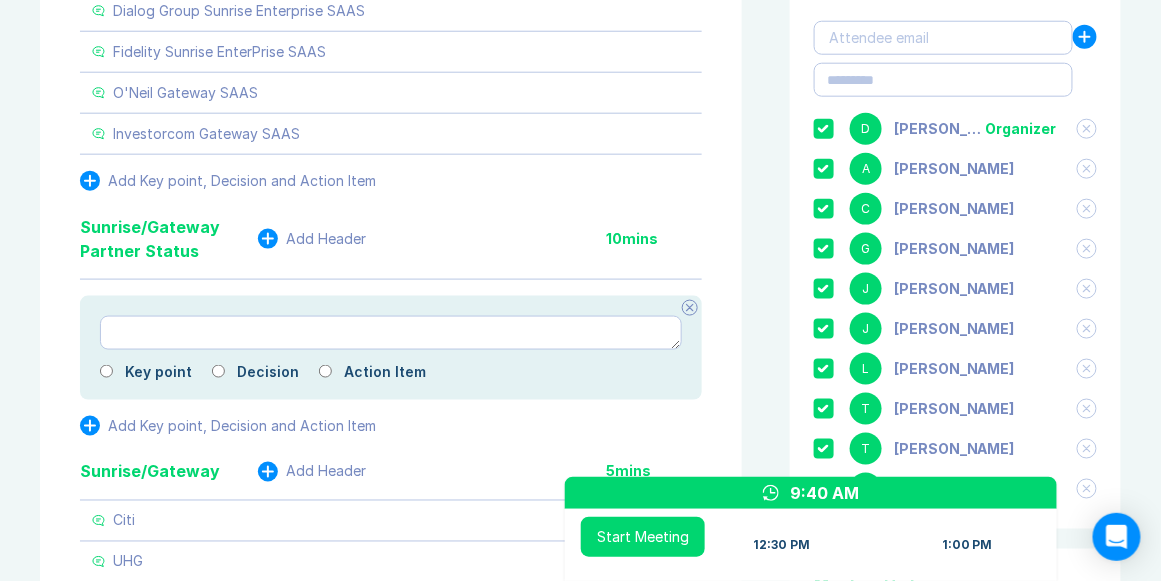 type on "*" 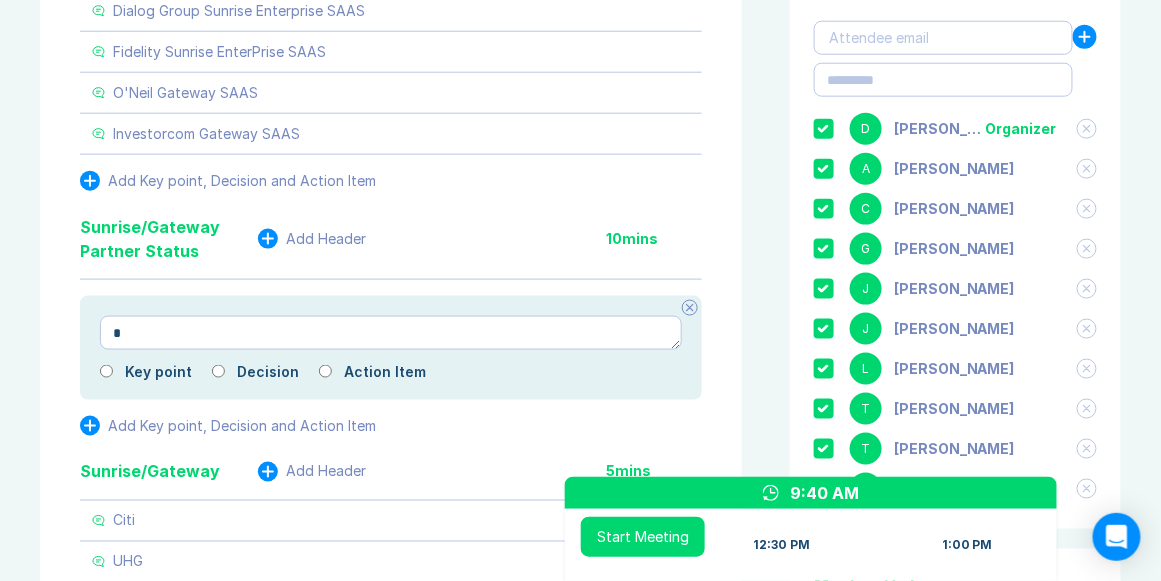 type on "*" 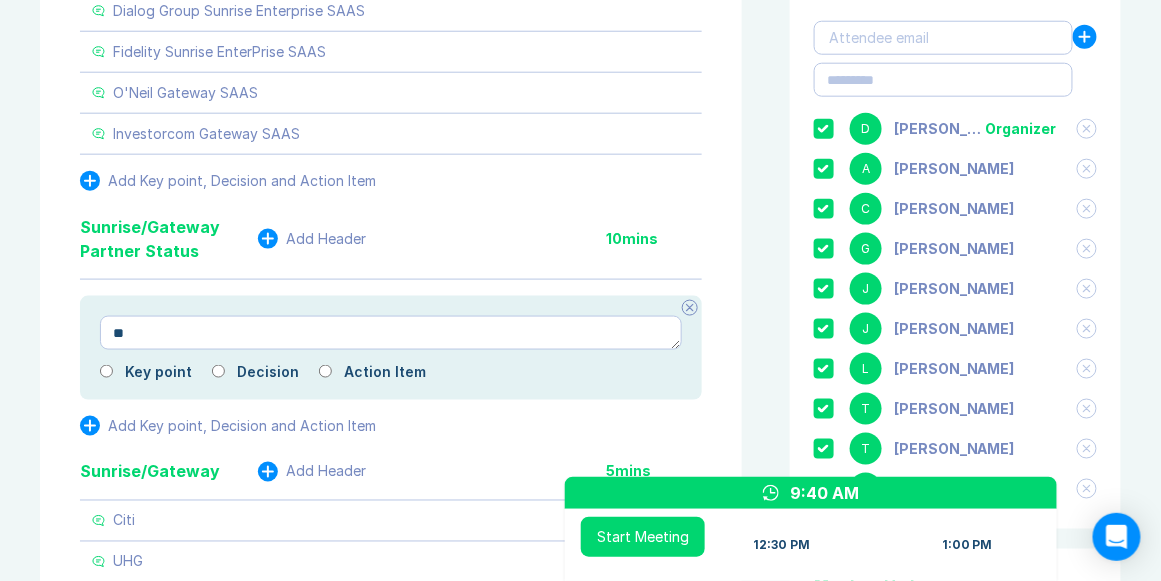 type on "*" 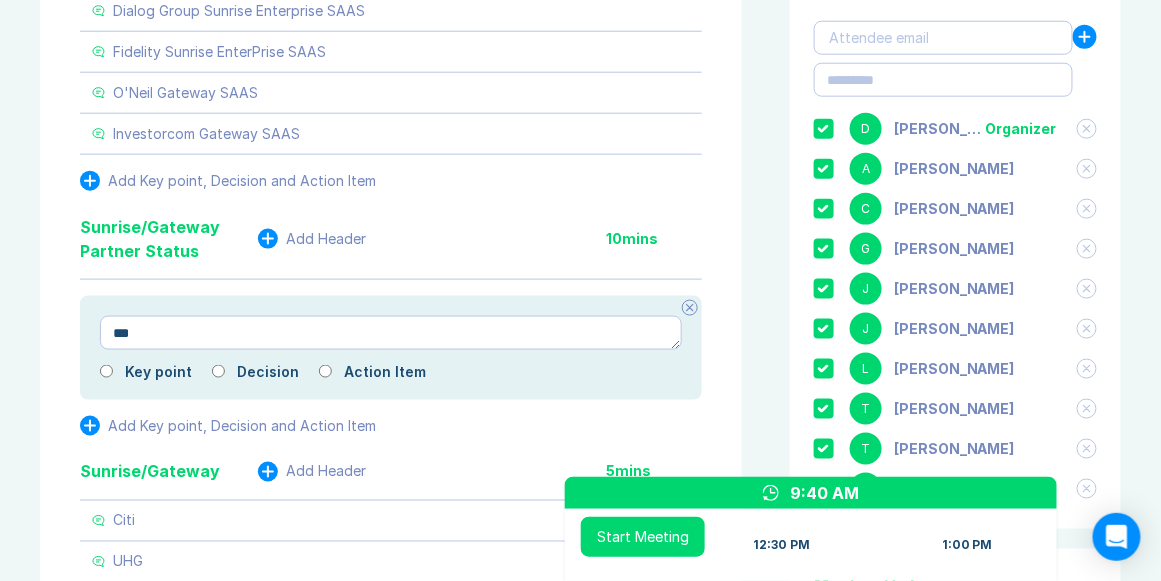type on "*" 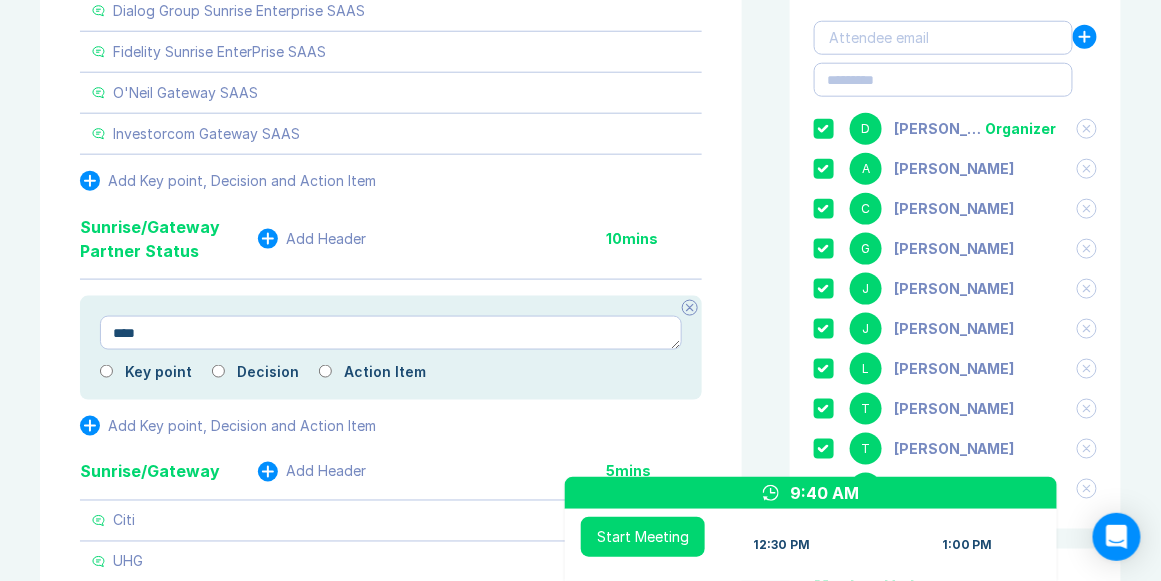 type on "*" 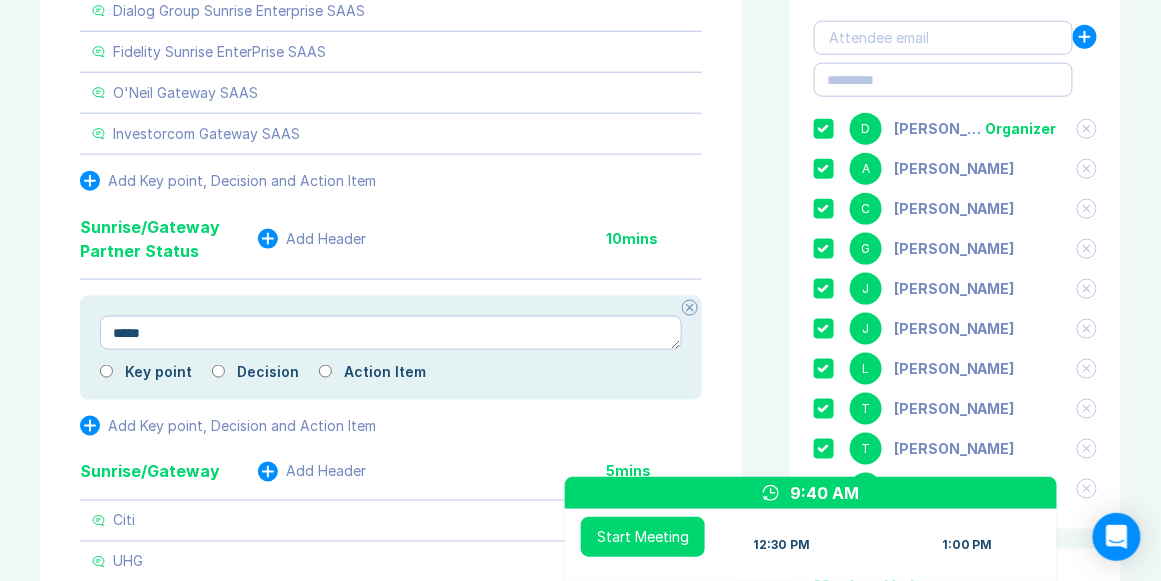 type on "*" 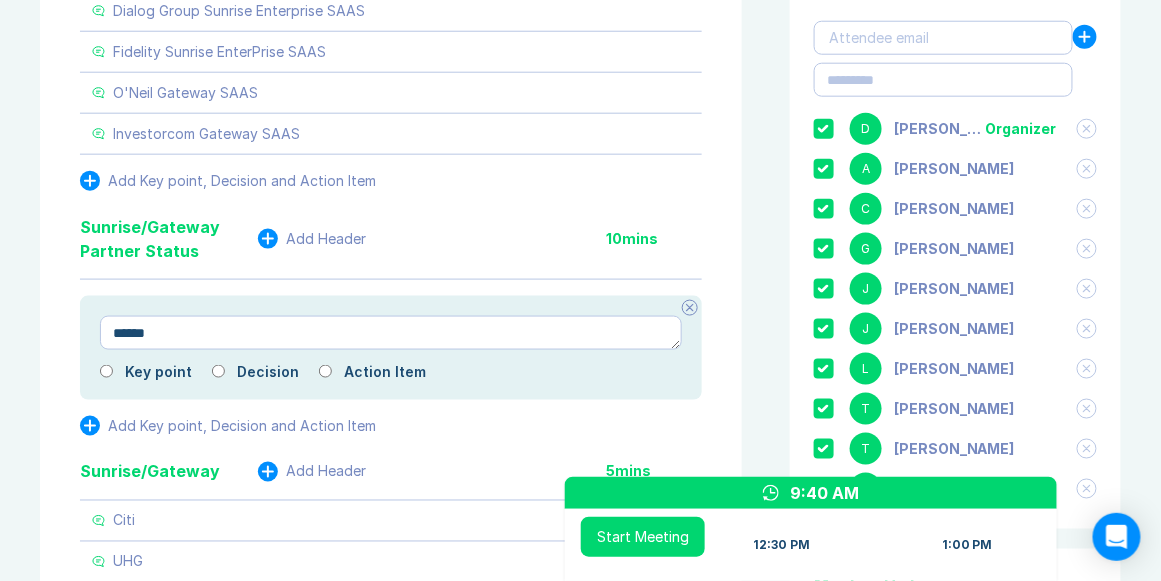 type on "*" 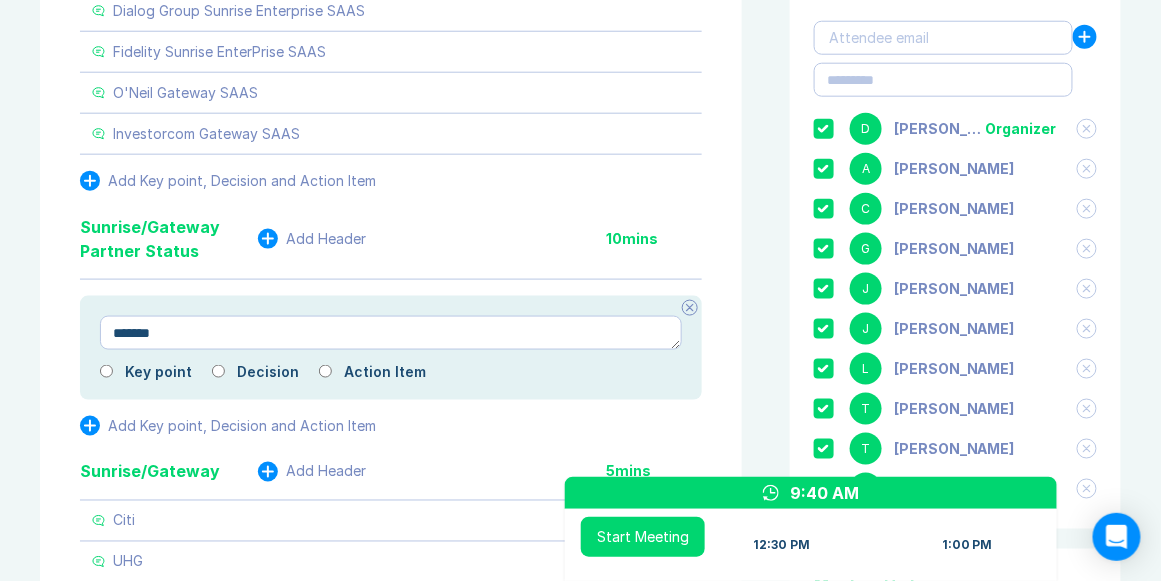 type on "*" 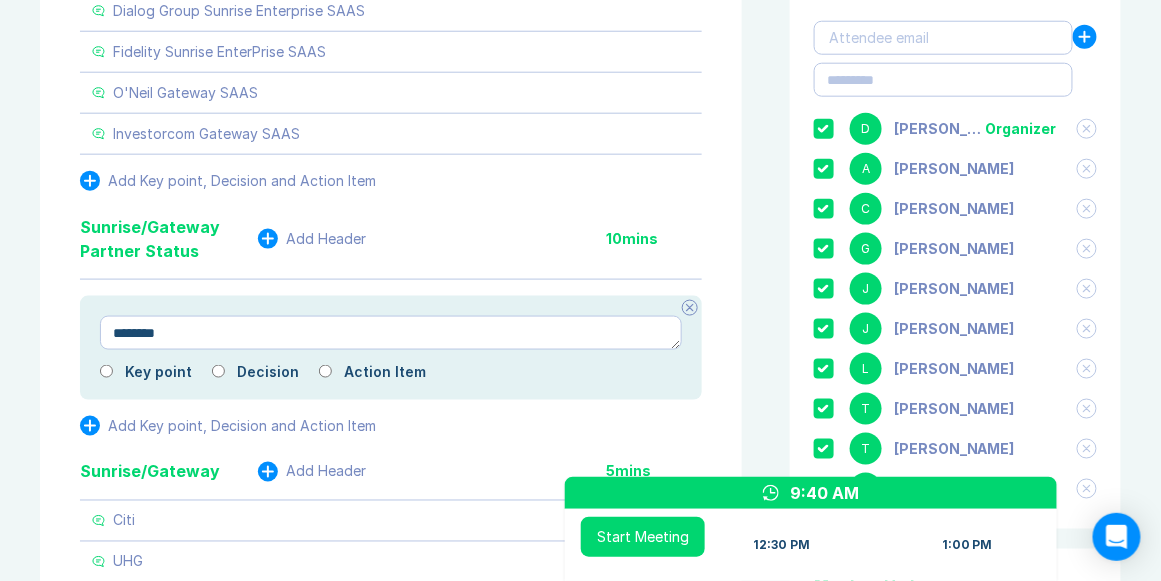 type on "*" 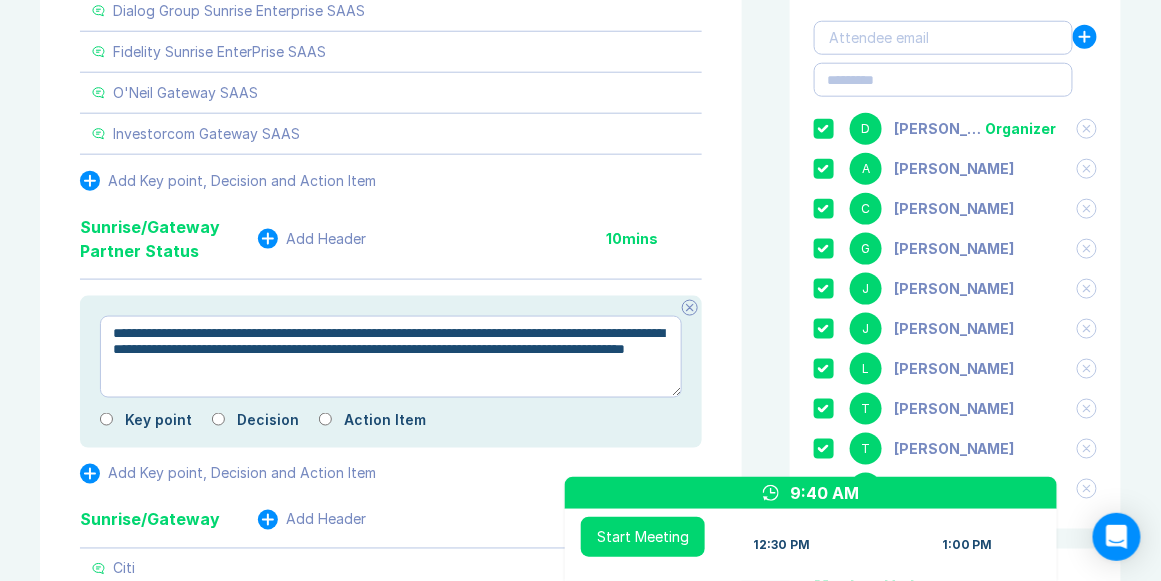 type on "*" 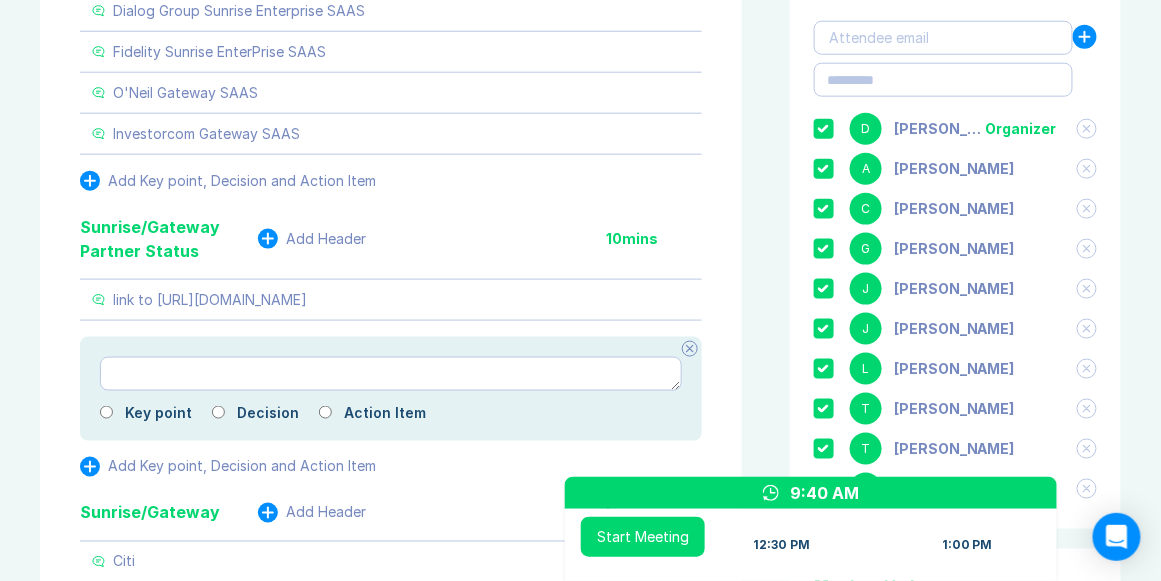 drag, startPoint x: 688, startPoint y: 393, endPoint x: 698, endPoint y: 392, distance: 10.049875 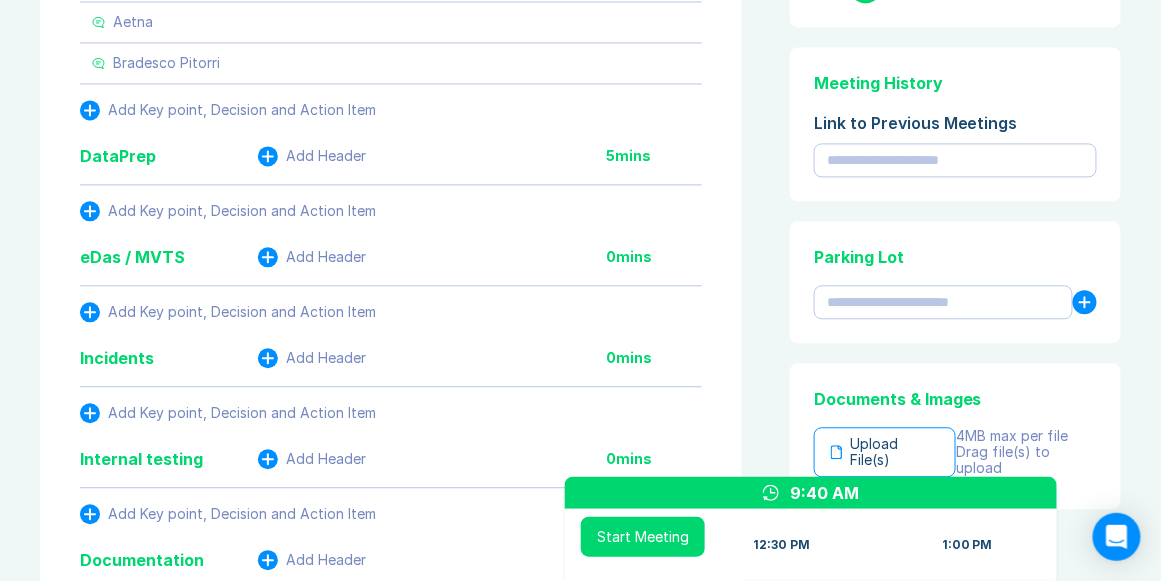 scroll, scrollTop: 1028, scrollLeft: 0, axis: vertical 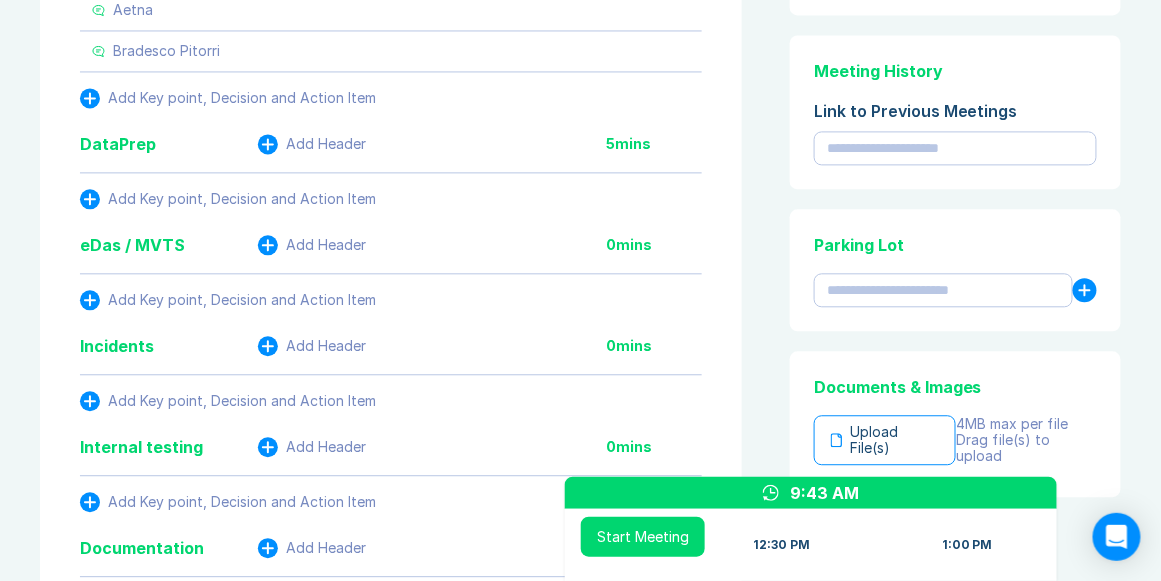 click on "DataPrep Add Header" at bounding box center (231, 144) 